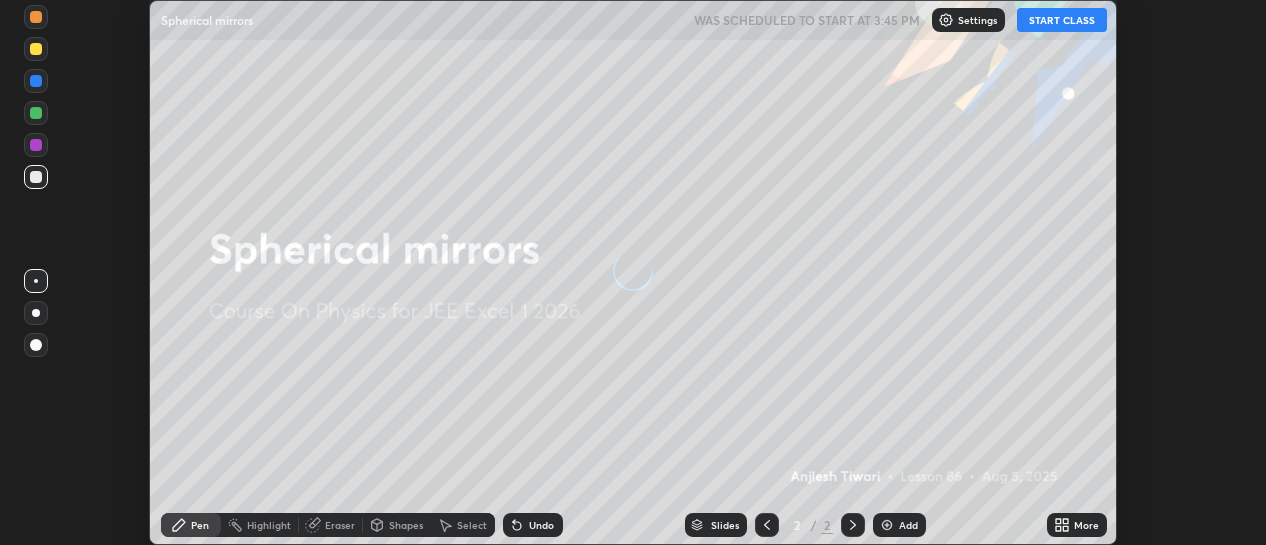 scroll, scrollTop: 0, scrollLeft: 0, axis: both 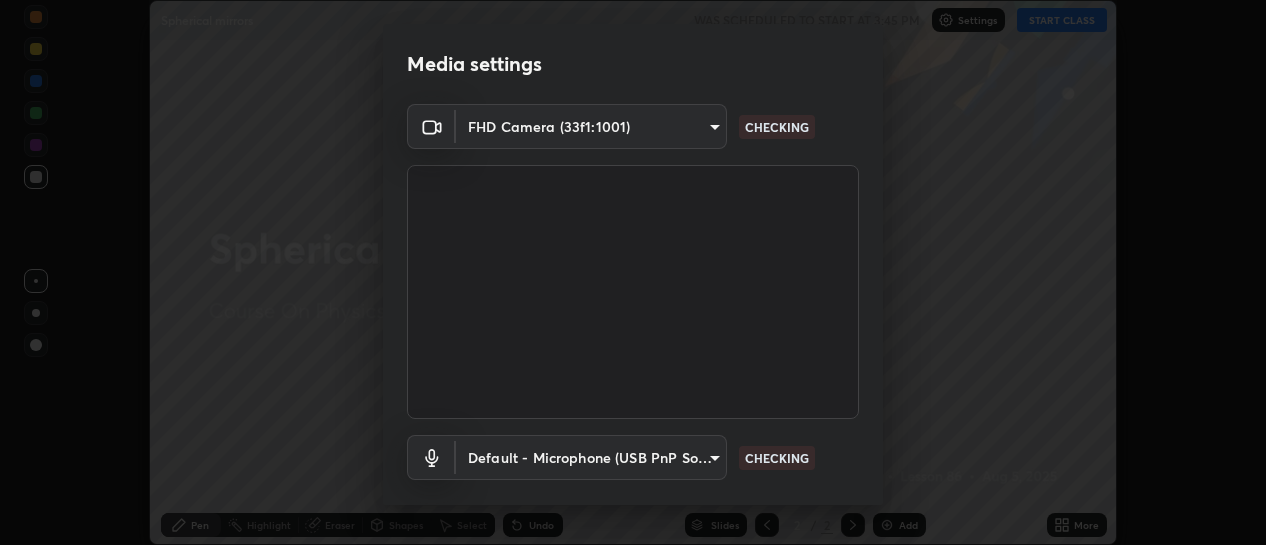type on "73459acb2d0caf939e8b49785ba302fad6f130a2084cb4c590e3281ac1062e20" 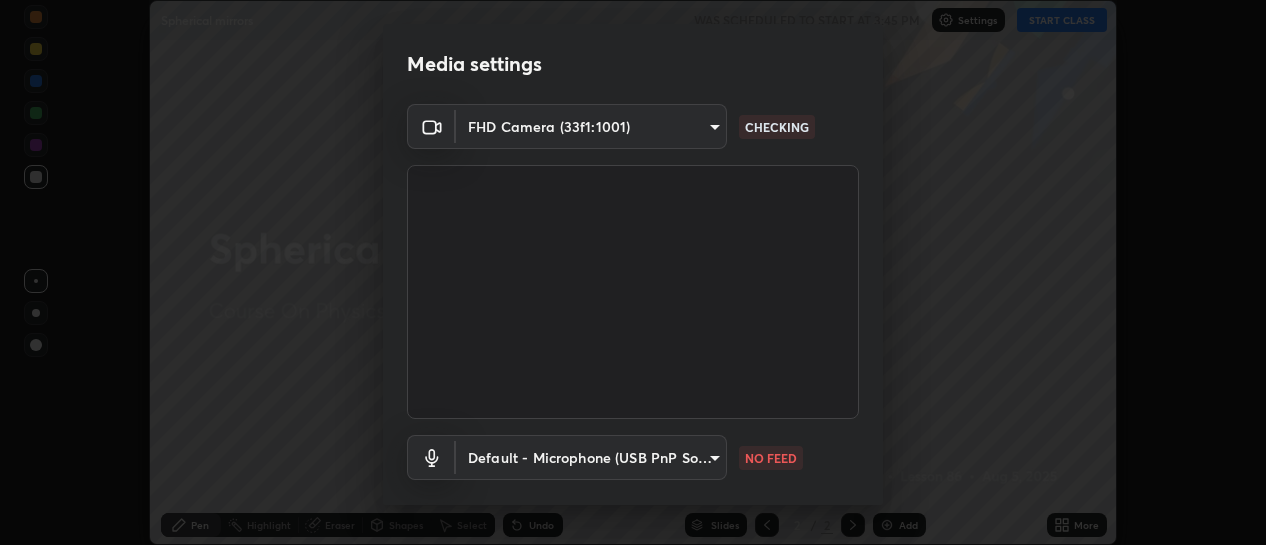 click on "Erase all Spherical mirrors WAS SCHEDULED TO START AT  3:45 PM Settings START CLASS Setting up your live class Spherical mirrors • L86 of Course On Physics for JEE Excel 1 2026 [PERSON] Pen Highlight Eraser Shapes Select Undo Slides 2 / 2 Add More Enable hand raising Enable raise hand to speak to learners. Once enabled, chat will be turned off temporarily. Enable x   No doubts shared Encourage your learners to ask a doubt for better clarity Report an issue Reason for reporting Buffering Chat not working Audio - Video sync issue Educator video quality low ​ Attach an image Report Media settings FHD Camera (33f1:1001) 73459acb2d0caf939e8b49785ba302fad6f130a2084cb4c590e3281ac1062e20 CHECKING Default - Microphone (USB PnP Sound Device) default NO FEED 1 / 5 Next" at bounding box center (633, 272) 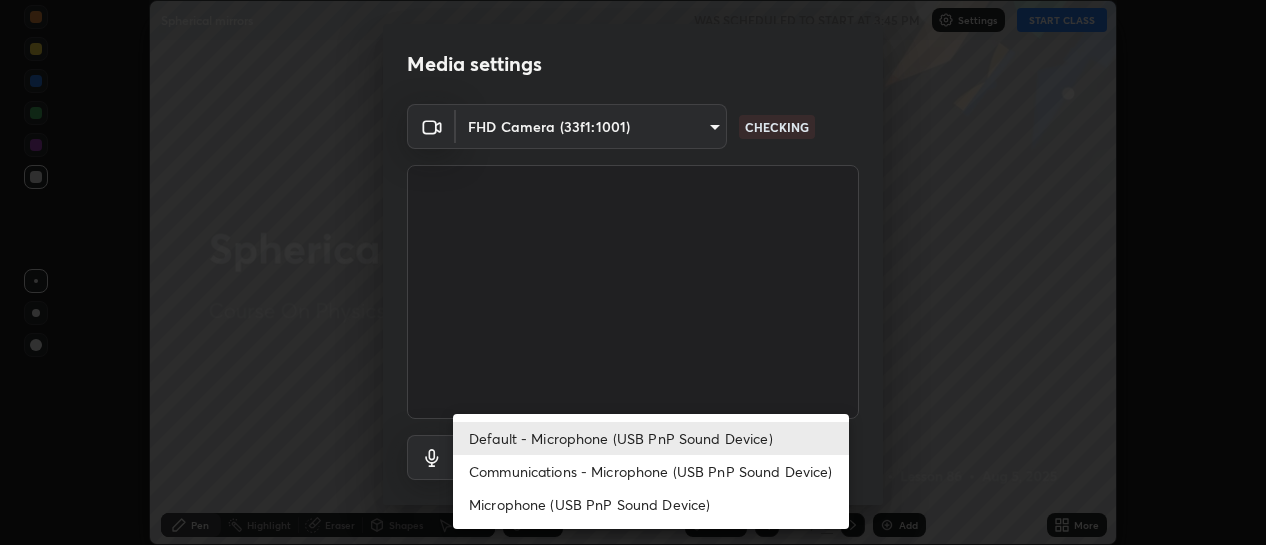click on "Communications - Microphone (USB PnP Sound Device)" at bounding box center (651, 471) 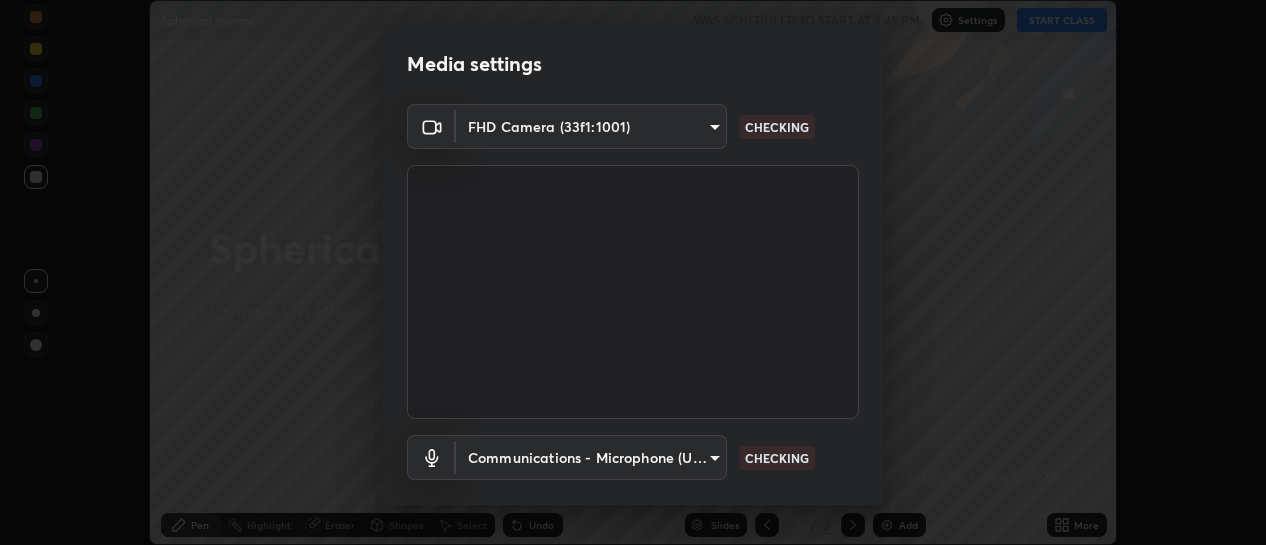 click on "Erase all Spherical mirrors WAS SCHEDULED TO START AT  3:45 PM Settings START CLASS Setting up your live class Spherical mirrors • L86 of Course On Physics for JEE Excel 1 2026 [PERSON] Pen Highlight Eraser Shapes Select Undo Slides 2 / 2 Add More Enable hand raising Enable raise hand to speak to learners. Once enabled, chat will be turned off temporarily. Enable x   No doubts shared Encourage your learners to ask a doubt for better clarity Report an issue Reason for reporting Buffering Chat not working Audio - Video sync issue Educator video quality low ​ Attach an image Report Media settings FHD Camera (33f1:1001) 73459acb2d0caf939e8b49785ba302fad6f130a2084cb4c590e3281ac1062e20 CHECKING Communications - Microphone (USB PnP Sound Device) communications CHECKING 1 / 5 Next" at bounding box center (633, 272) 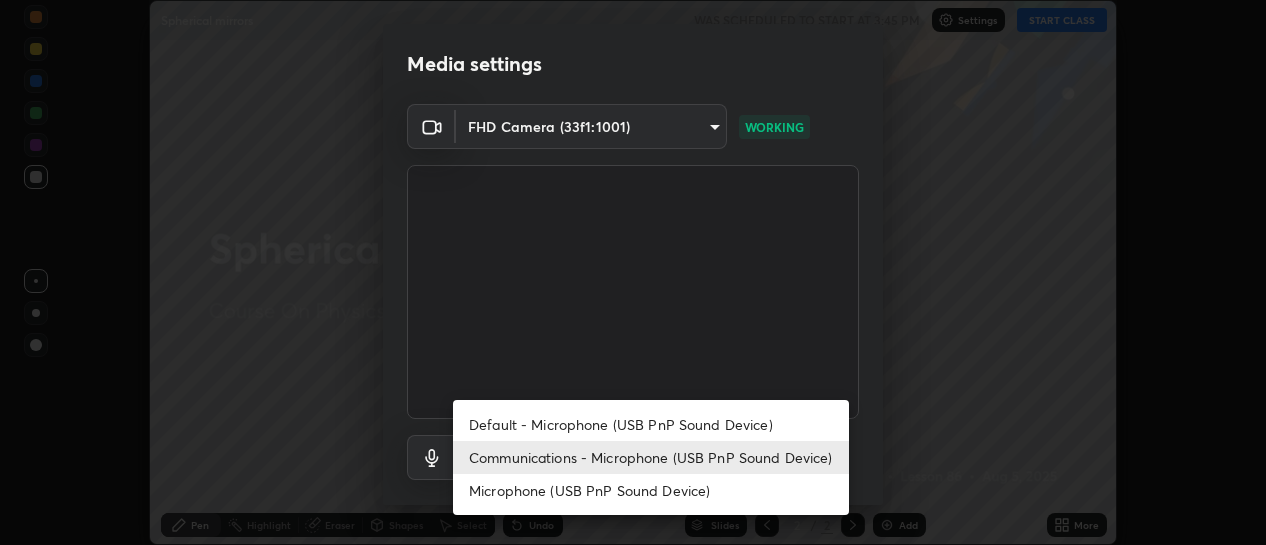 click on "Default - Microphone (USB PnP Sound Device)" at bounding box center (651, 424) 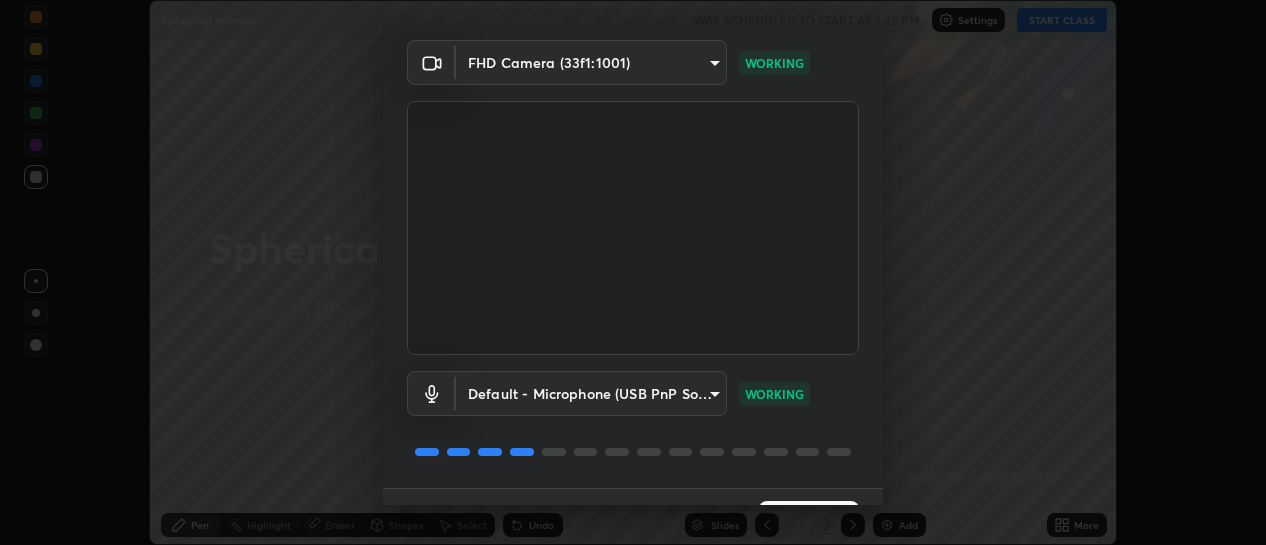 scroll, scrollTop: 111, scrollLeft: 0, axis: vertical 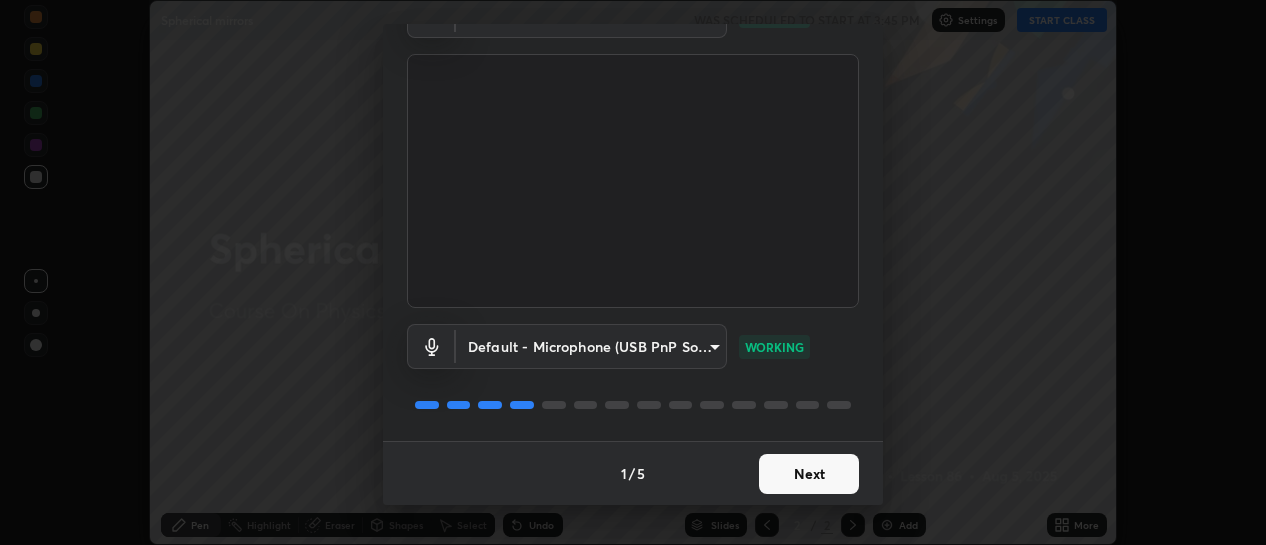 click on "Next" at bounding box center [809, 474] 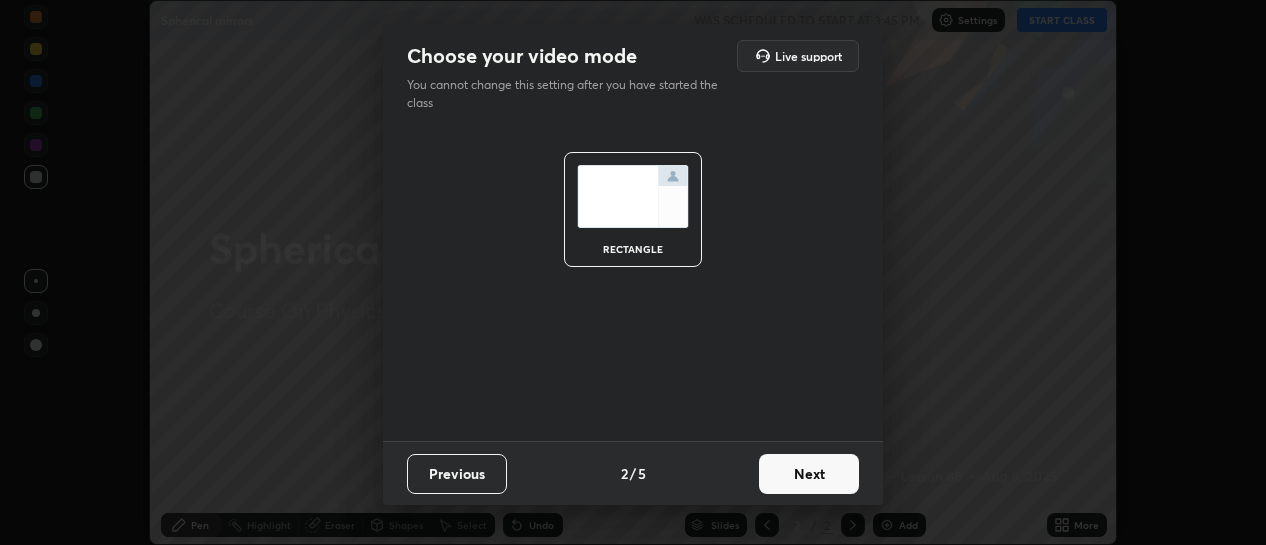 scroll, scrollTop: 0, scrollLeft: 0, axis: both 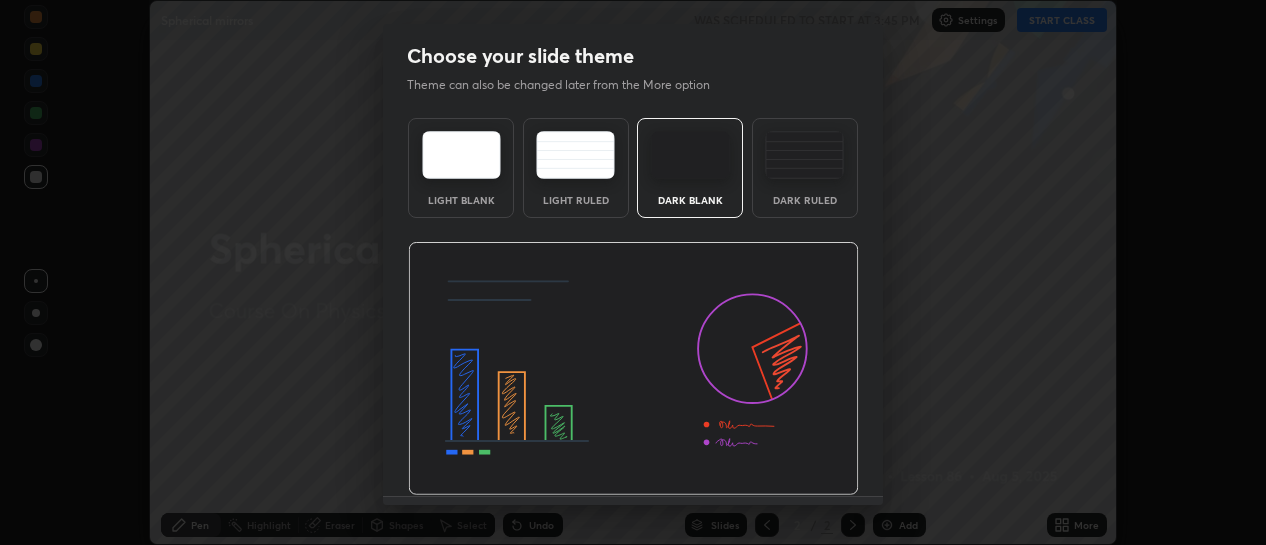 click on "Dark Ruled" at bounding box center (805, 200) 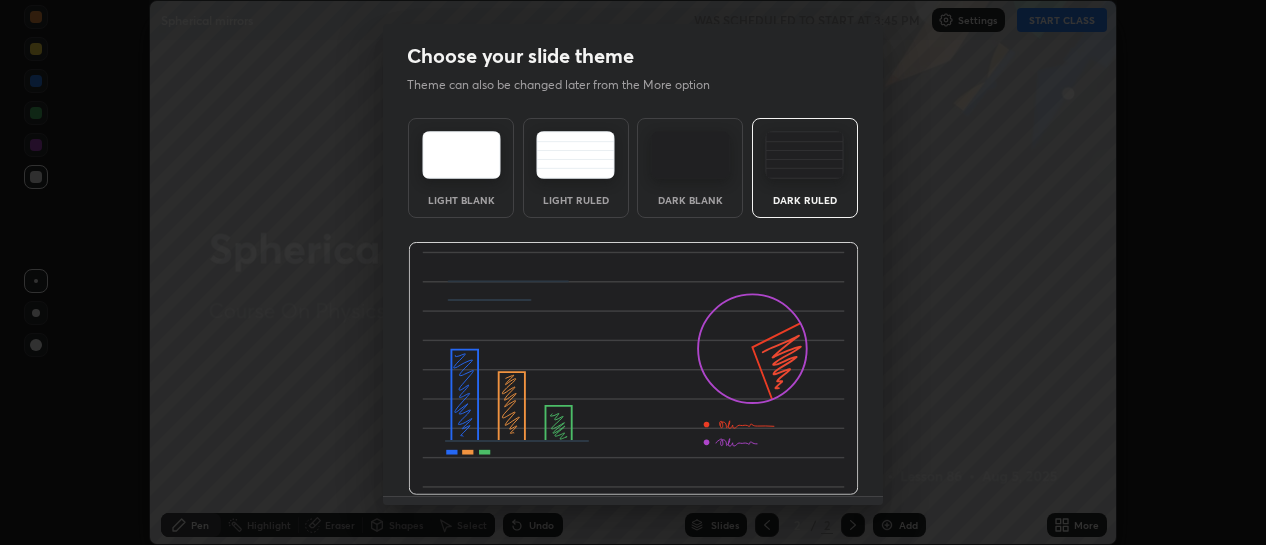 scroll, scrollTop: 55, scrollLeft: 0, axis: vertical 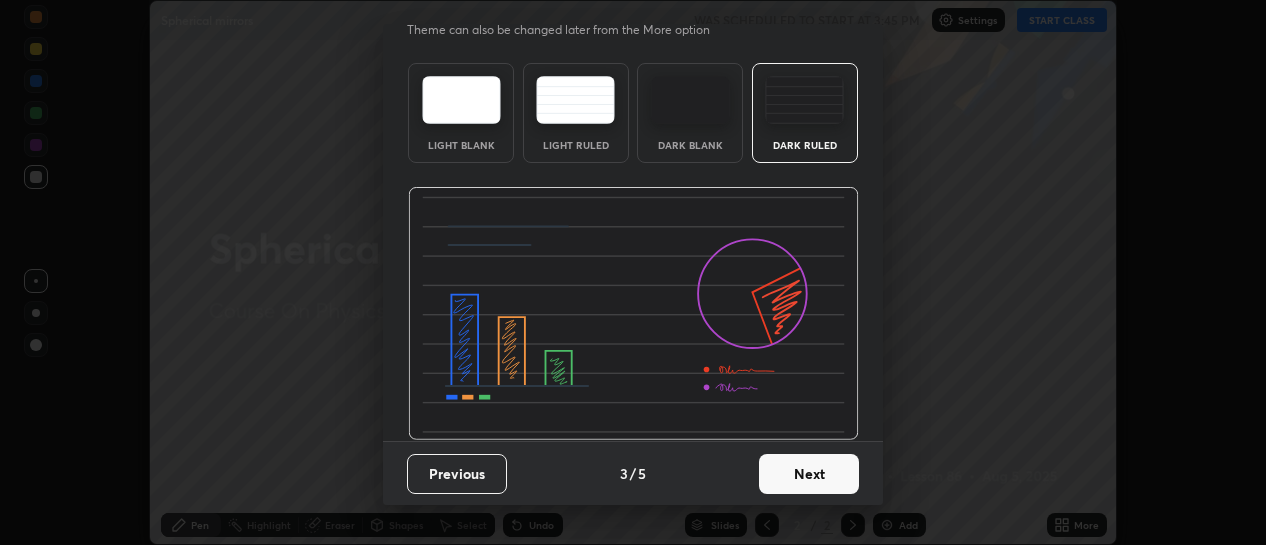 click on "Next" at bounding box center (809, 474) 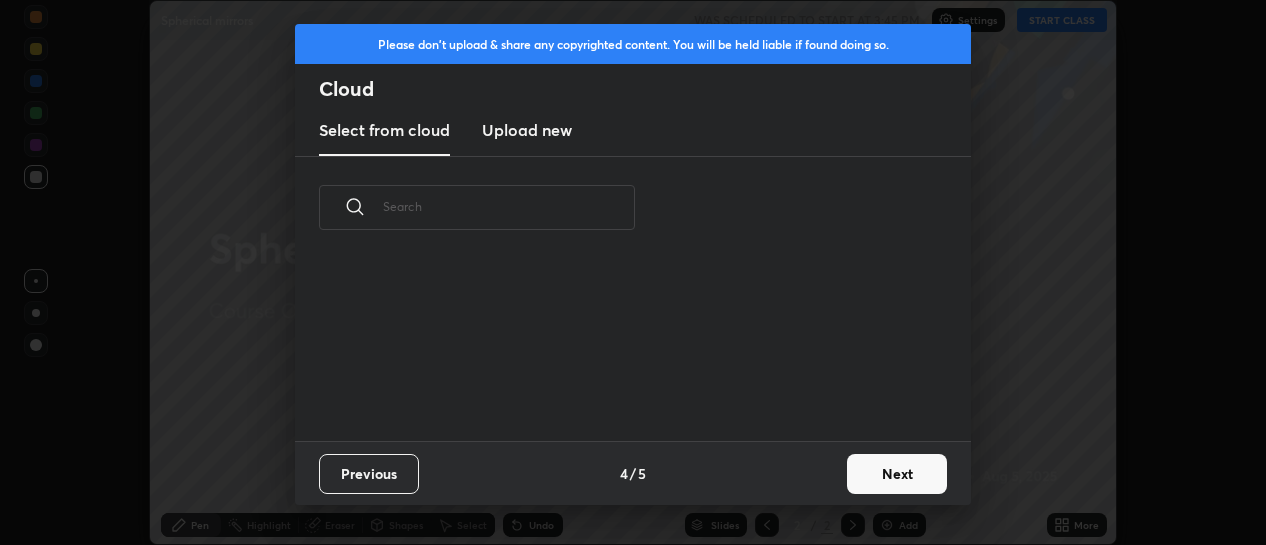 click on "Next" at bounding box center (897, 474) 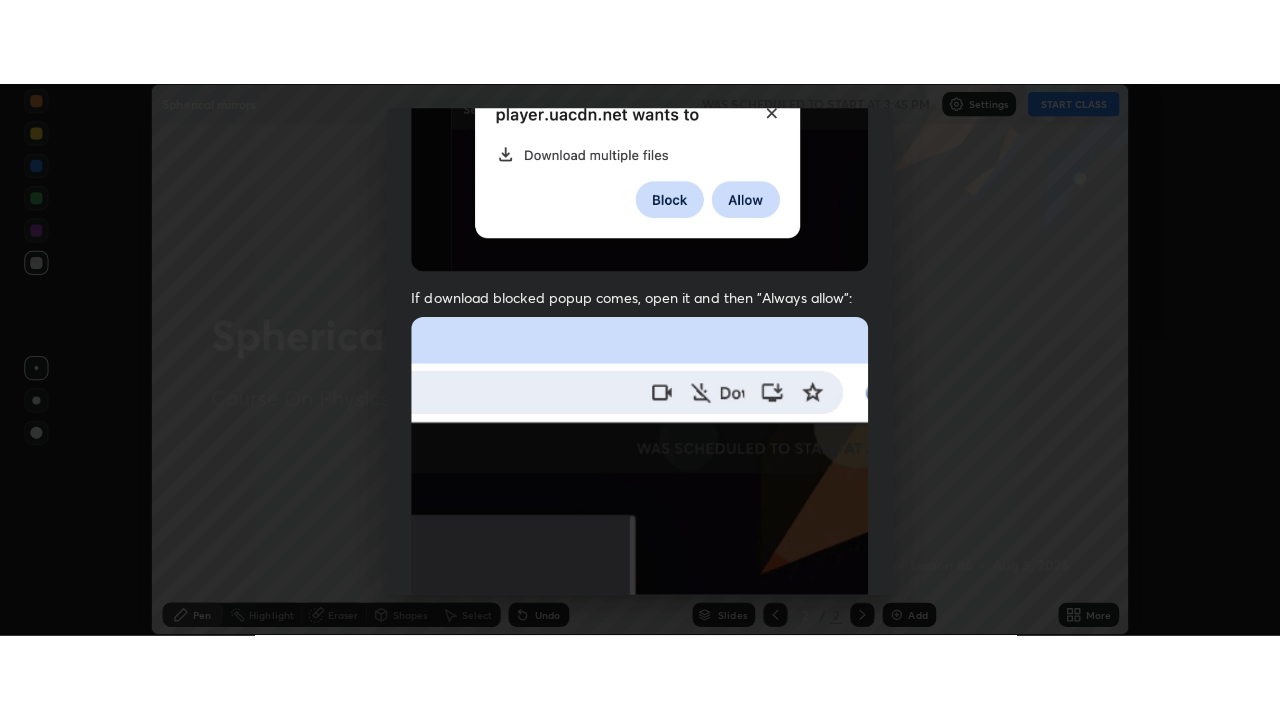 scroll, scrollTop: 519, scrollLeft: 0, axis: vertical 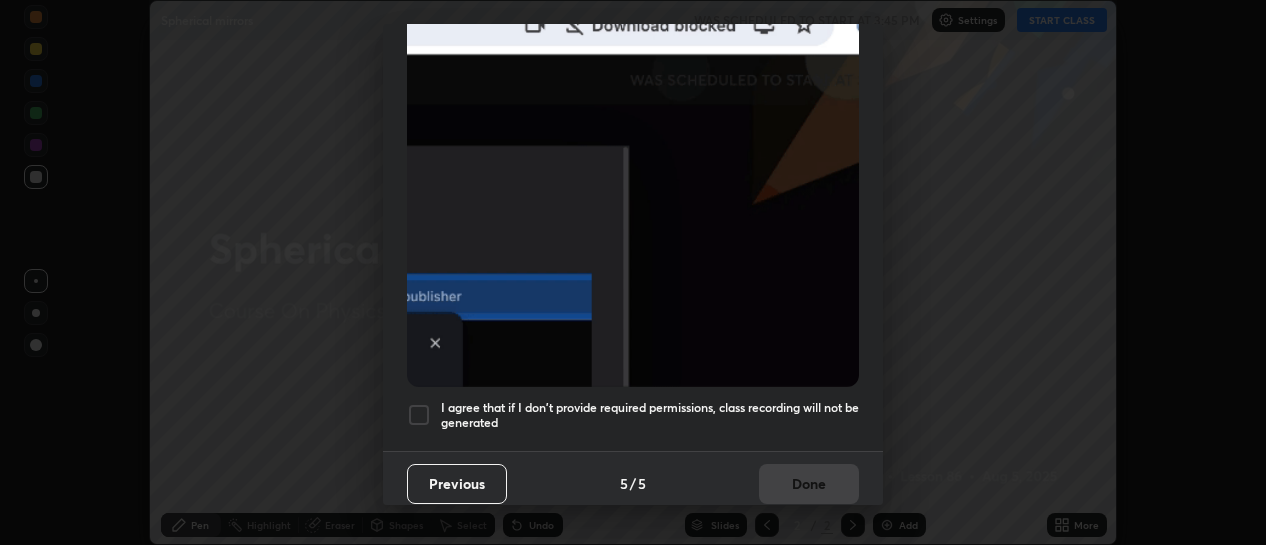 click at bounding box center (419, 415) 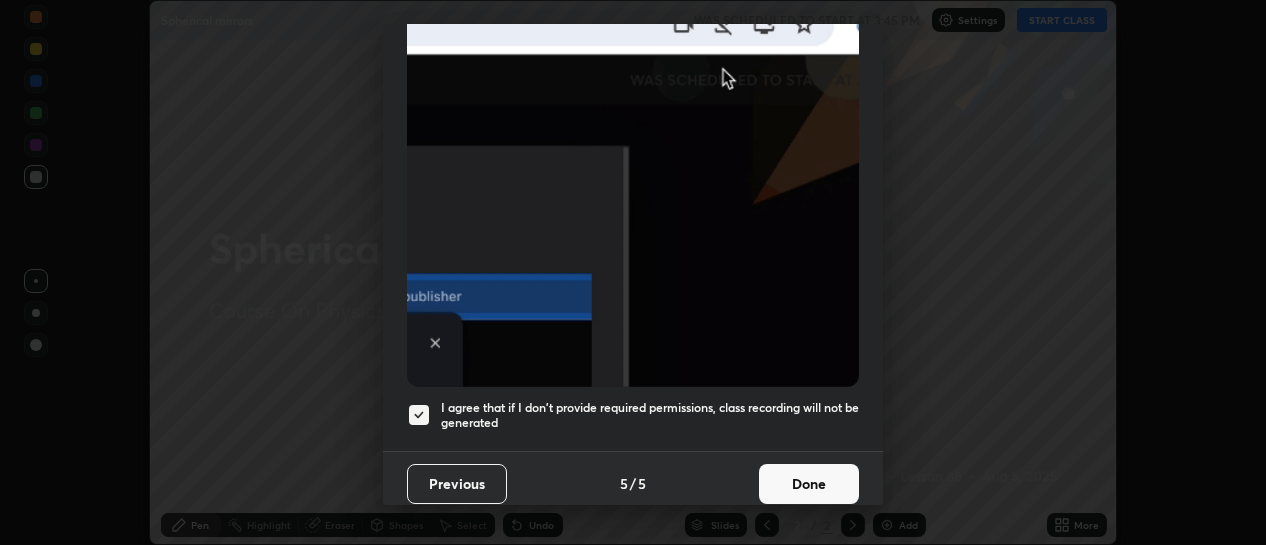 click on "Done" at bounding box center [809, 484] 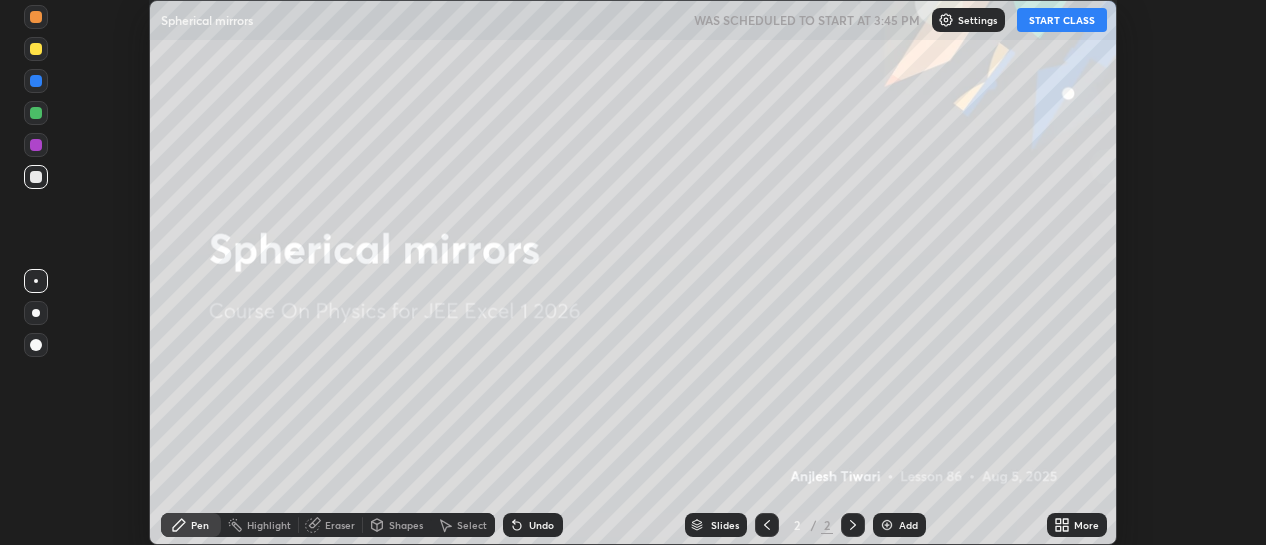 click on "Add" at bounding box center (908, 525) 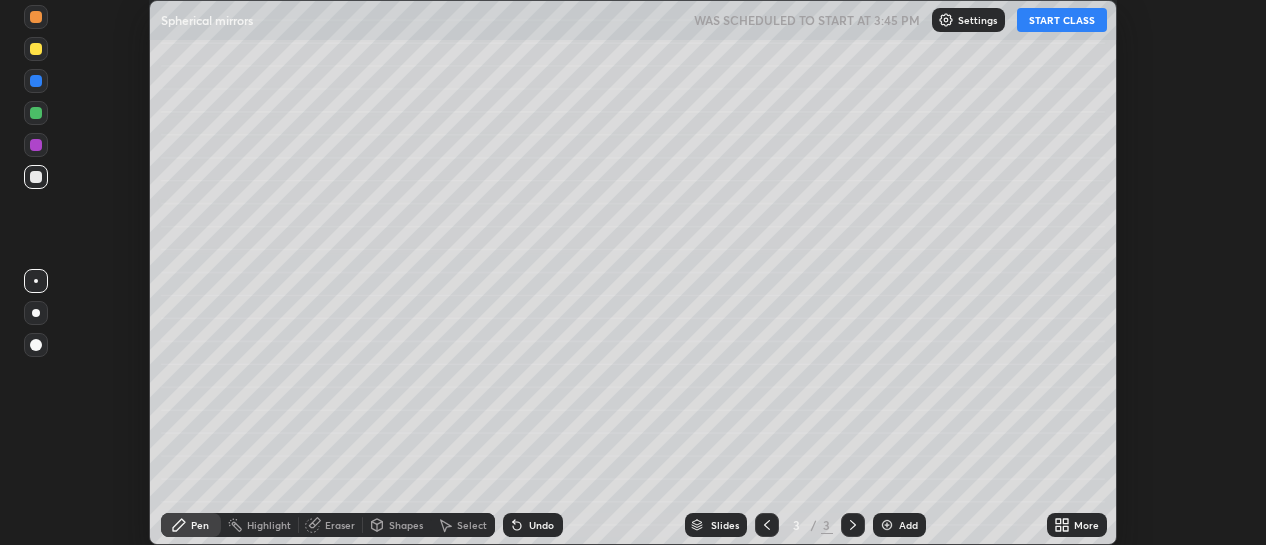 click on "More" at bounding box center (1086, 525) 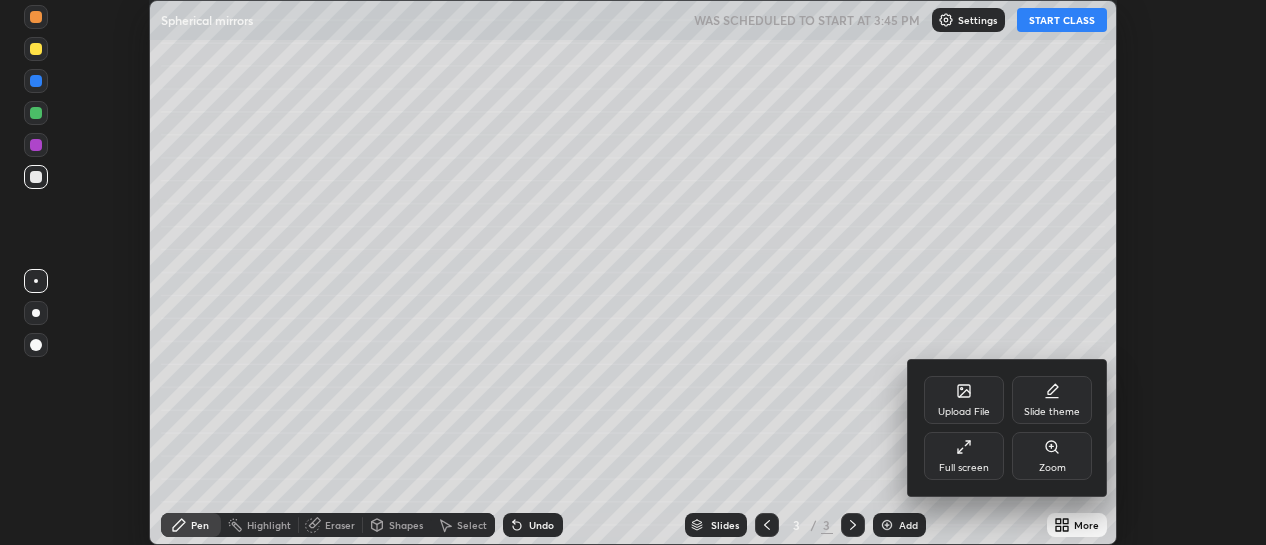 click on "Full screen" at bounding box center (964, 456) 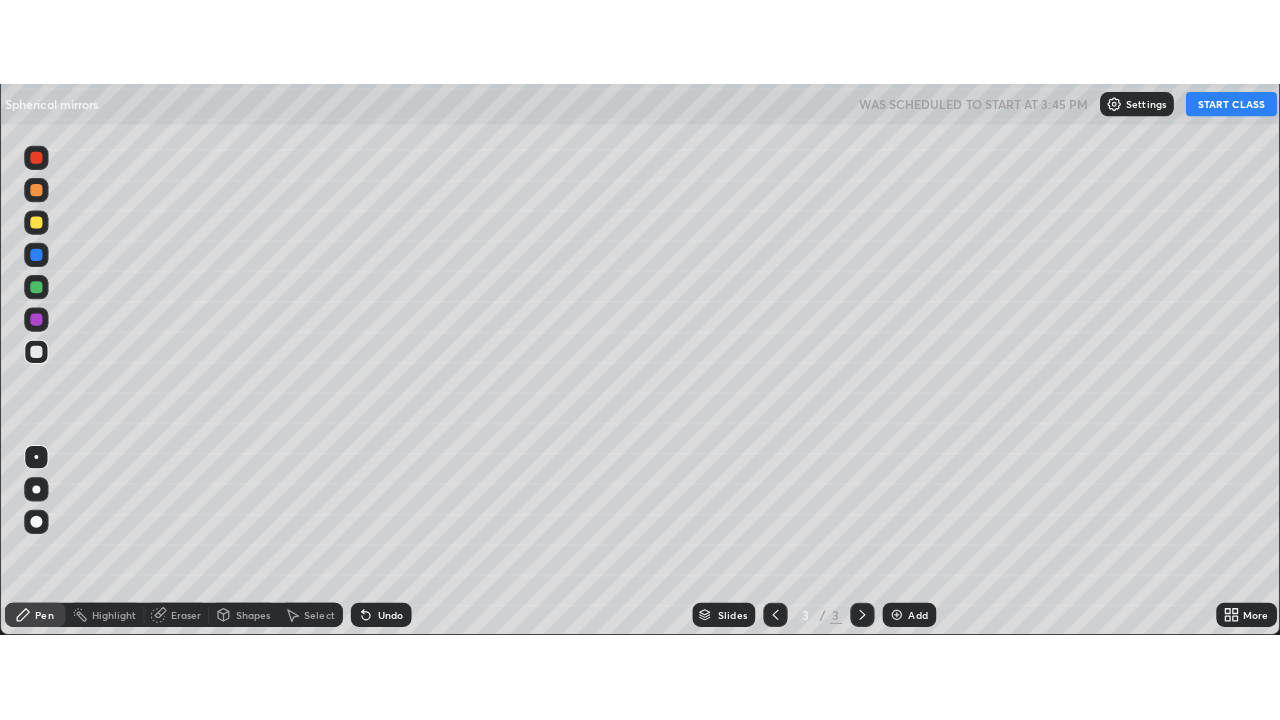 scroll, scrollTop: 99280, scrollLeft: 98720, axis: both 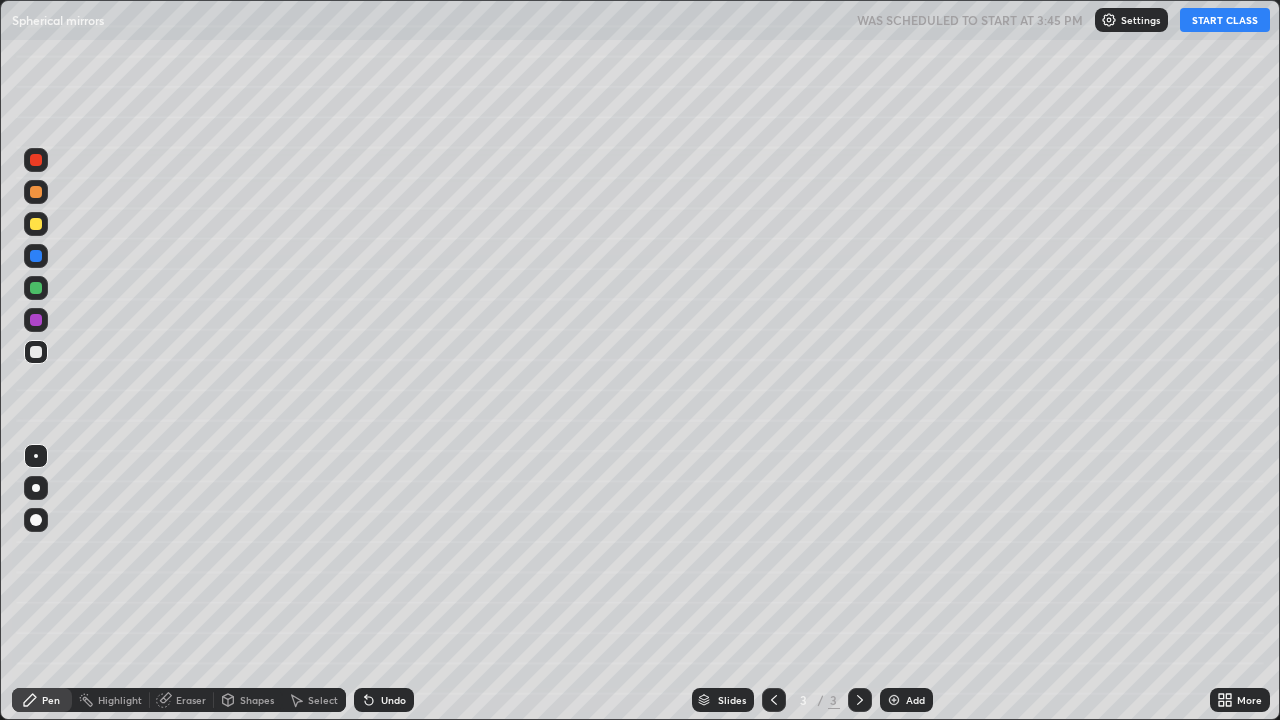 click on "START CLASS" at bounding box center [1225, 20] 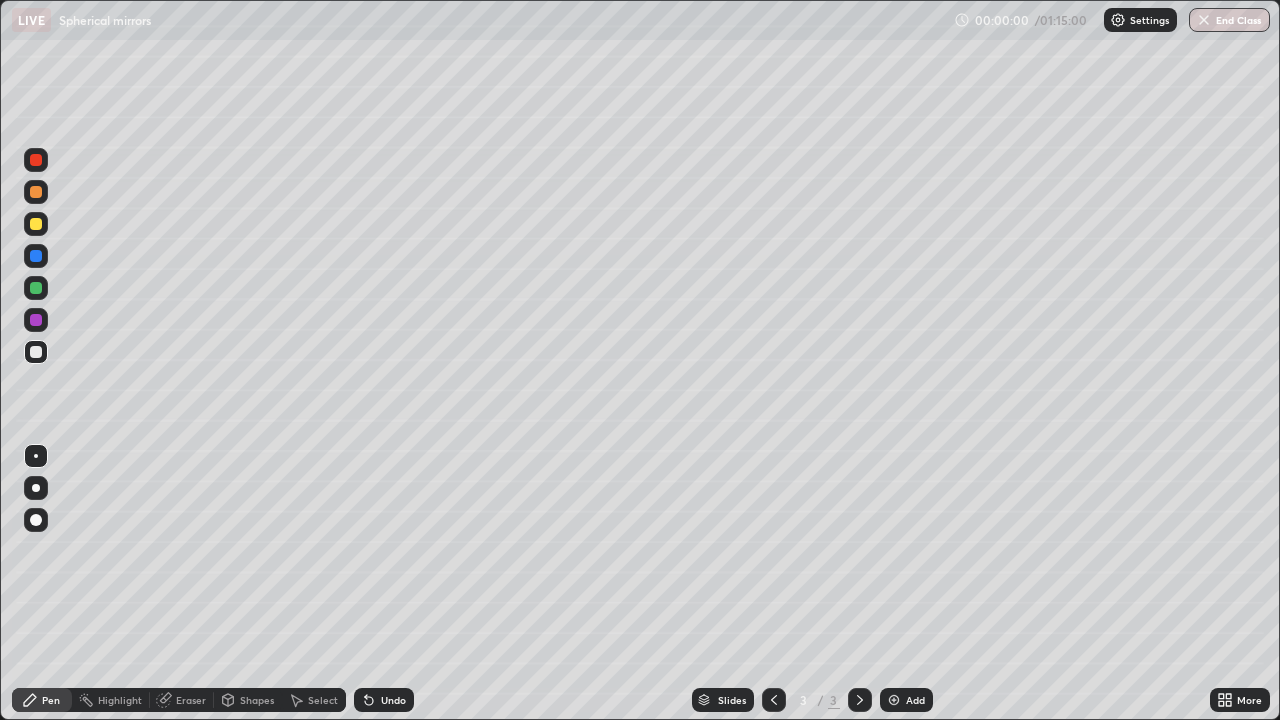 click at bounding box center [36, 488] 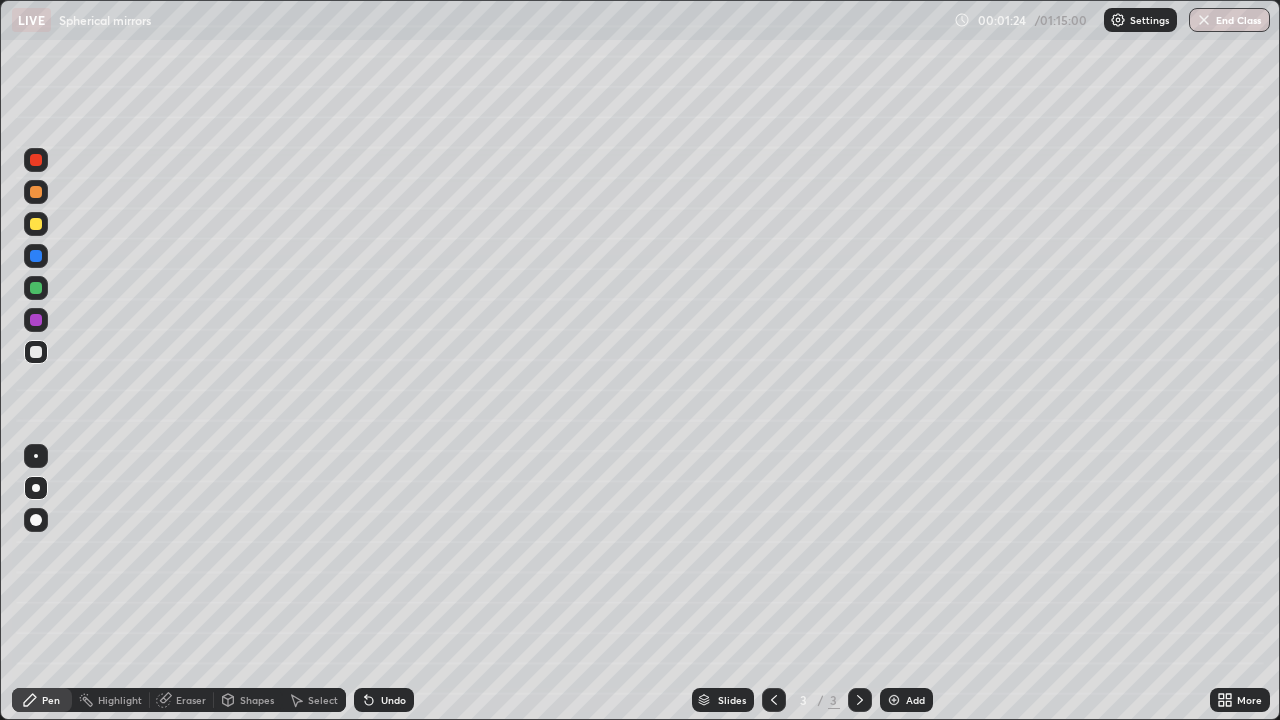 click at bounding box center [36, 288] 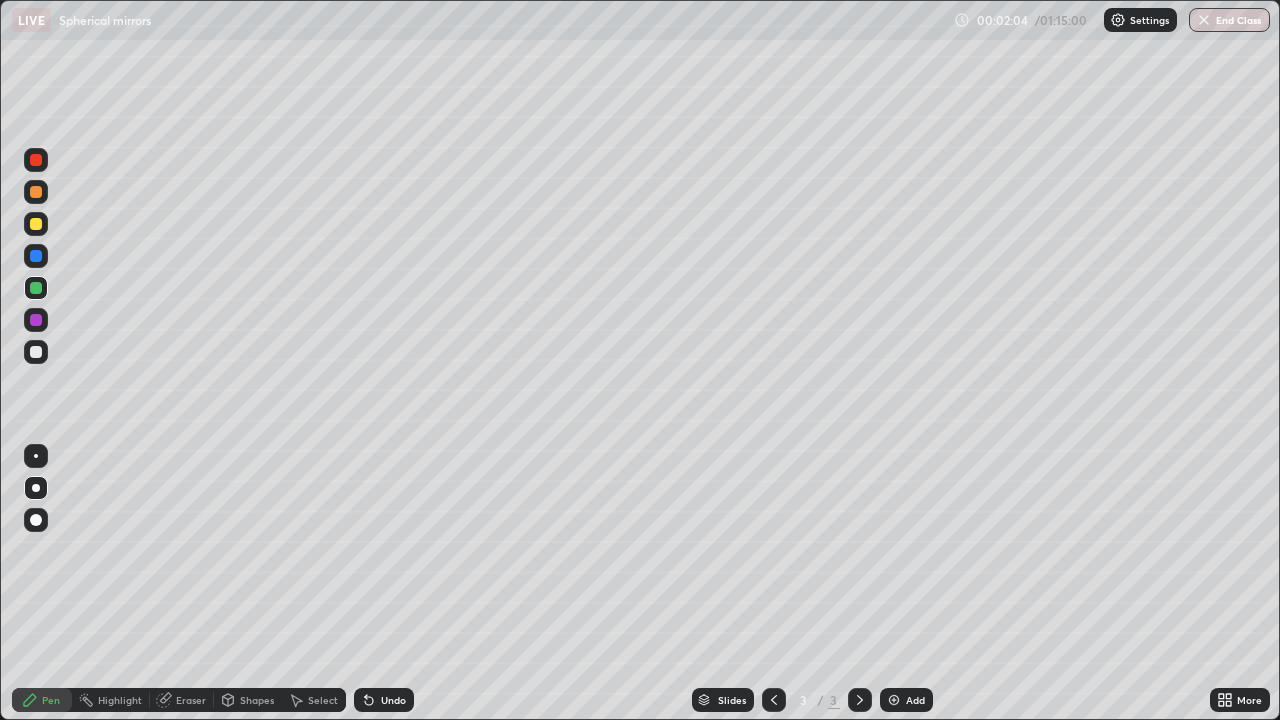 click at bounding box center [36, 352] 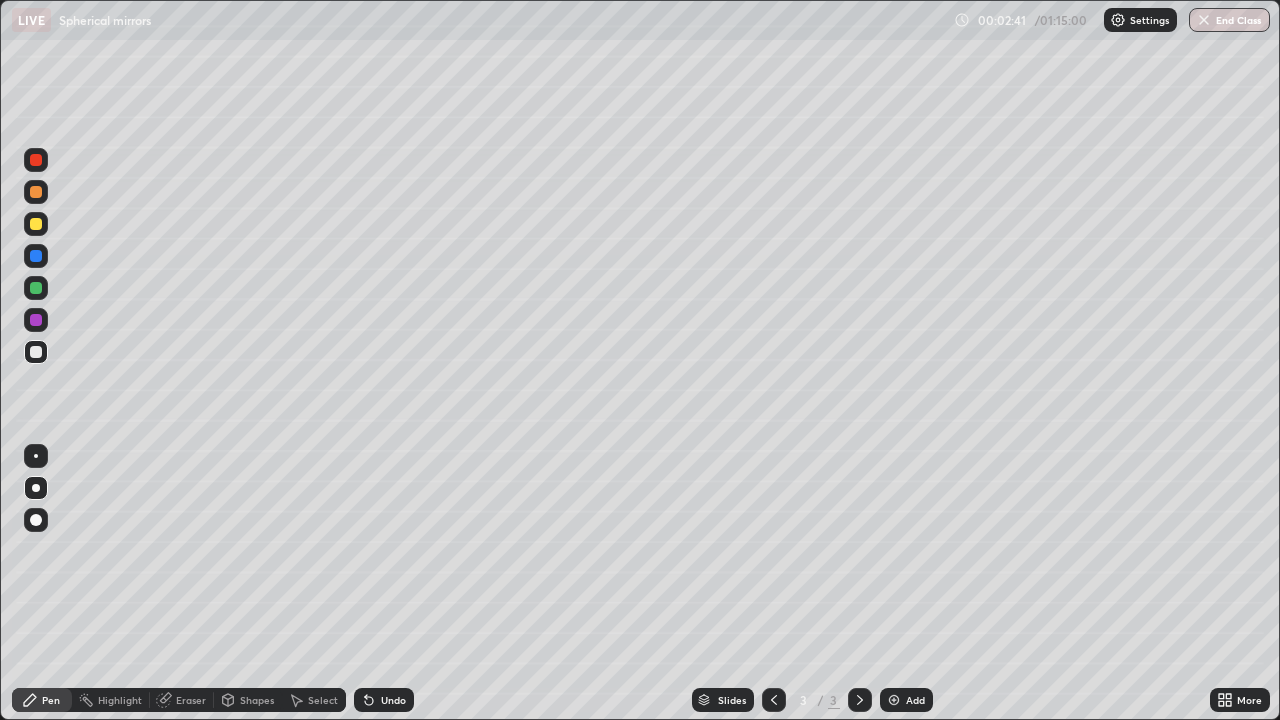 click at bounding box center [36, 352] 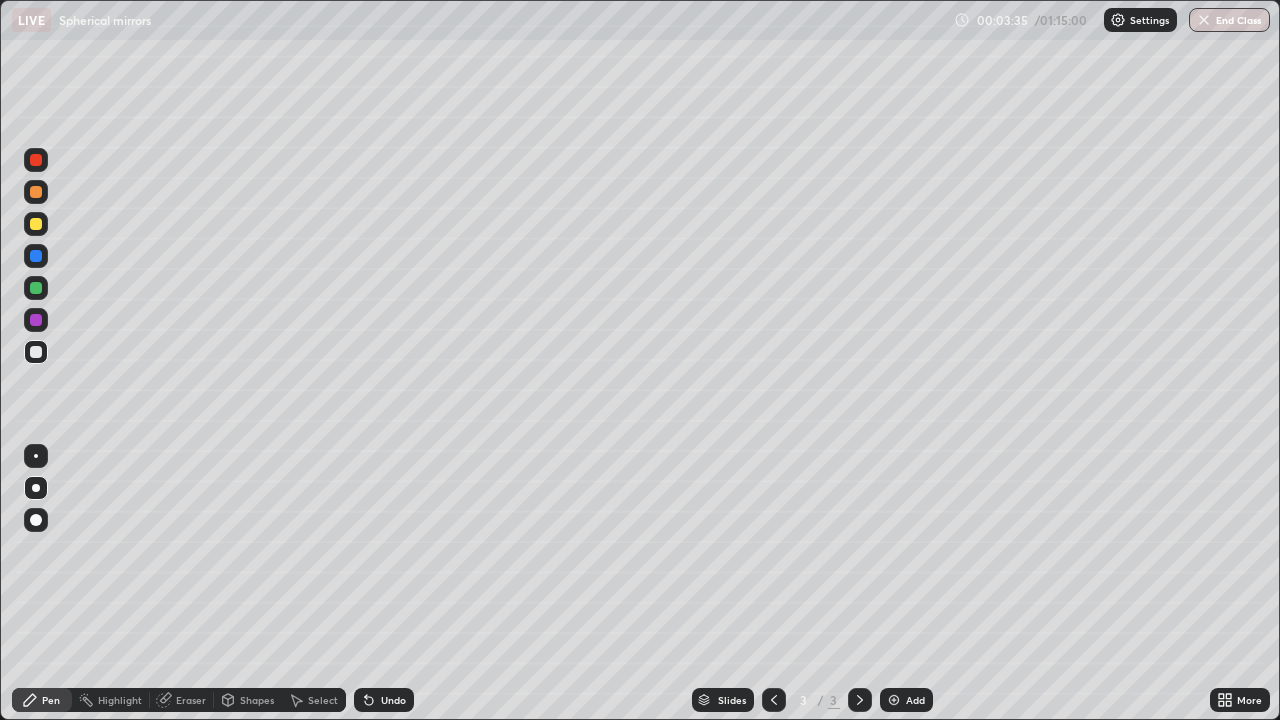 click at bounding box center (36, 288) 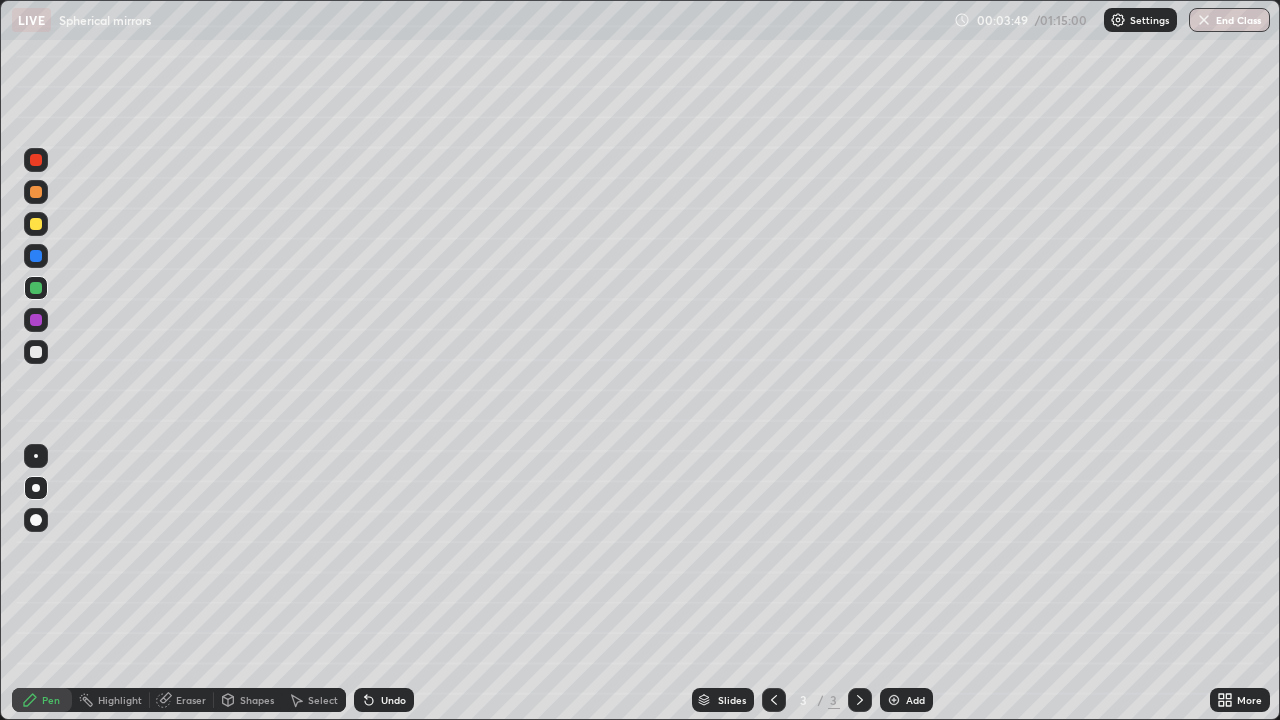 click at bounding box center (36, 352) 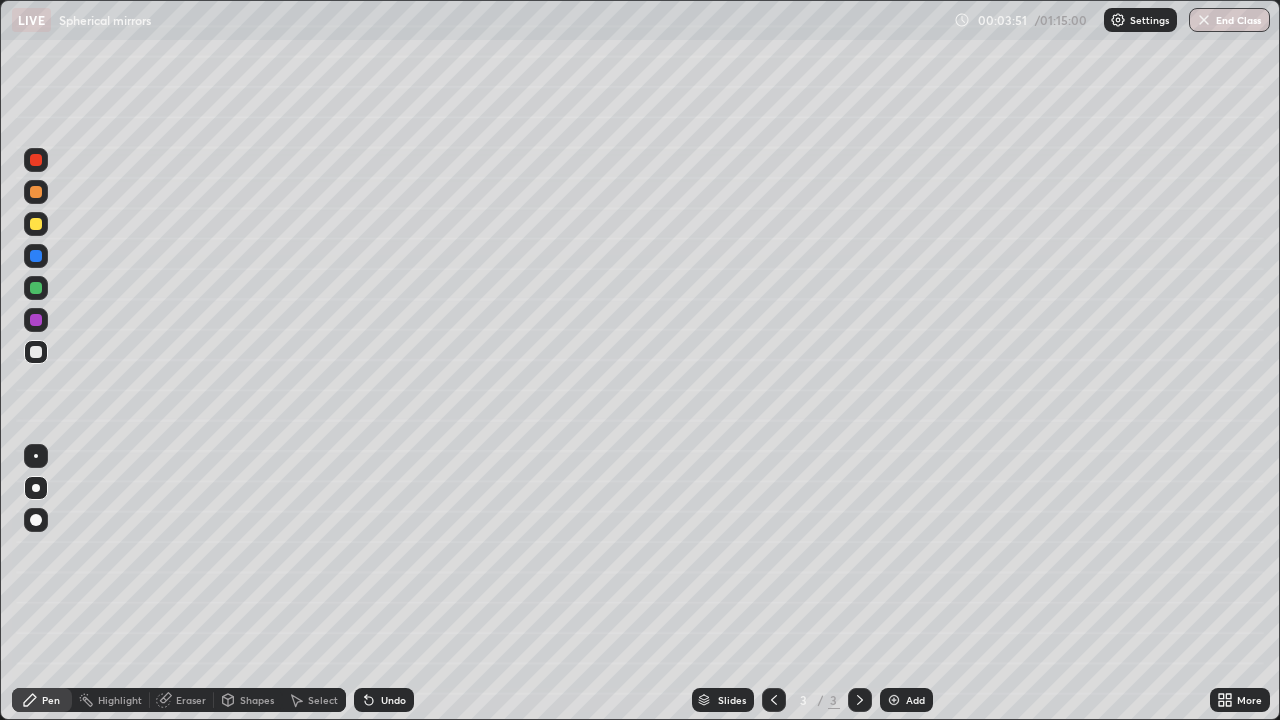 click at bounding box center (894, 700) 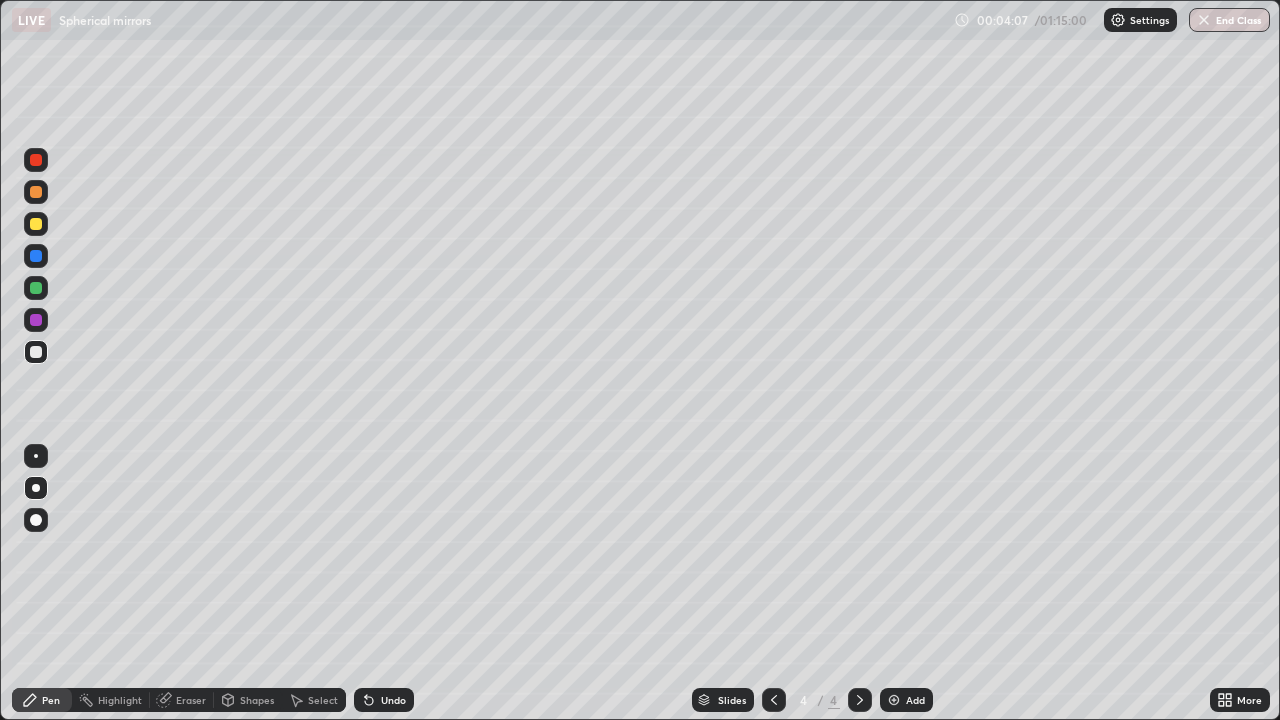 click at bounding box center (36, 288) 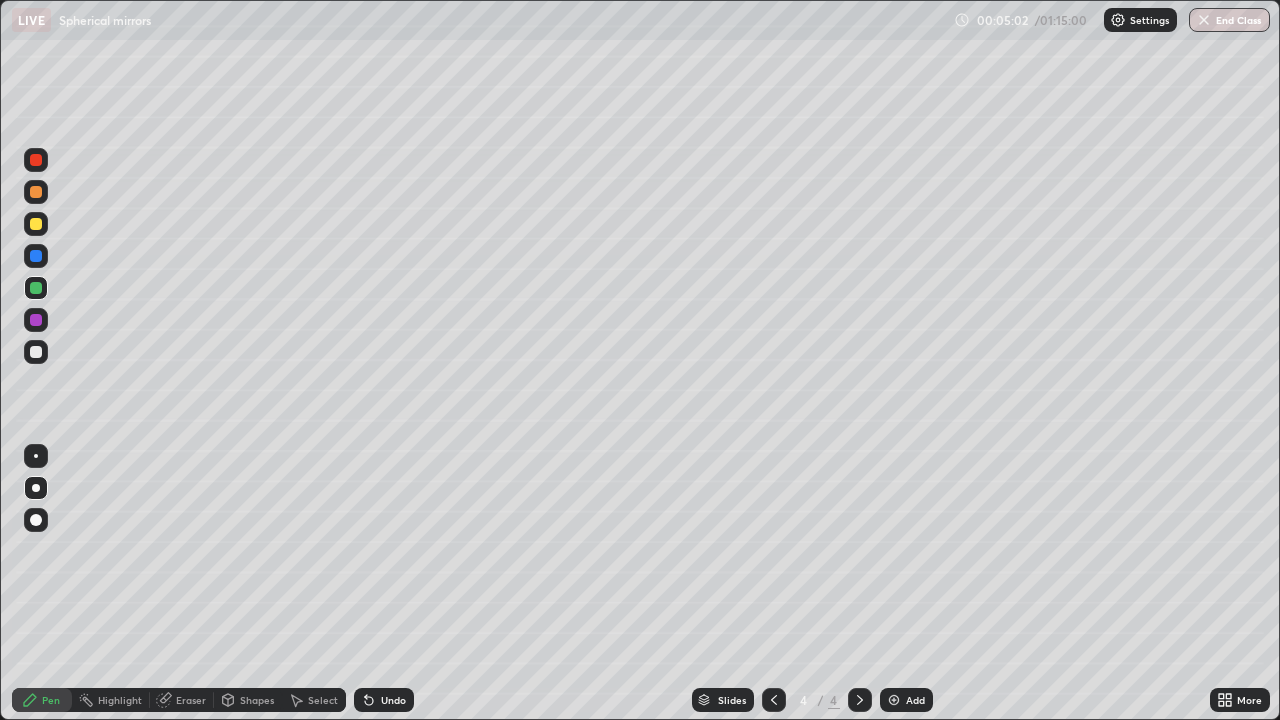 click at bounding box center [36, 288] 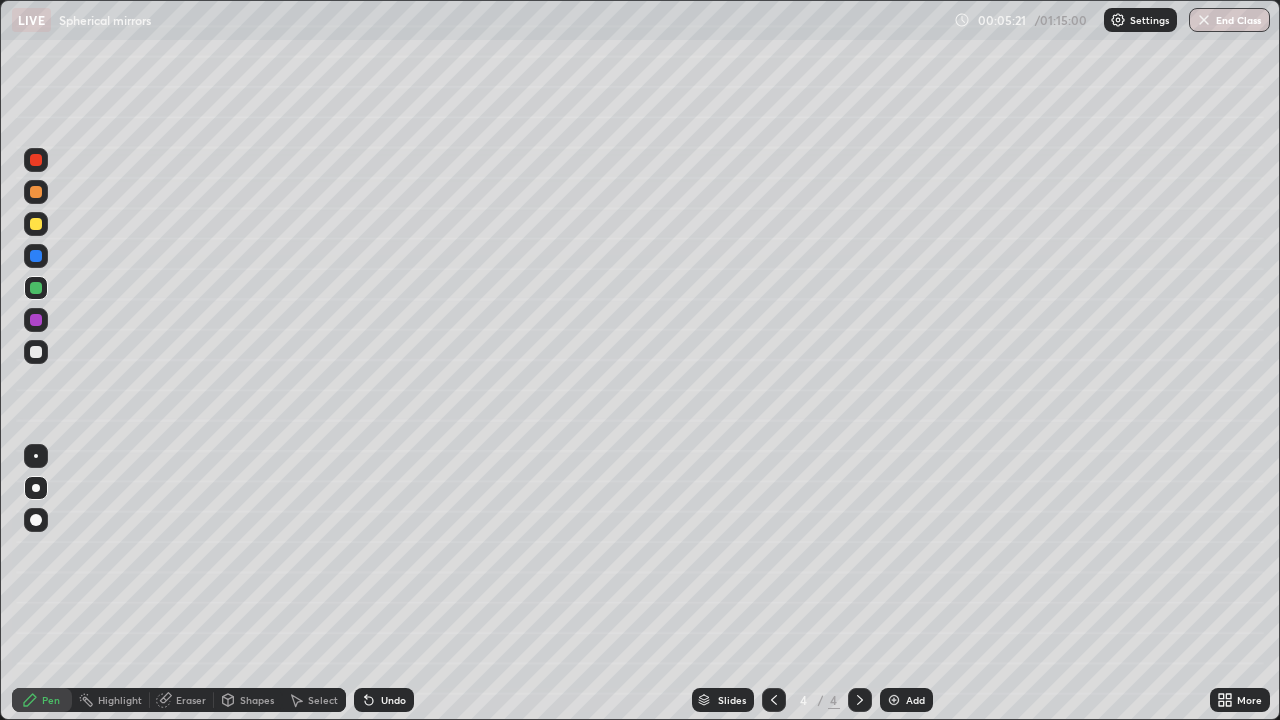 click at bounding box center (36, 456) 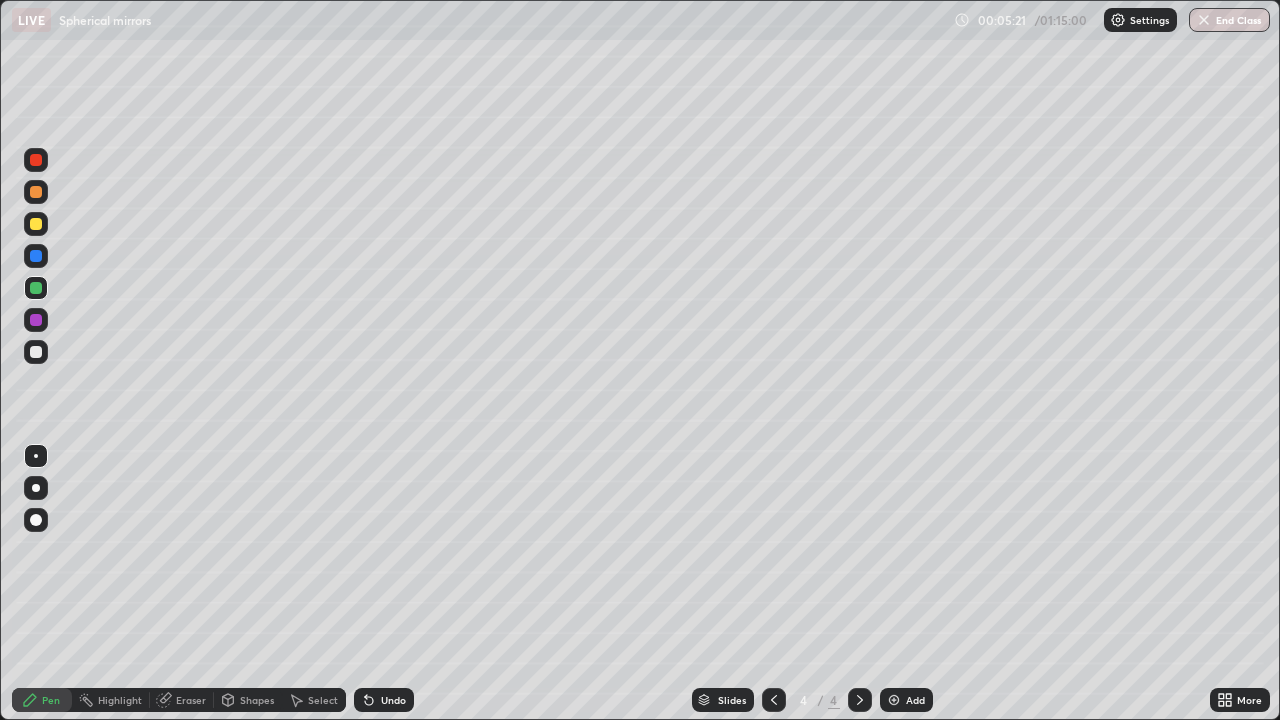 click at bounding box center (36, 224) 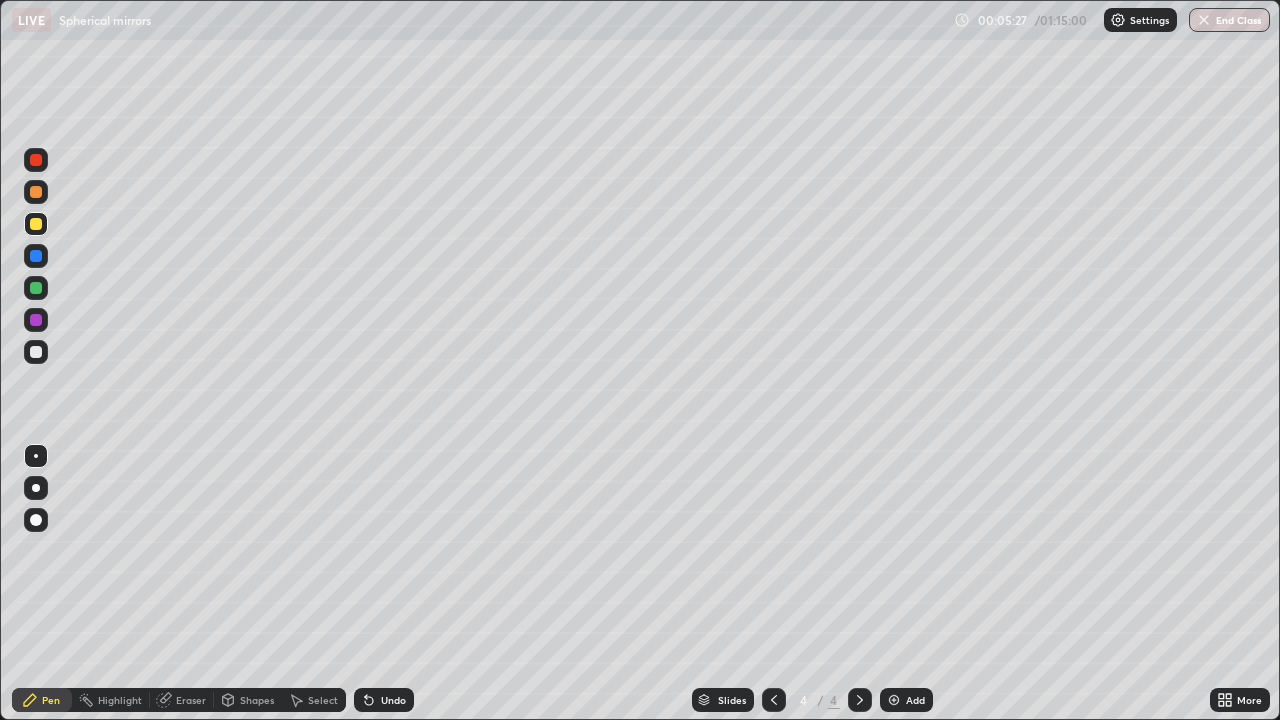 click at bounding box center (36, 352) 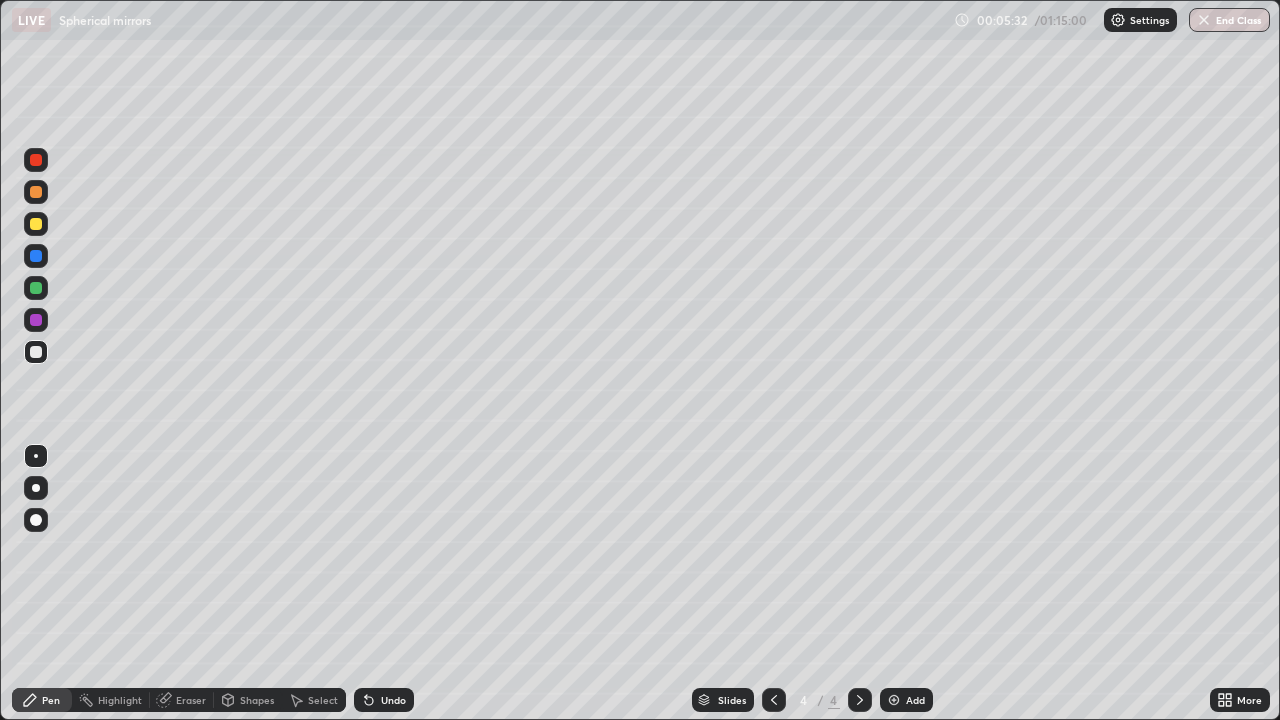 click at bounding box center [36, 288] 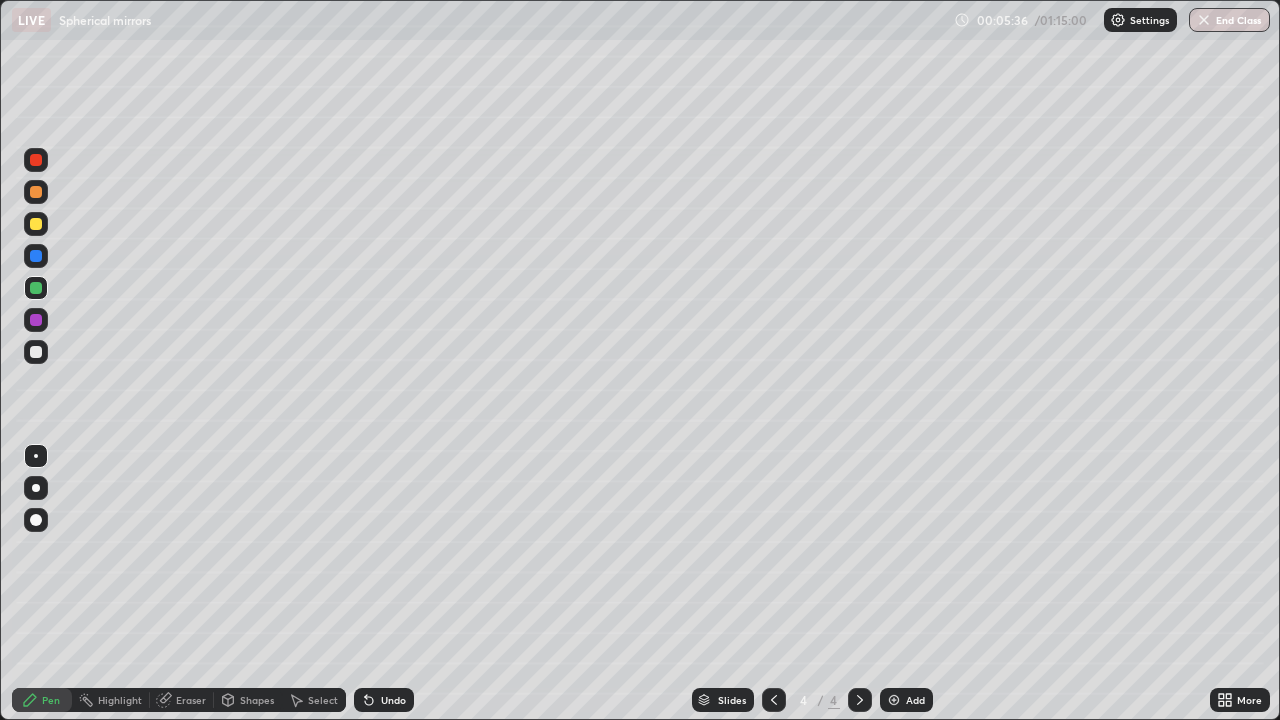 click at bounding box center [36, 352] 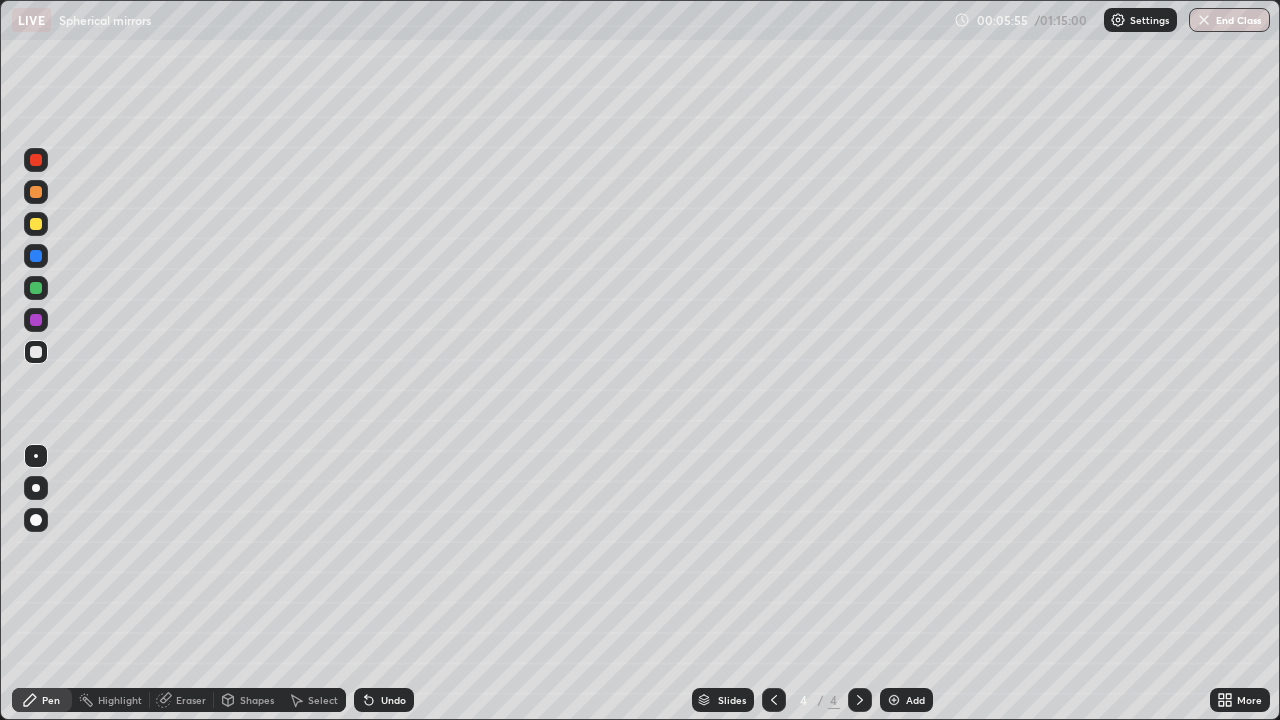 click at bounding box center (36, 288) 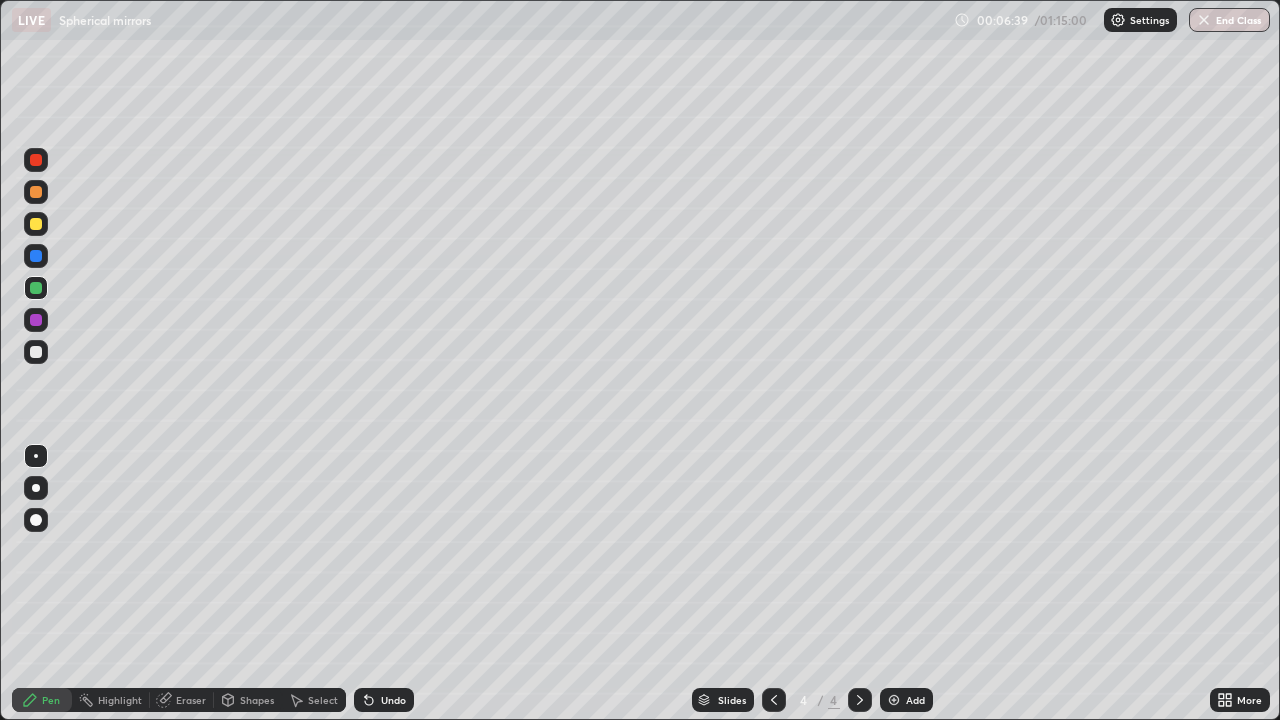 click at bounding box center (36, 256) 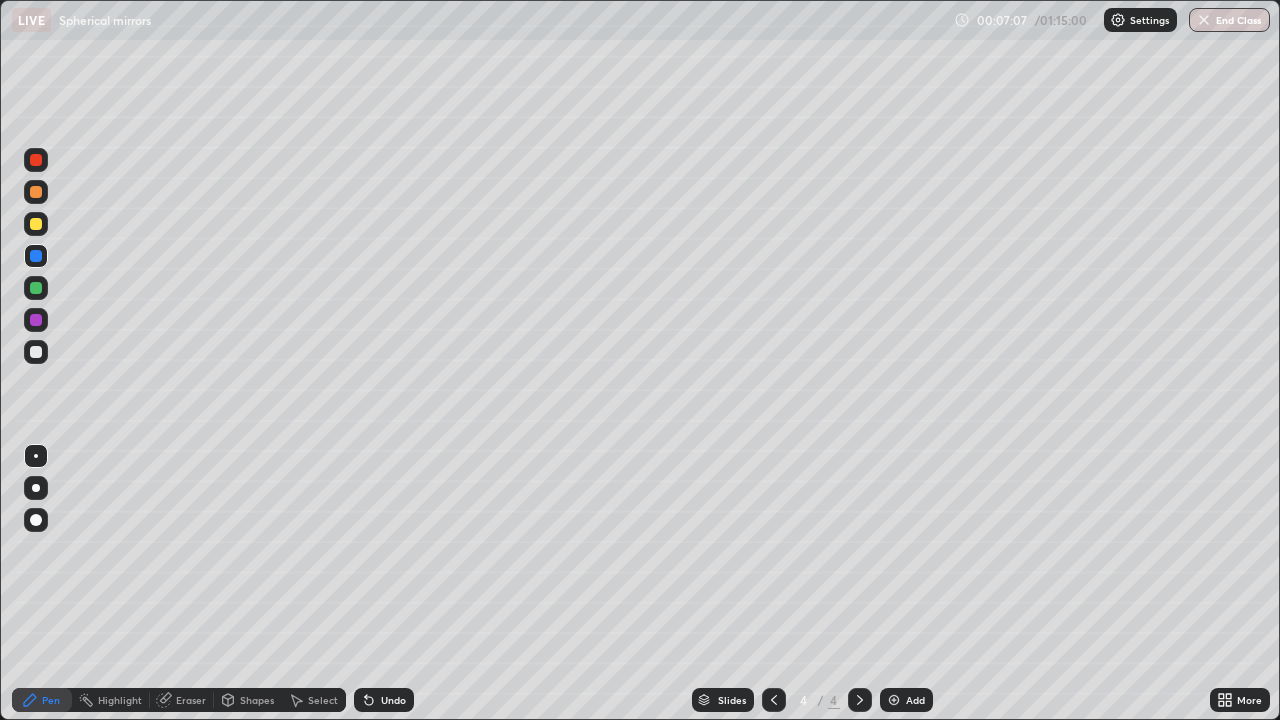 click at bounding box center [36, 488] 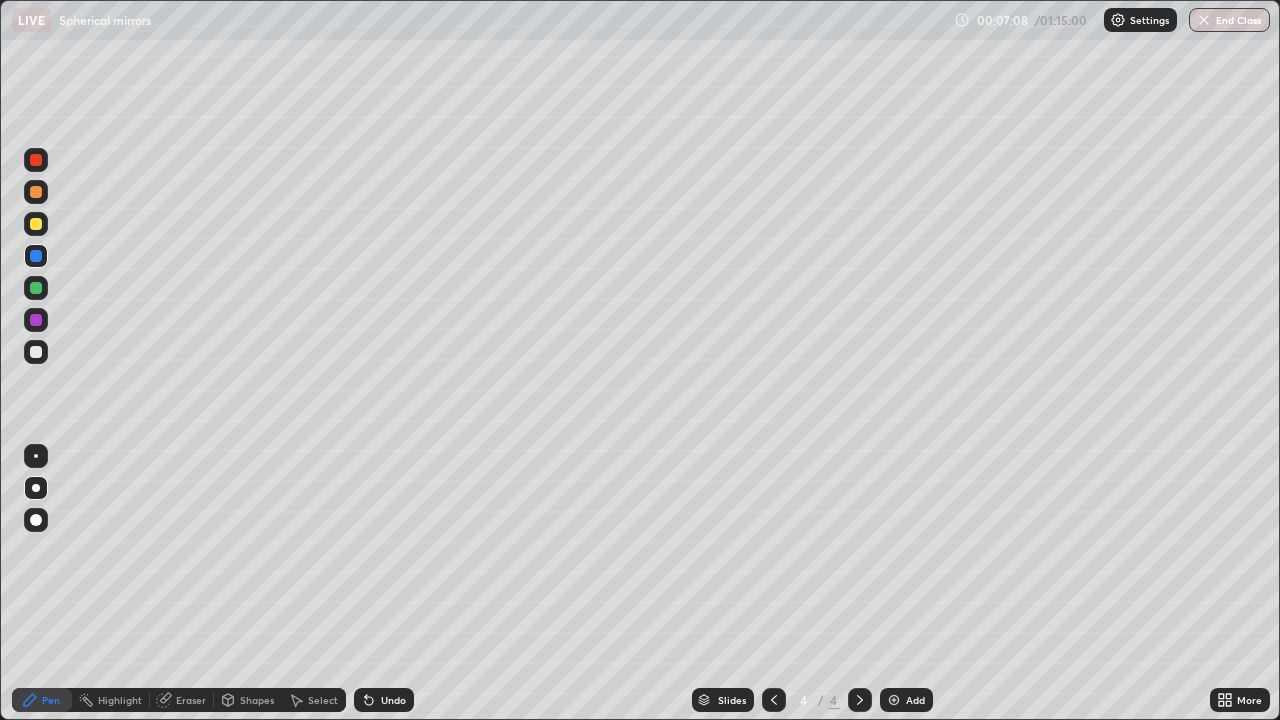 click at bounding box center (36, 352) 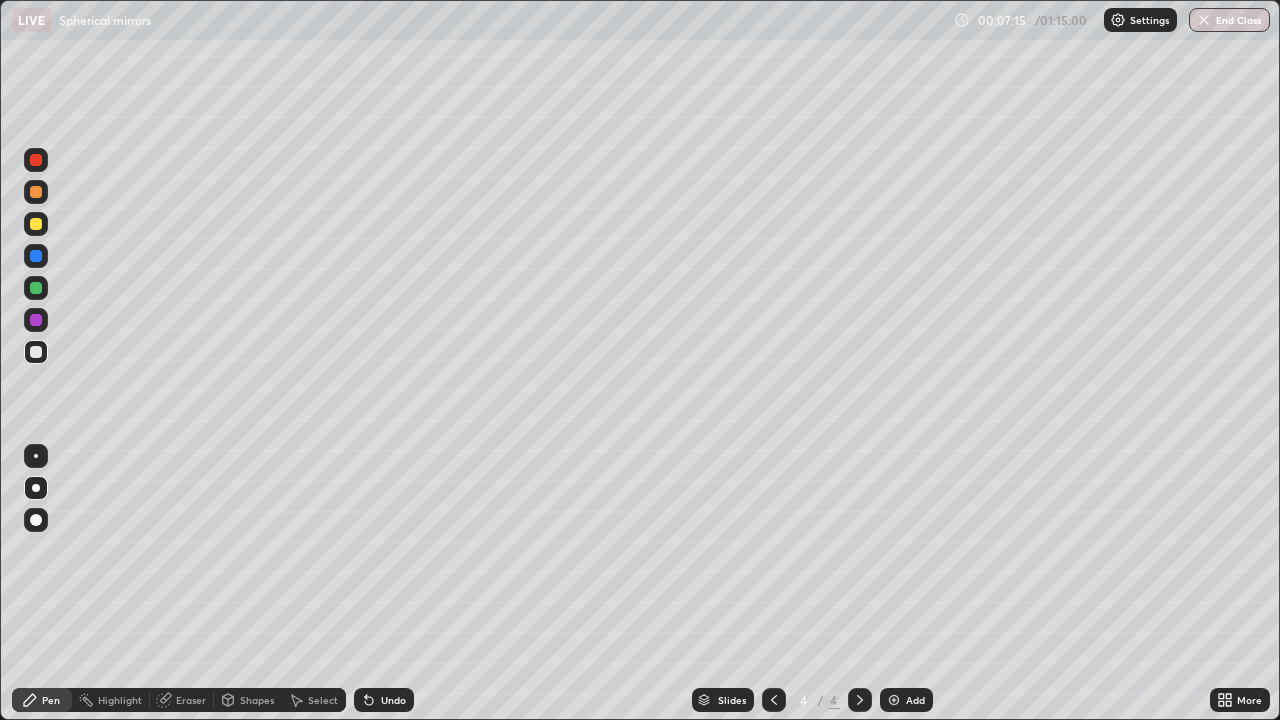 click at bounding box center (894, 700) 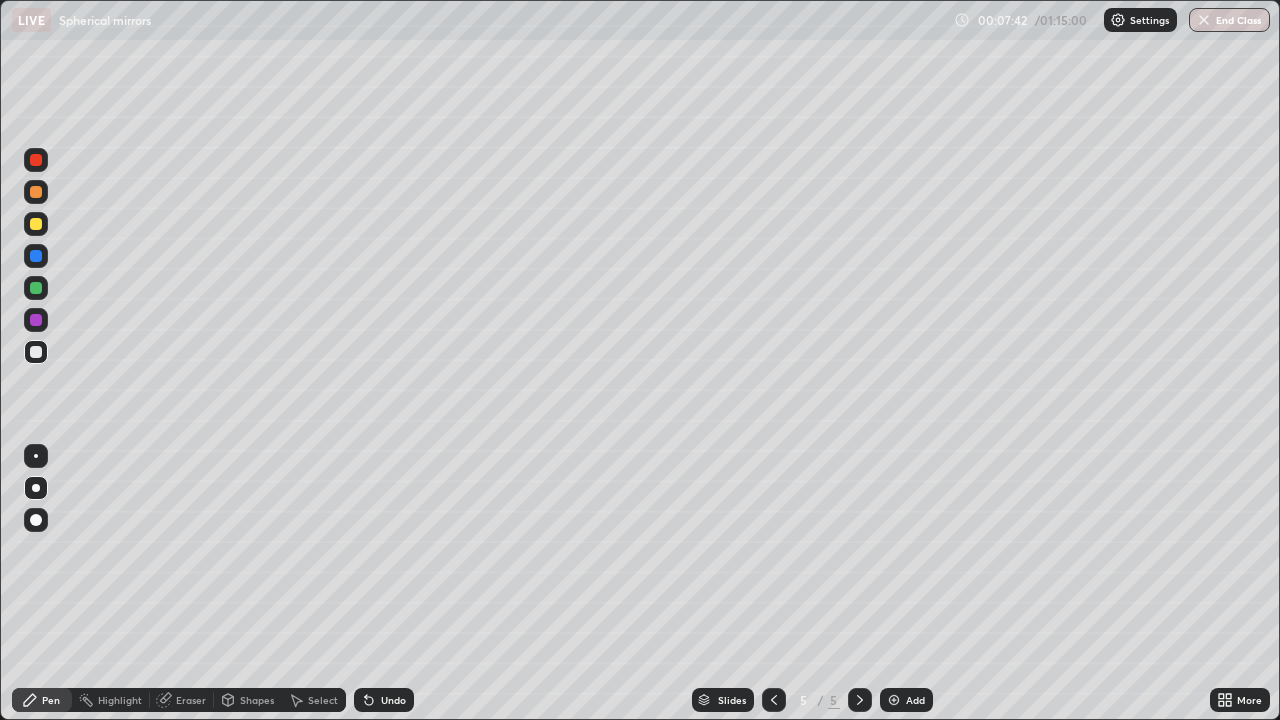 click at bounding box center (36, 288) 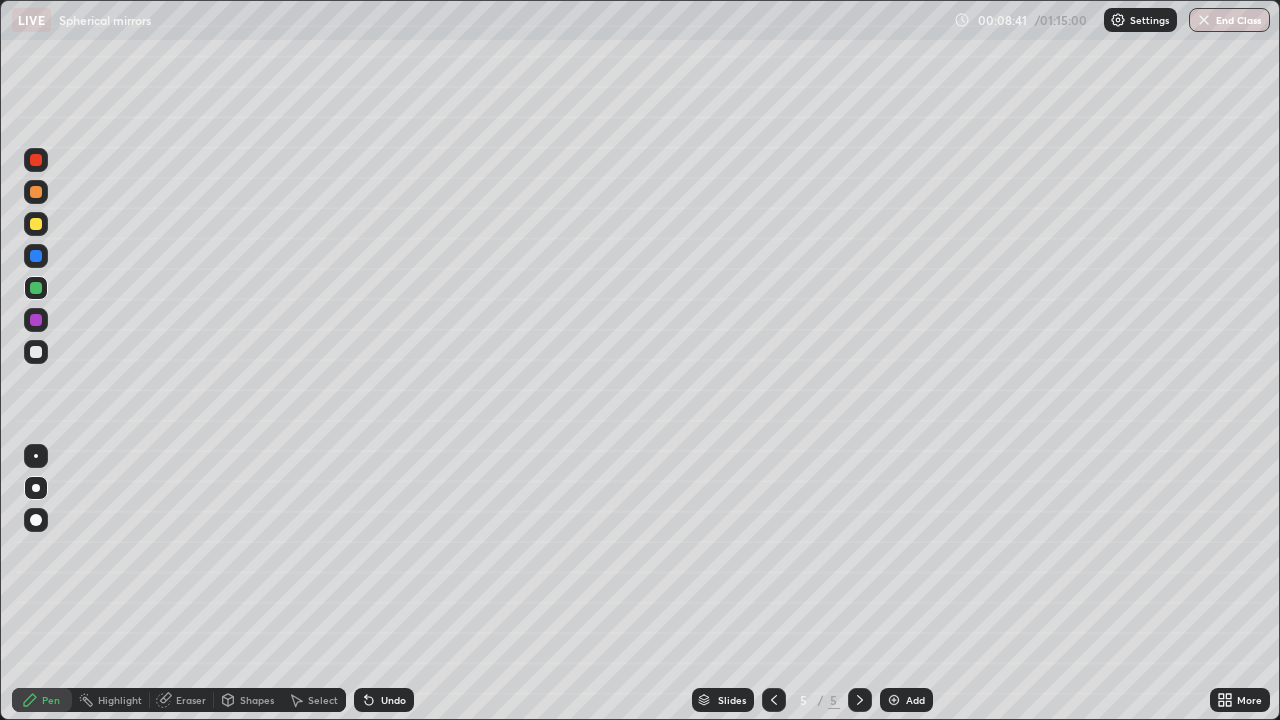 click at bounding box center (36, 256) 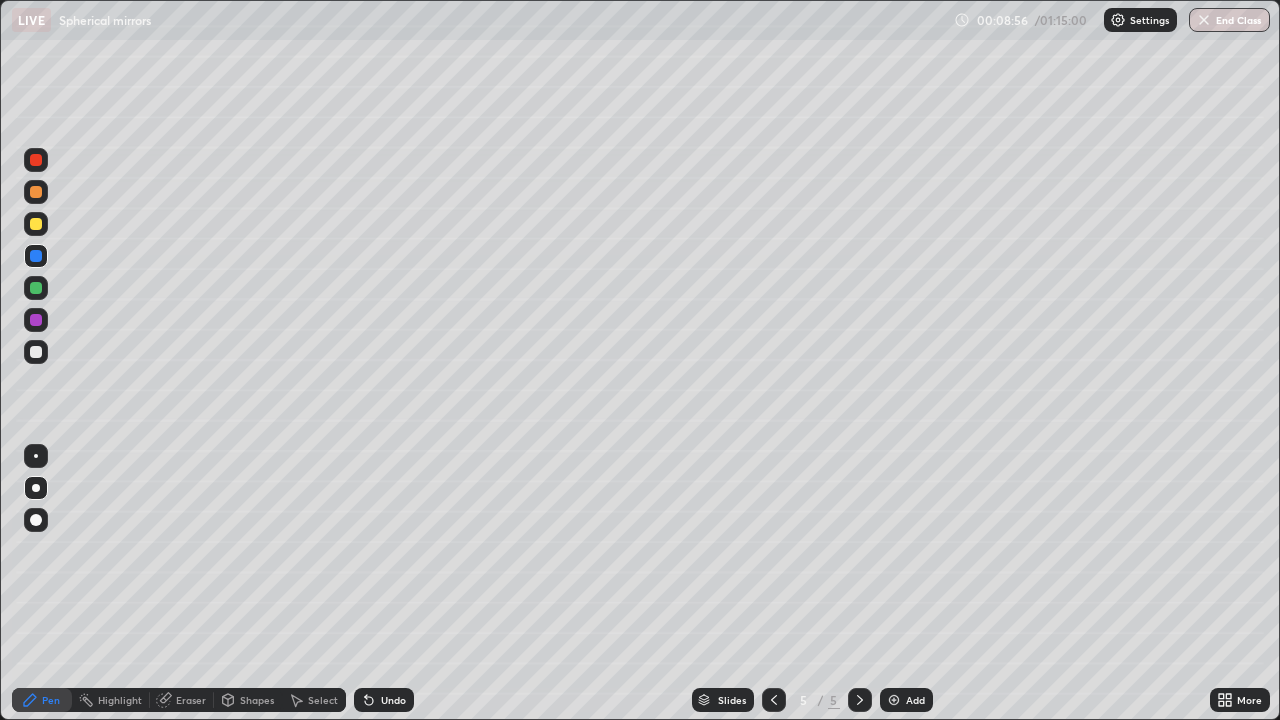 click on "Undo" at bounding box center [384, 700] 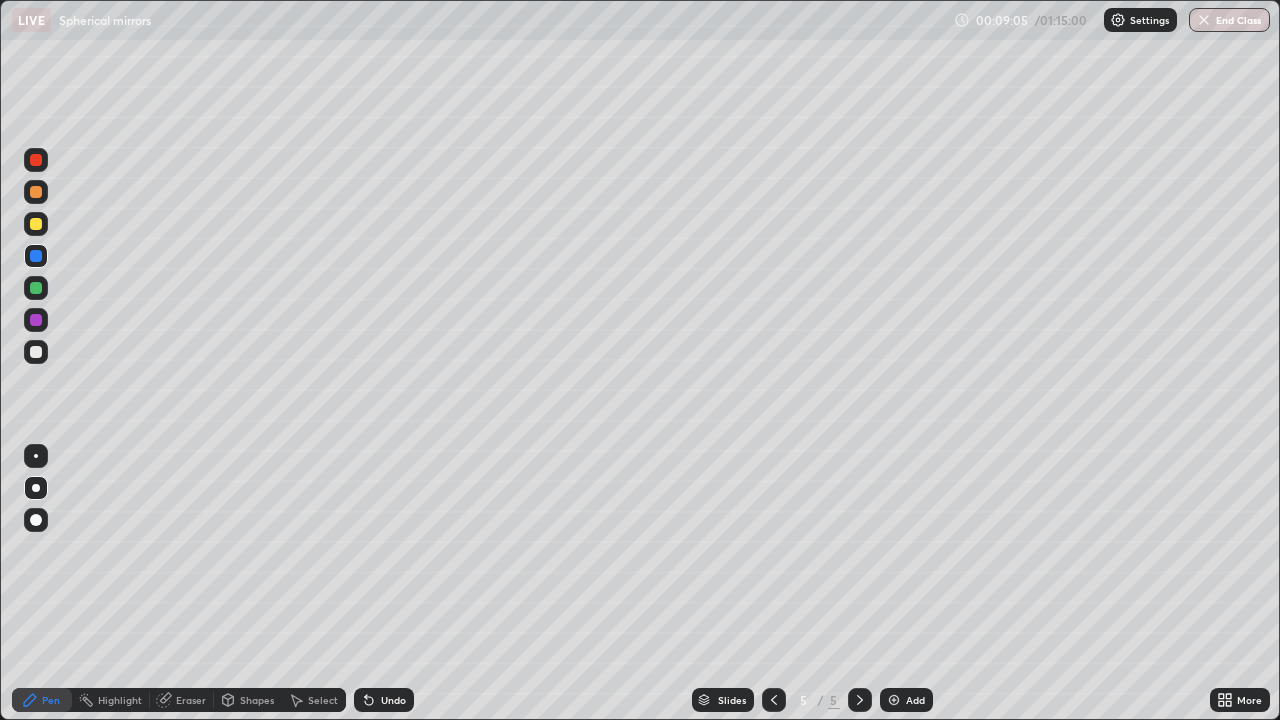 click at bounding box center (36, 352) 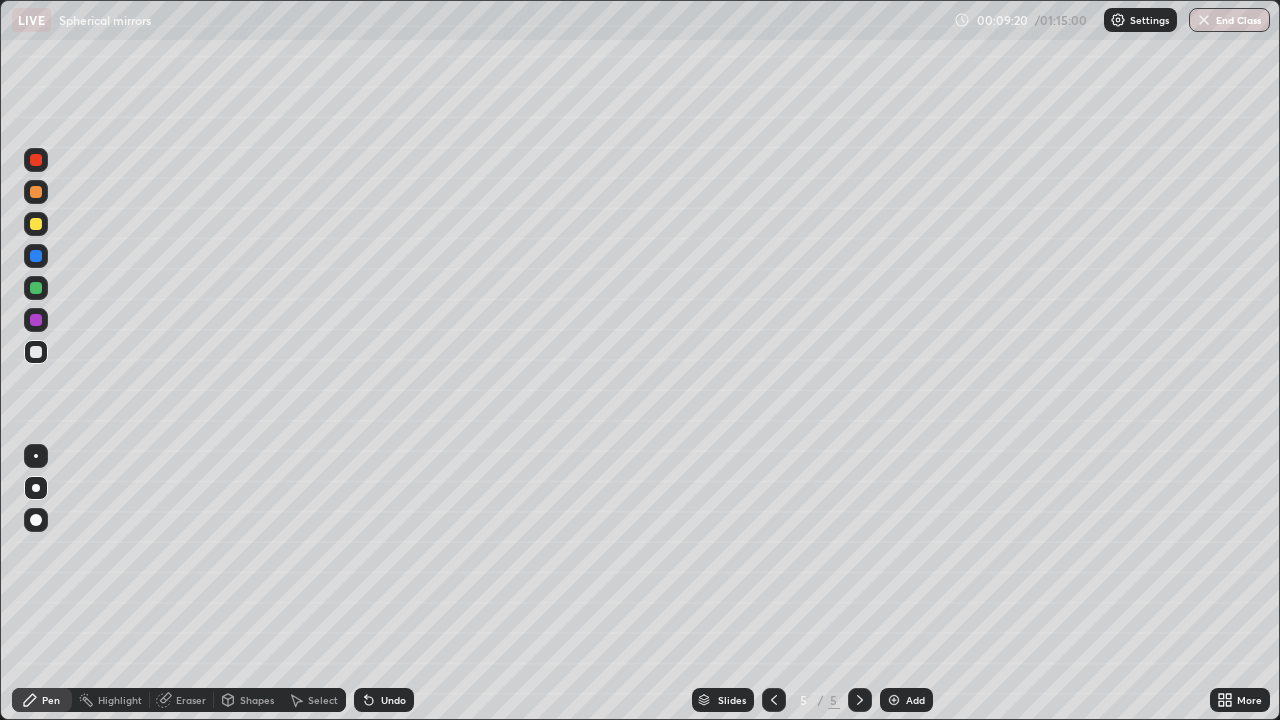 click on "Add" at bounding box center (906, 700) 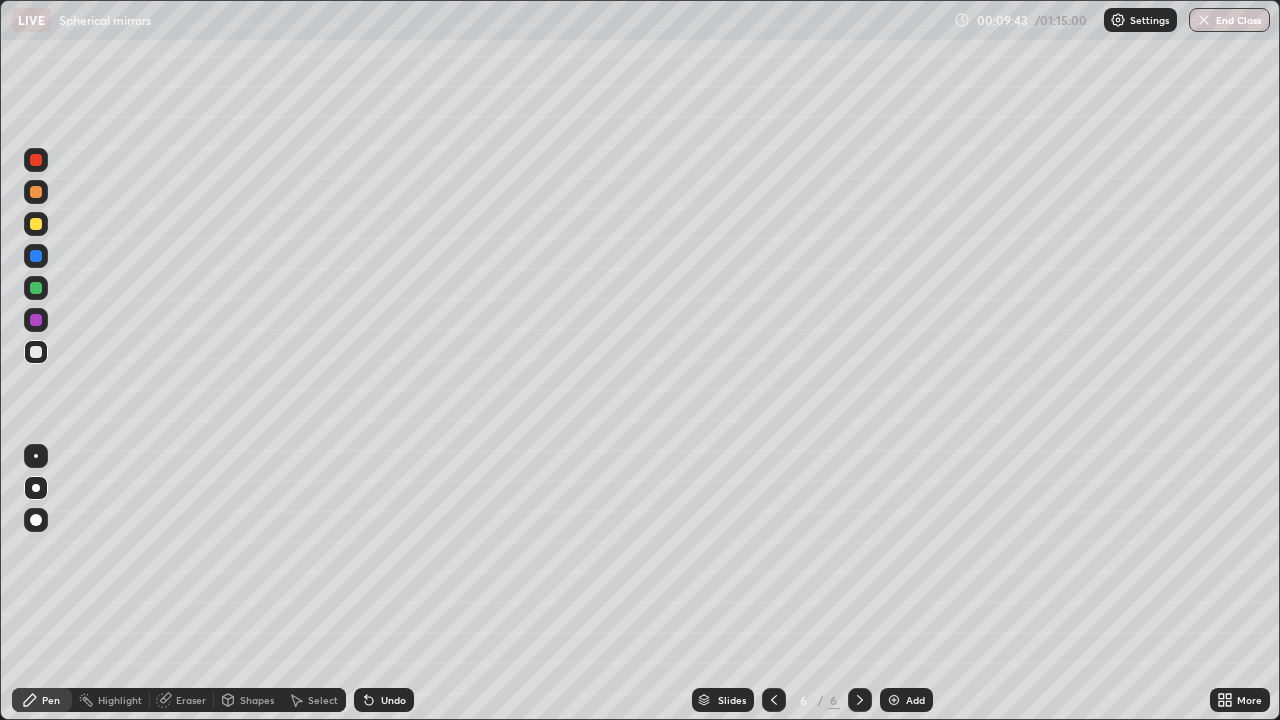 click on "Eraser" at bounding box center [182, 700] 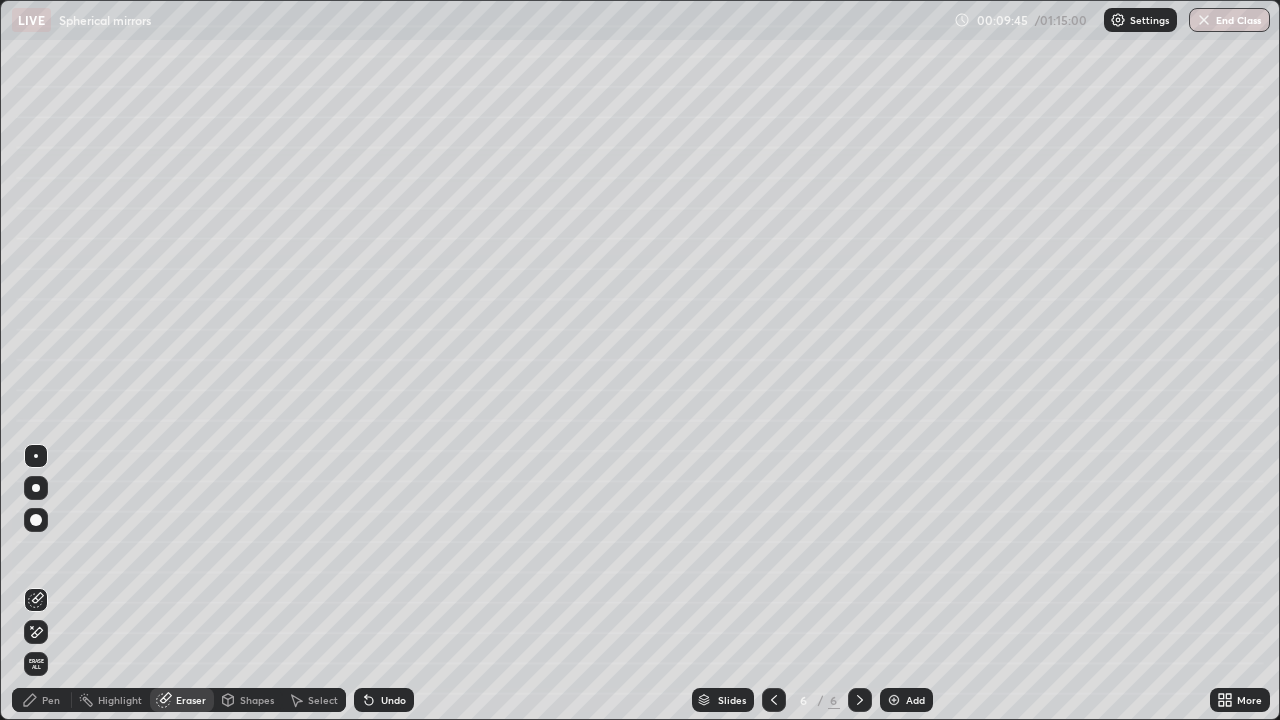 click on "Pen" at bounding box center (51, 700) 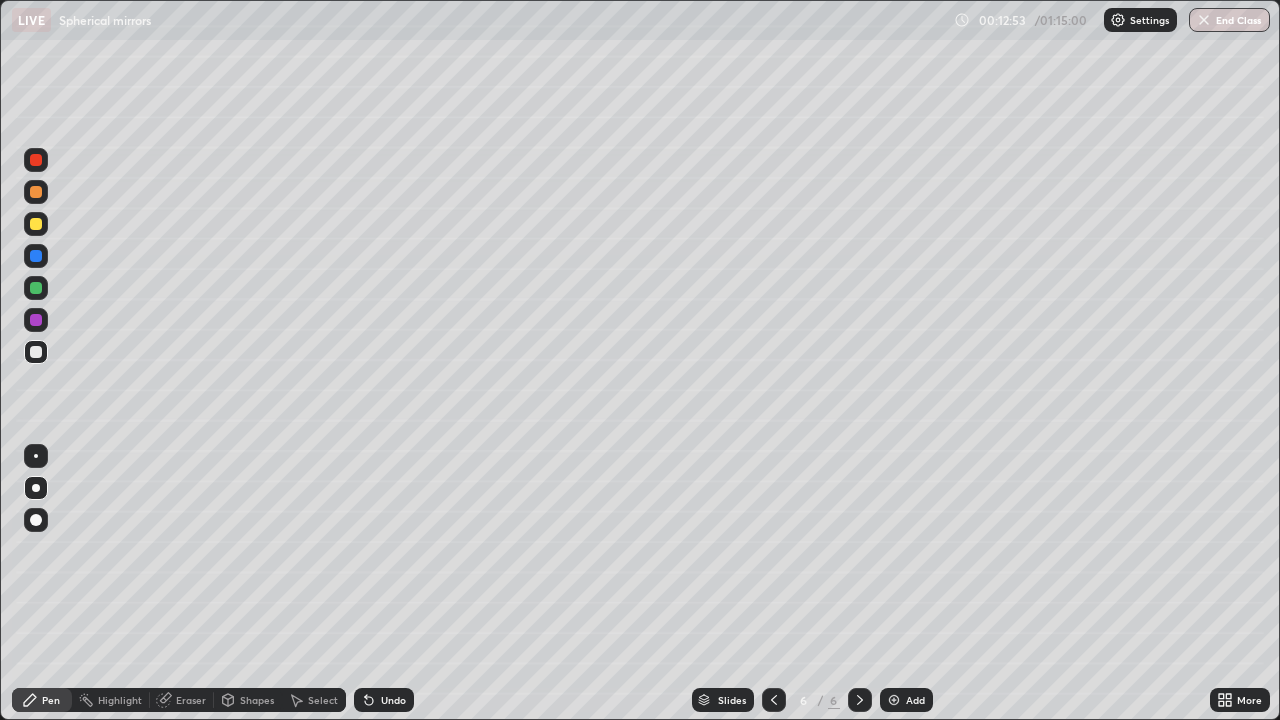 click on "Eraser" at bounding box center [191, 700] 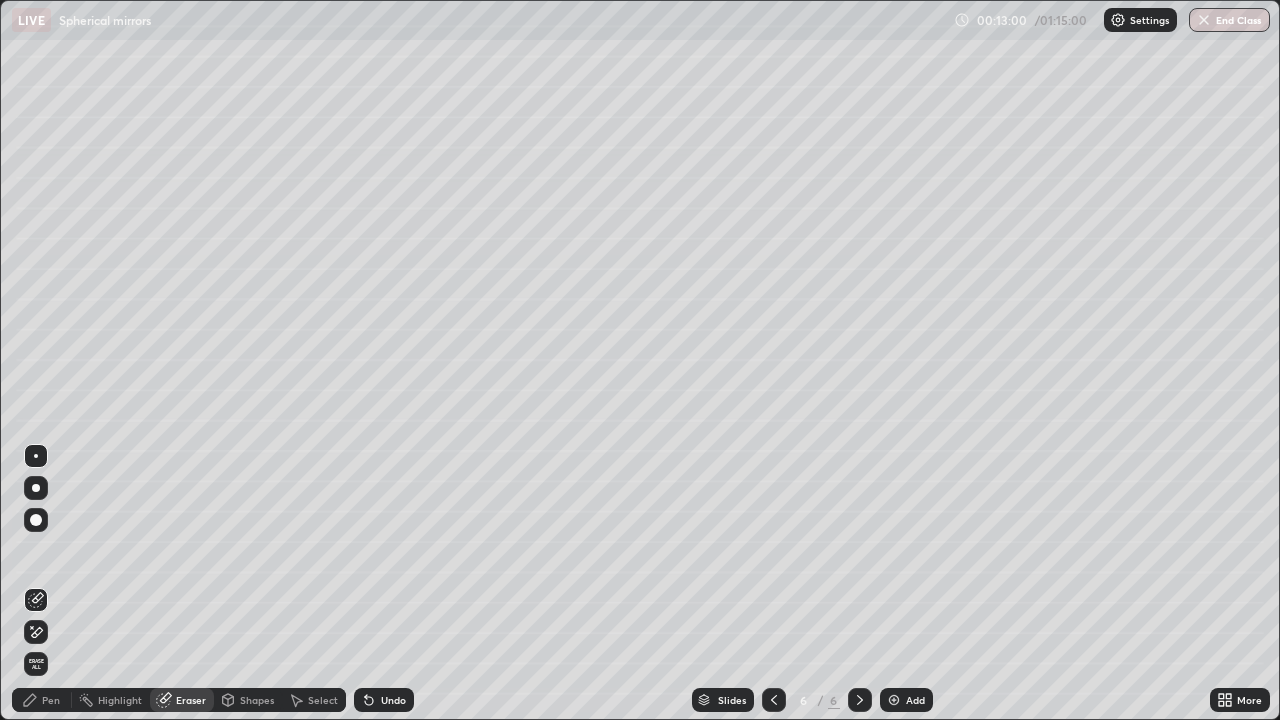 click on "Pen" at bounding box center [51, 700] 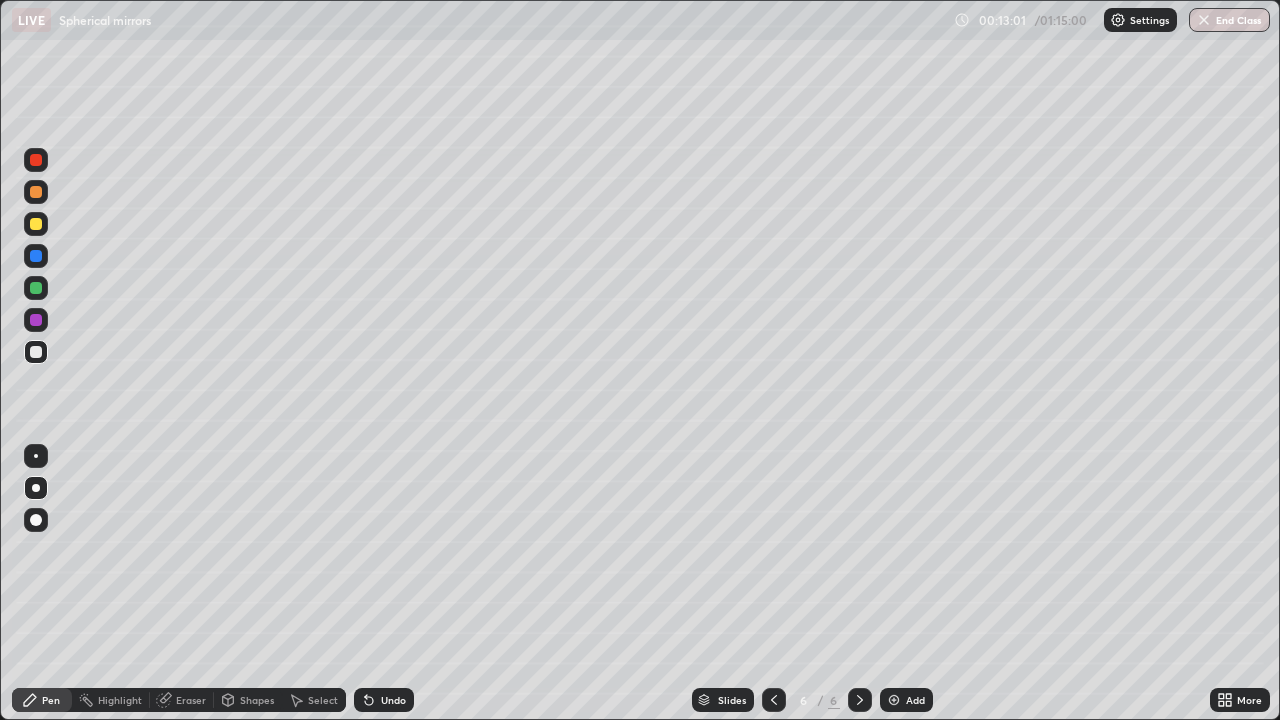 click at bounding box center (36, 456) 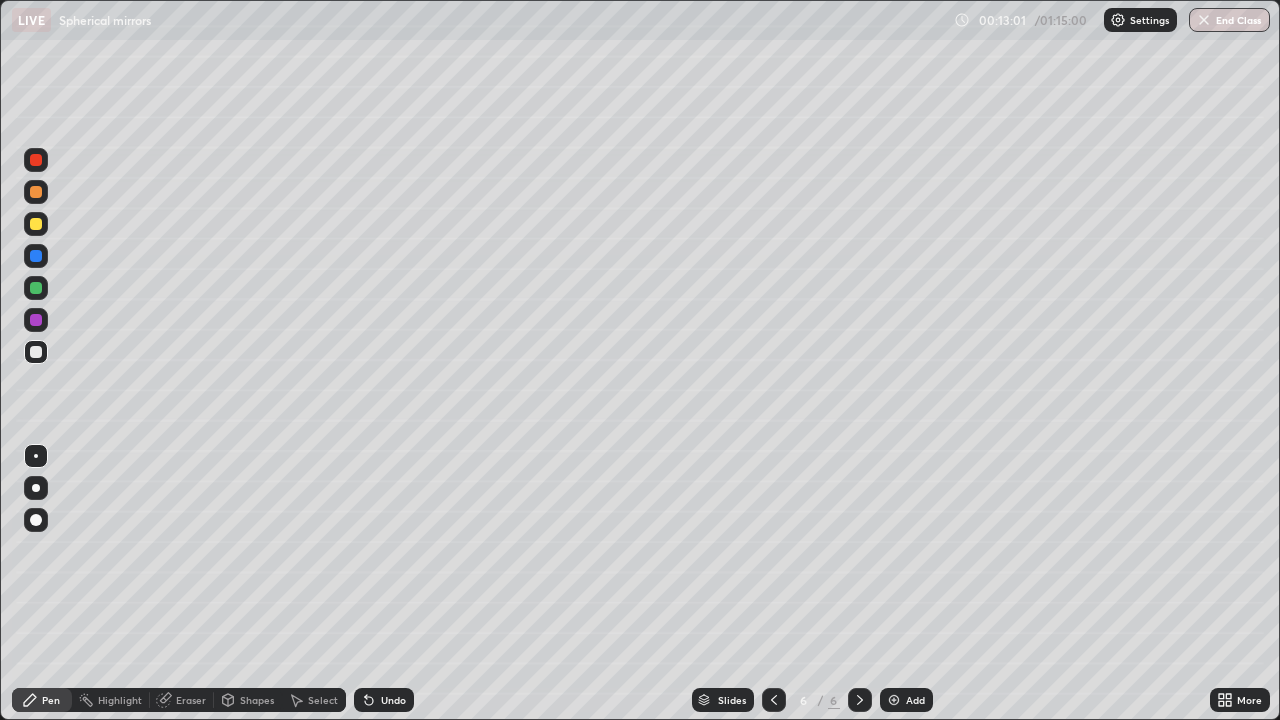 click at bounding box center [36, 352] 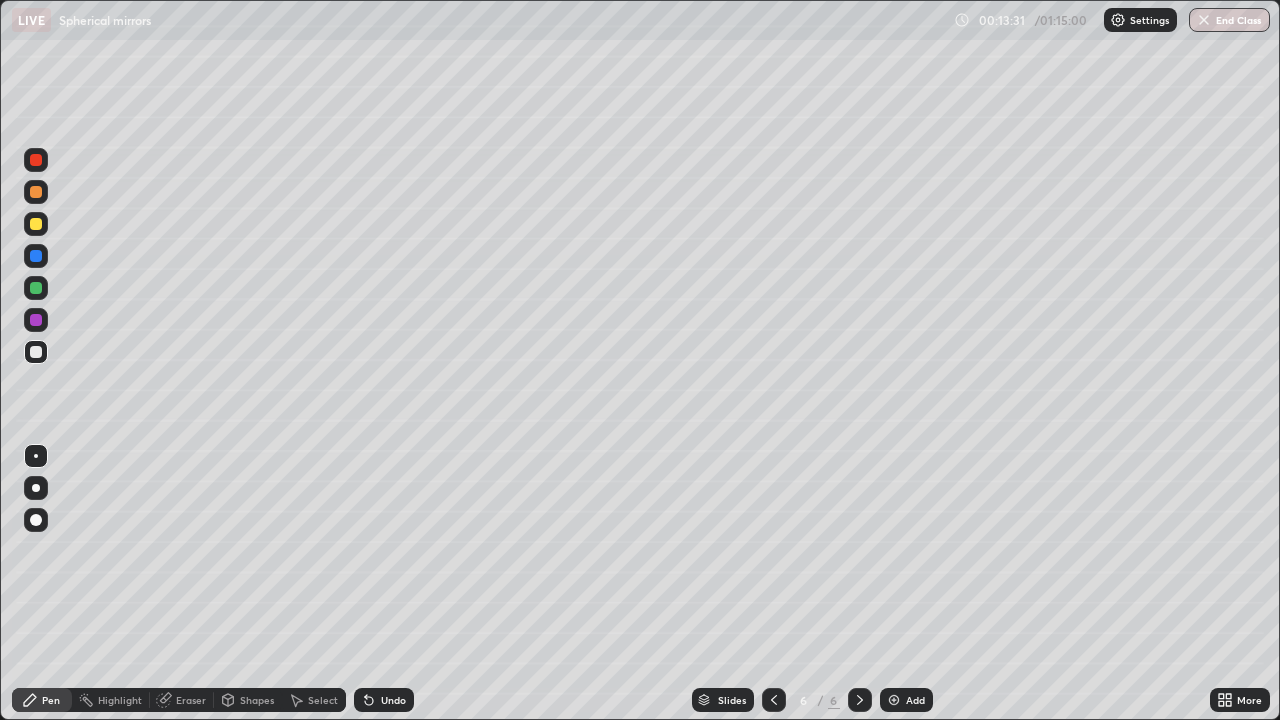 click at bounding box center (36, 288) 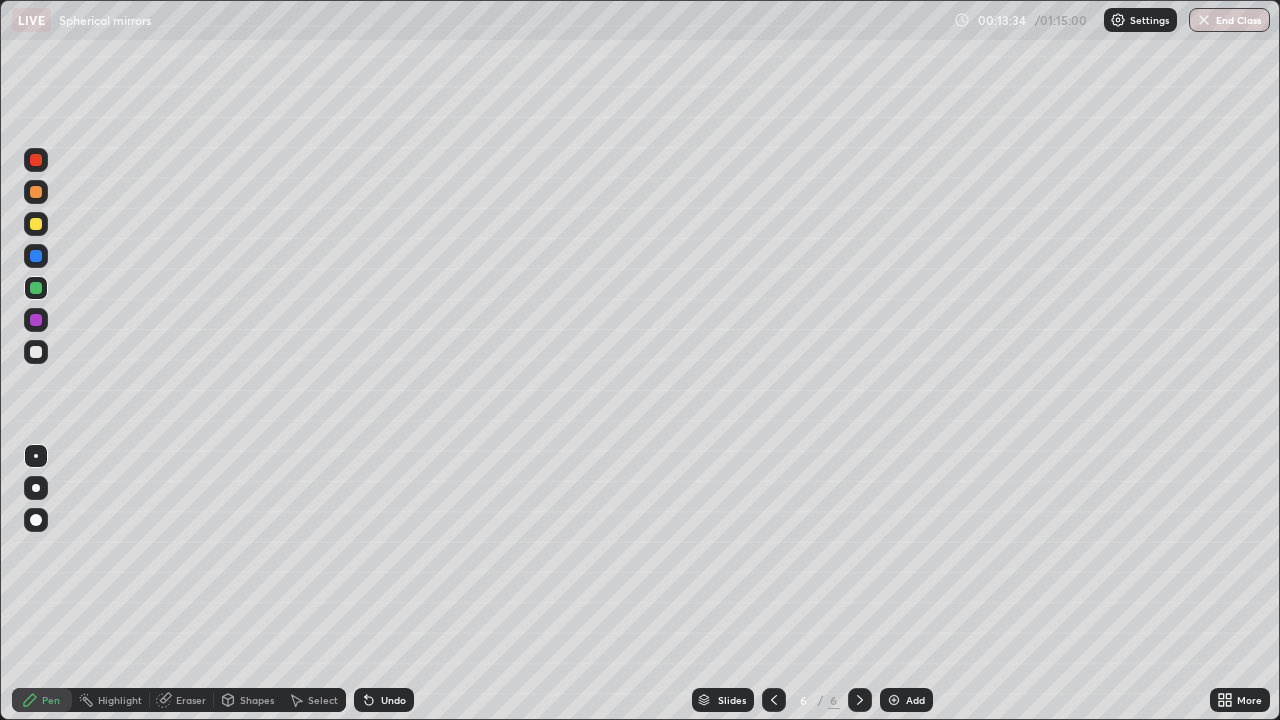 click at bounding box center (36, 352) 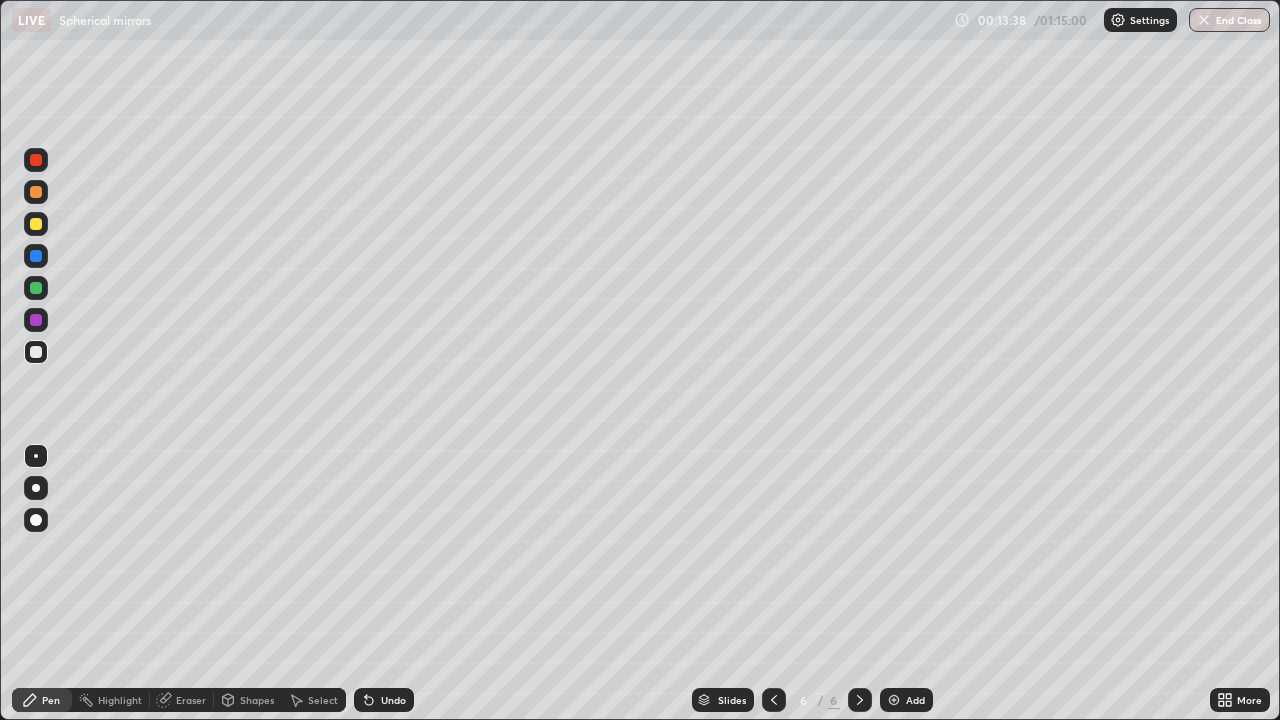 click at bounding box center [36, 288] 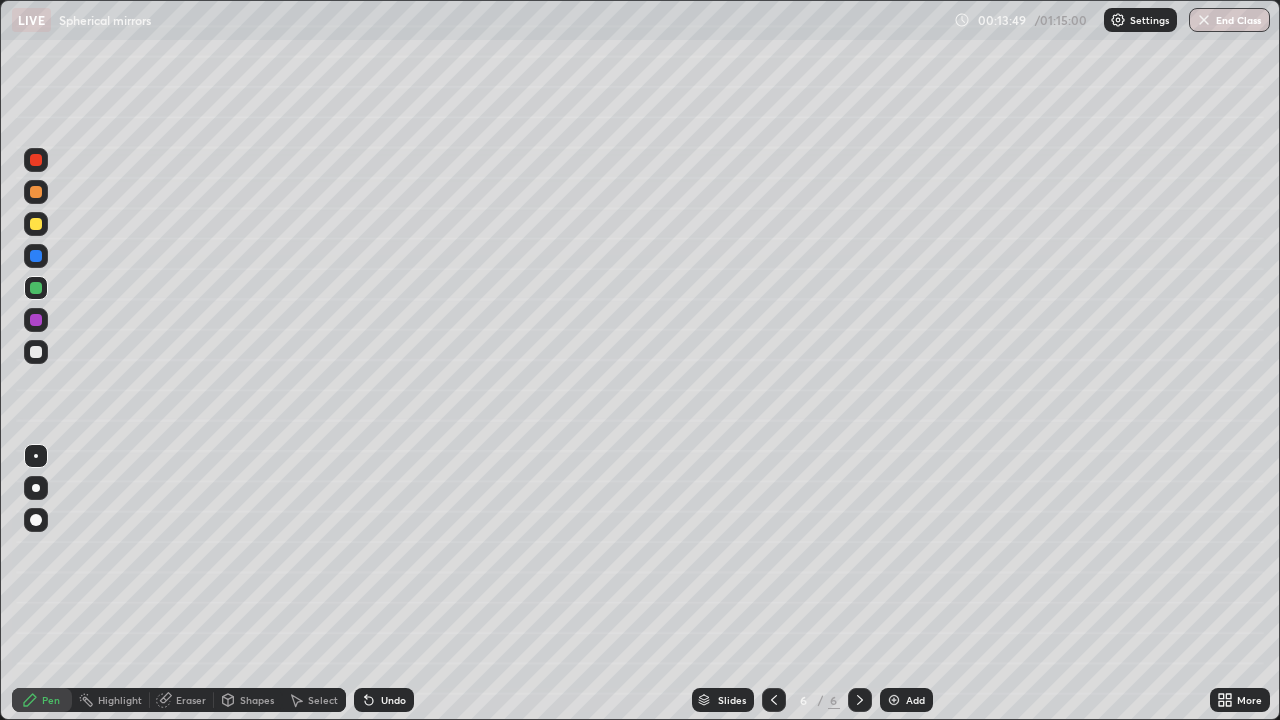 click at bounding box center (36, 352) 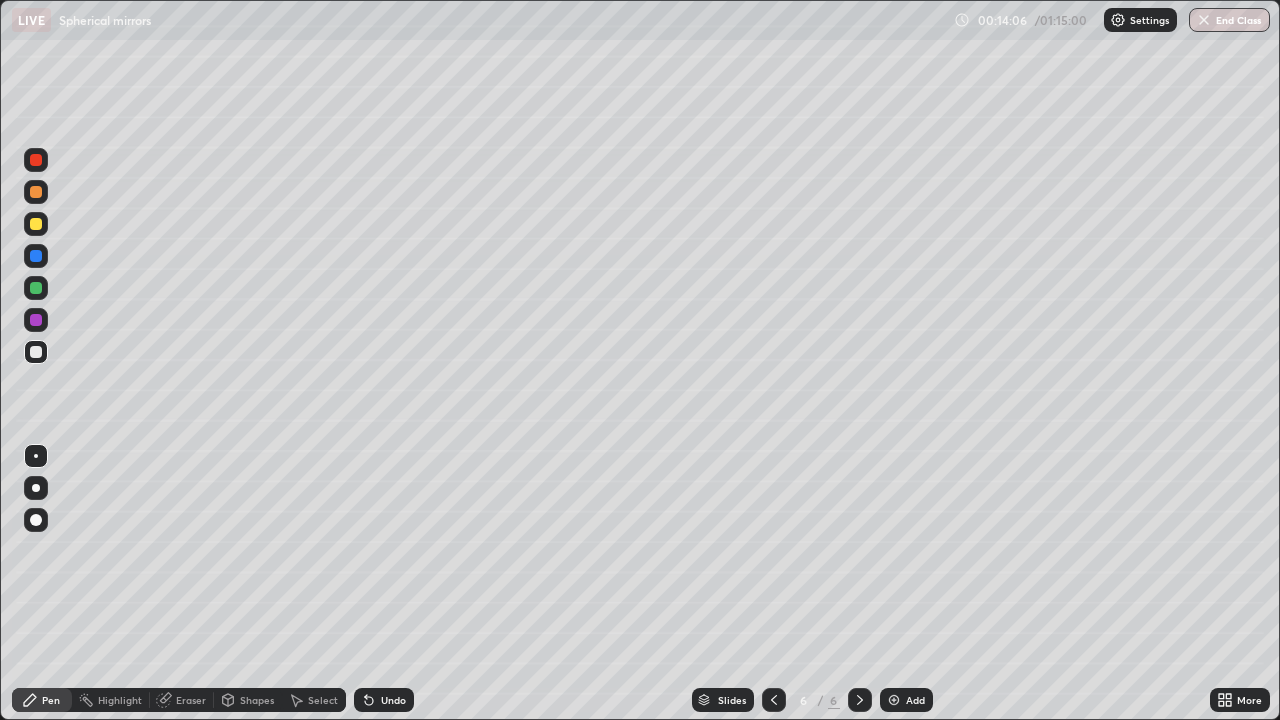 click at bounding box center [36, 224] 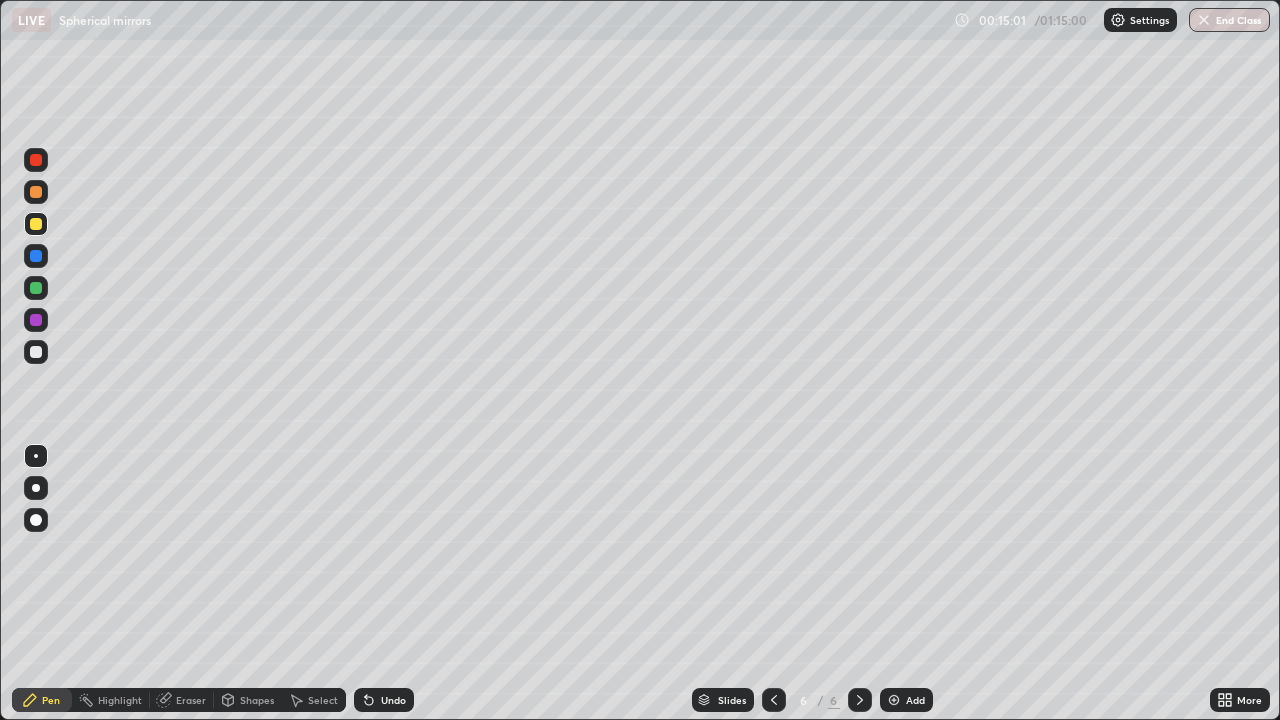 click 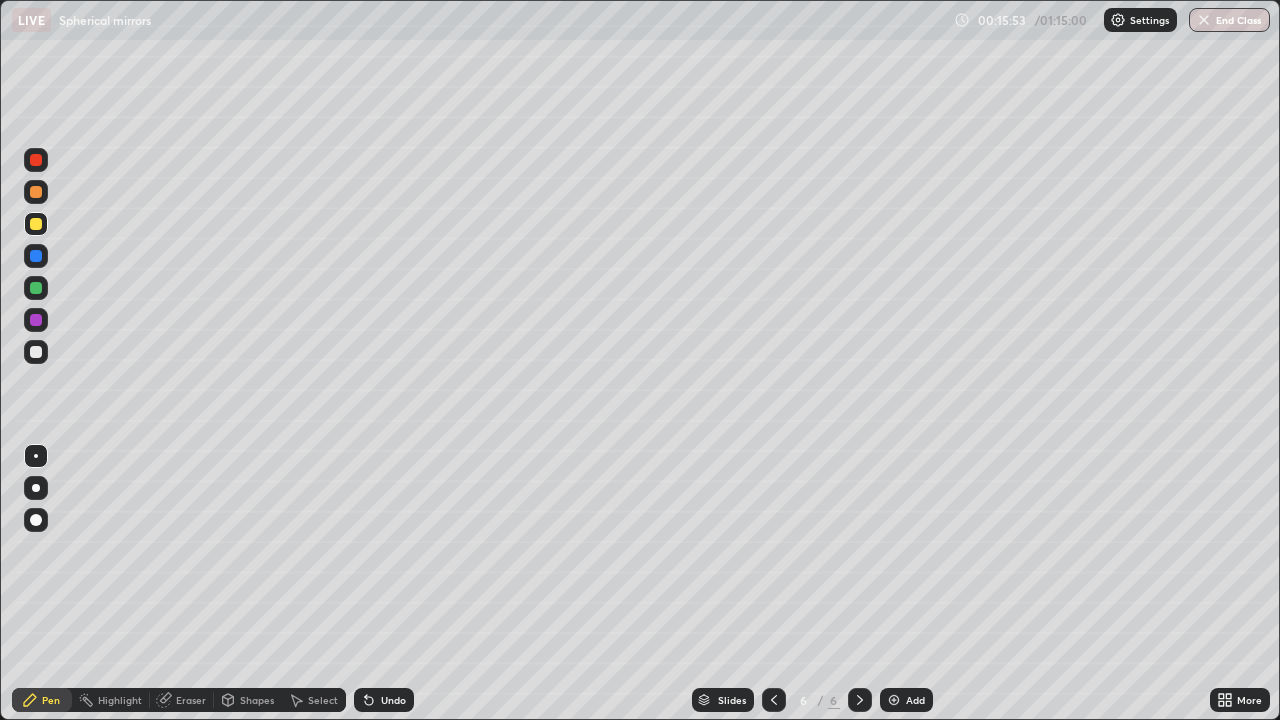 click at bounding box center (36, 288) 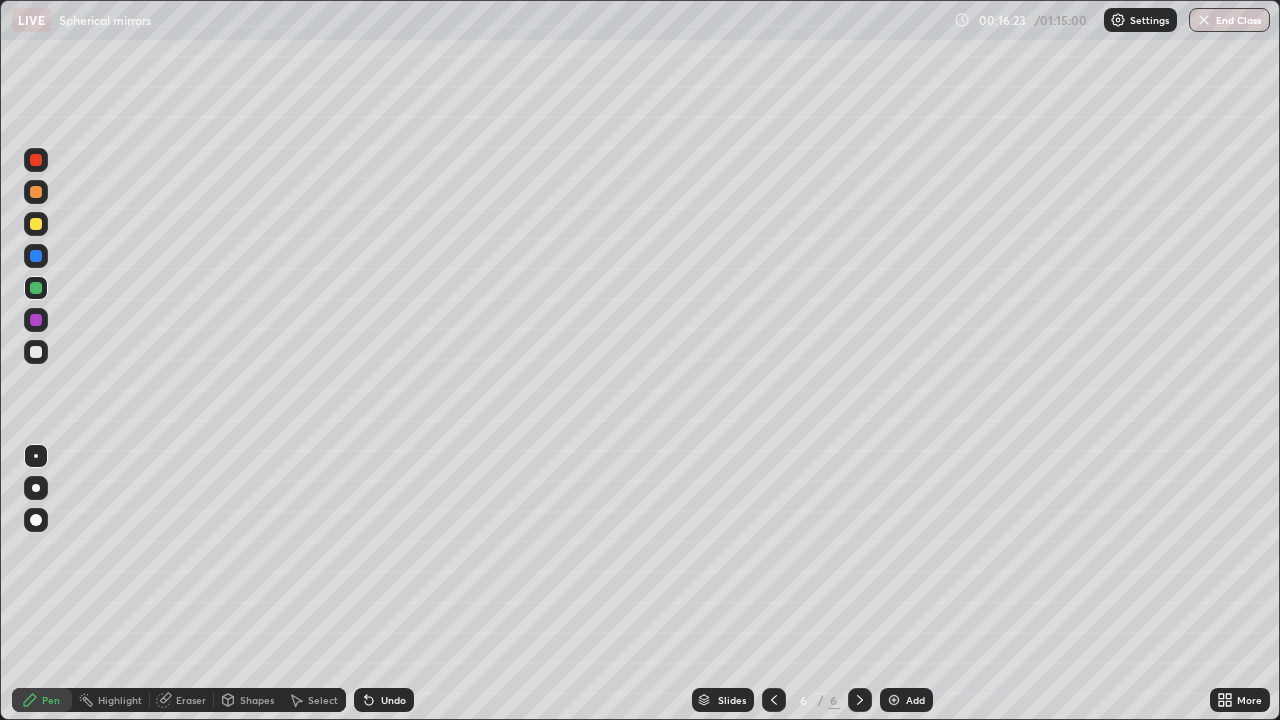 click at bounding box center [36, 352] 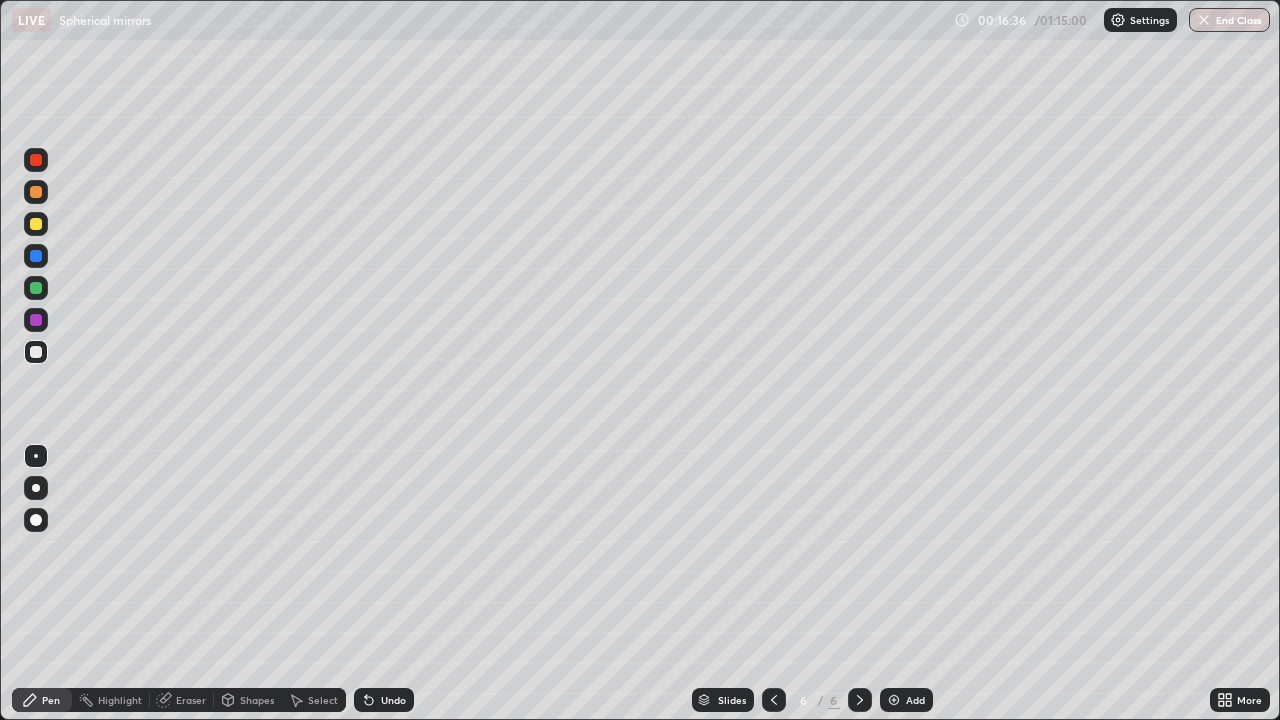 click at bounding box center [36, 488] 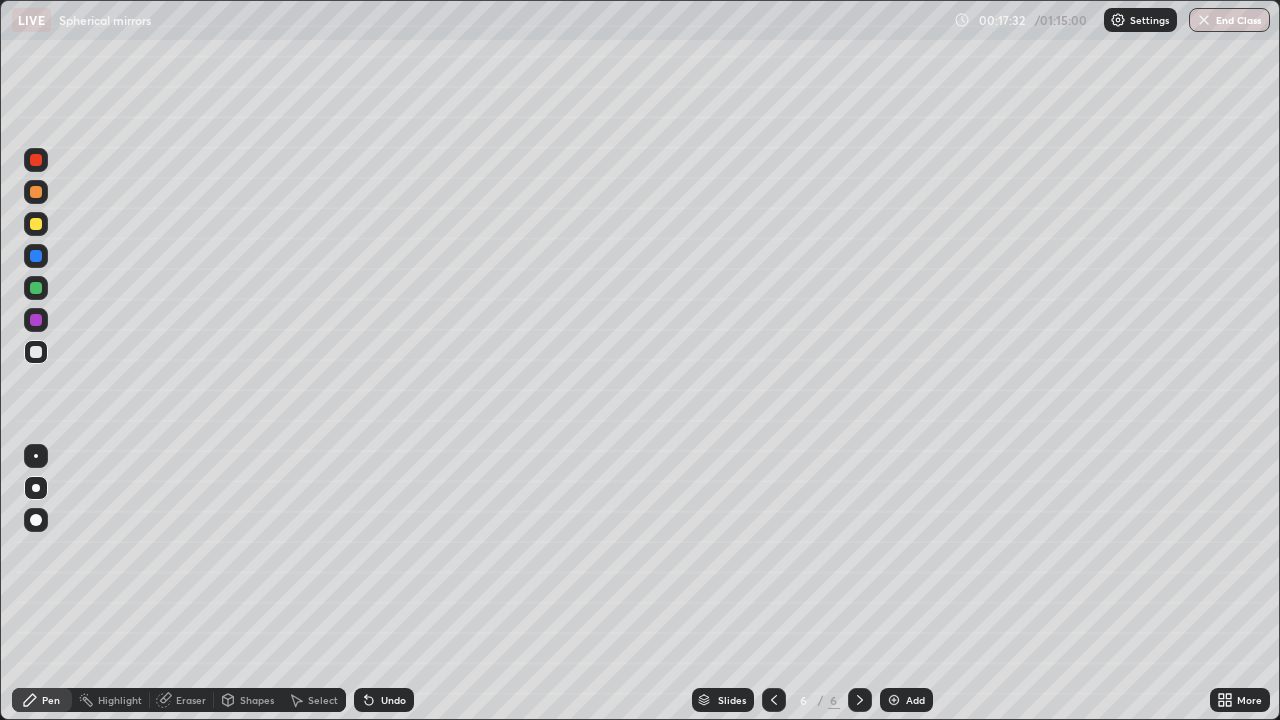 click on "Select" at bounding box center [323, 700] 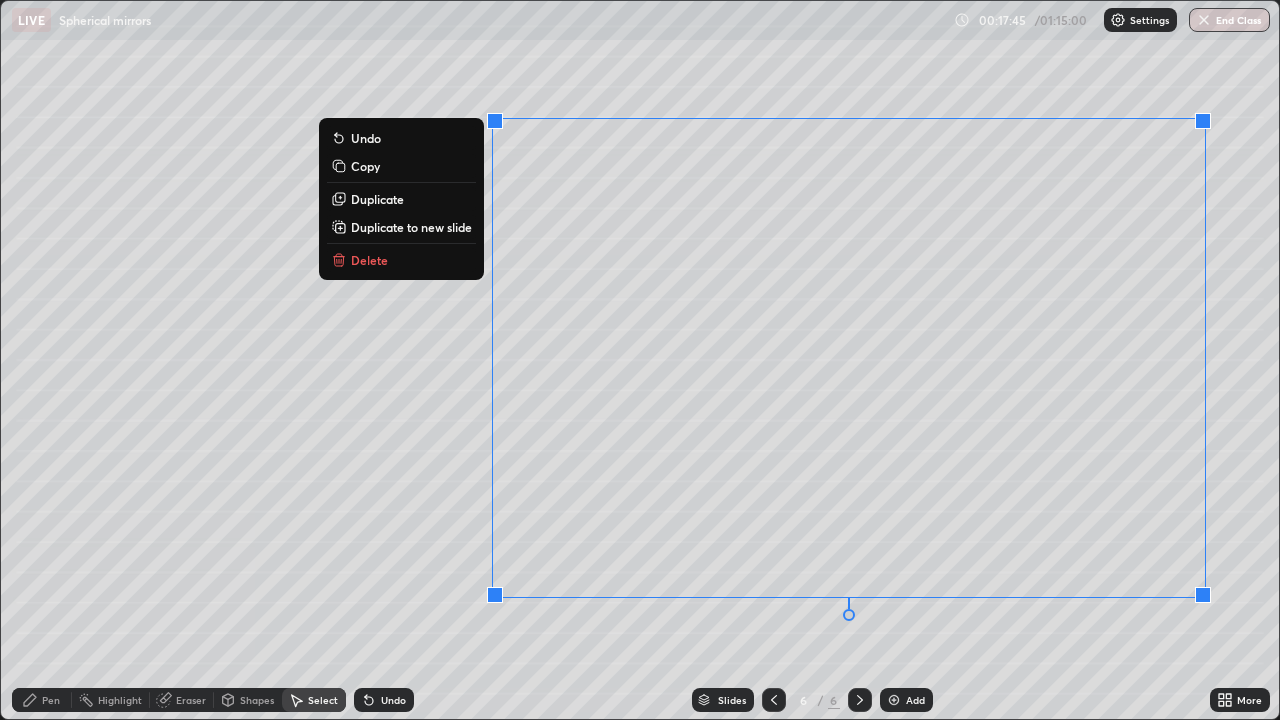 click on "0 ° Undo Copy Duplicate Duplicate to new slide Delete" at bounding box center [640, 360] 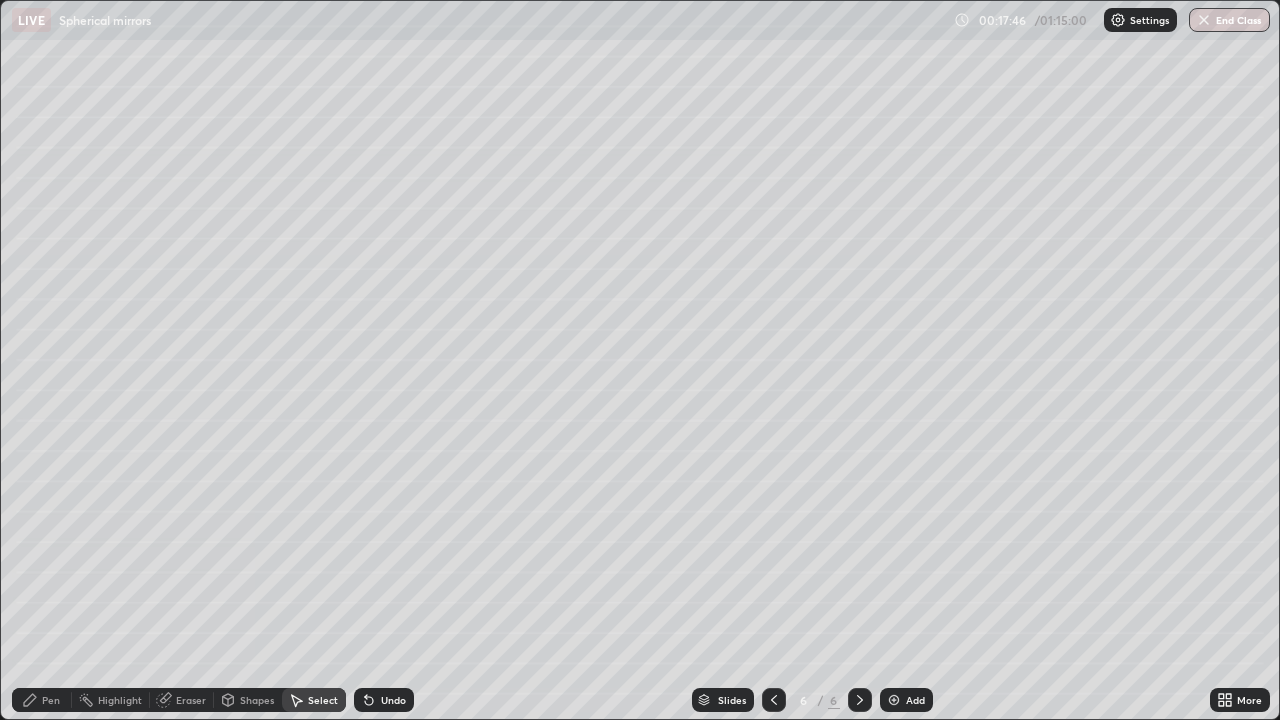 click 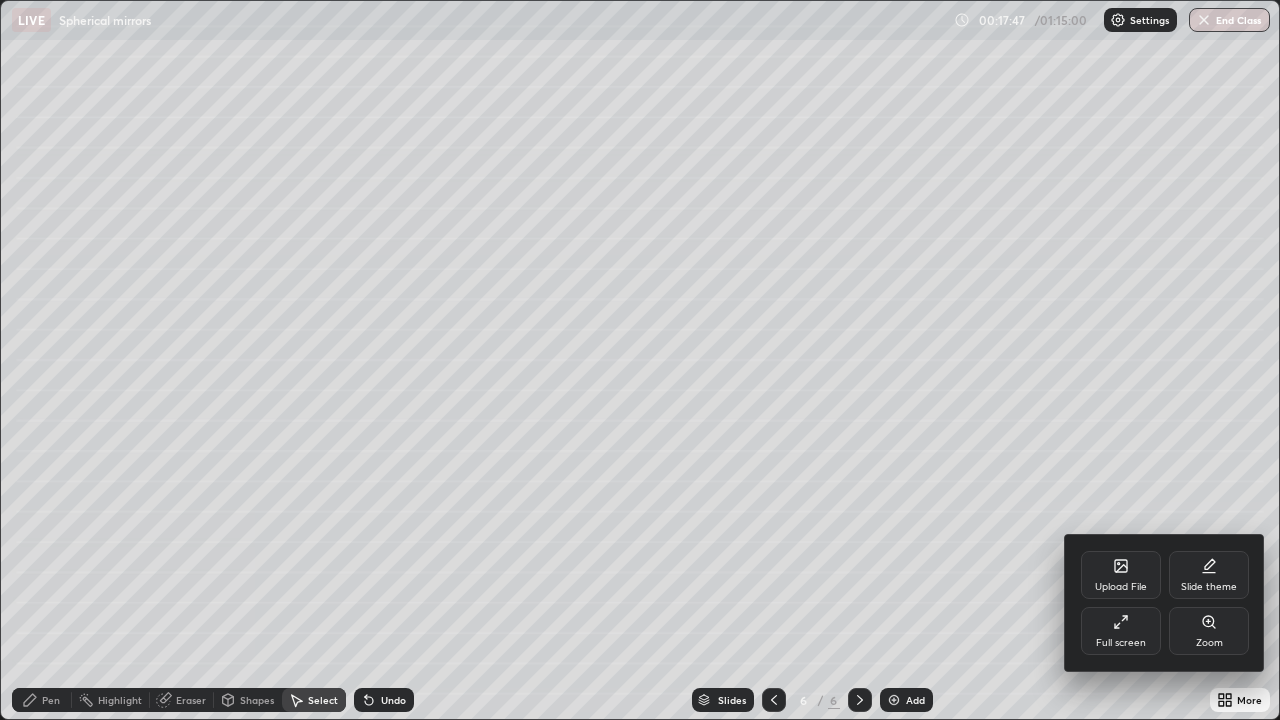 click on "Full screen" at bounding box center (1121, 631) 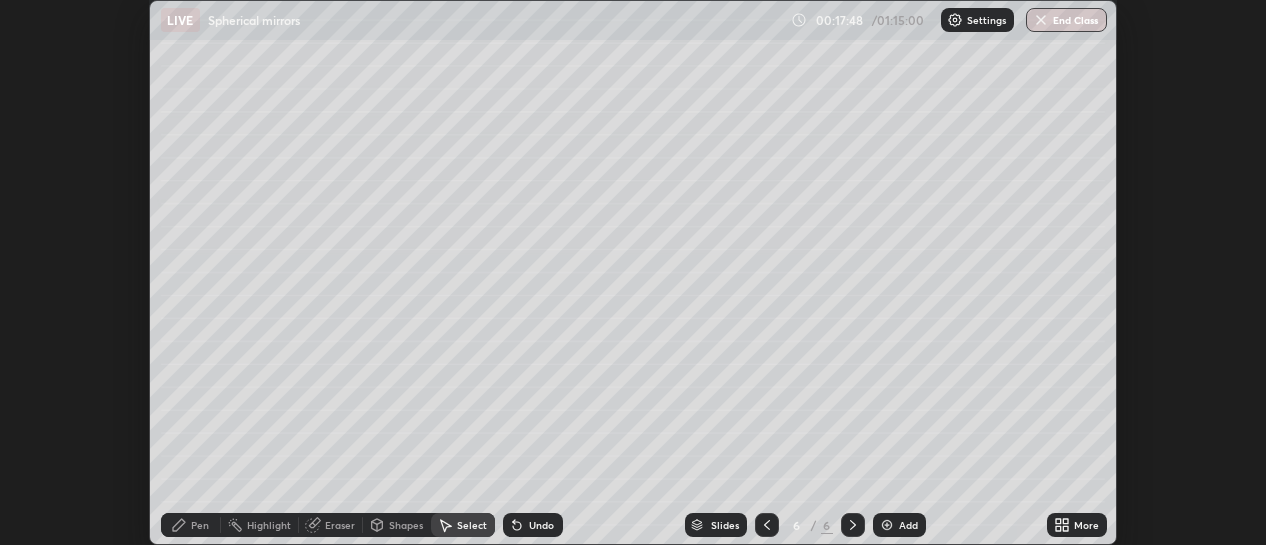 scroll, scrollTop: 545, scrollLeft: 1266, axis: both 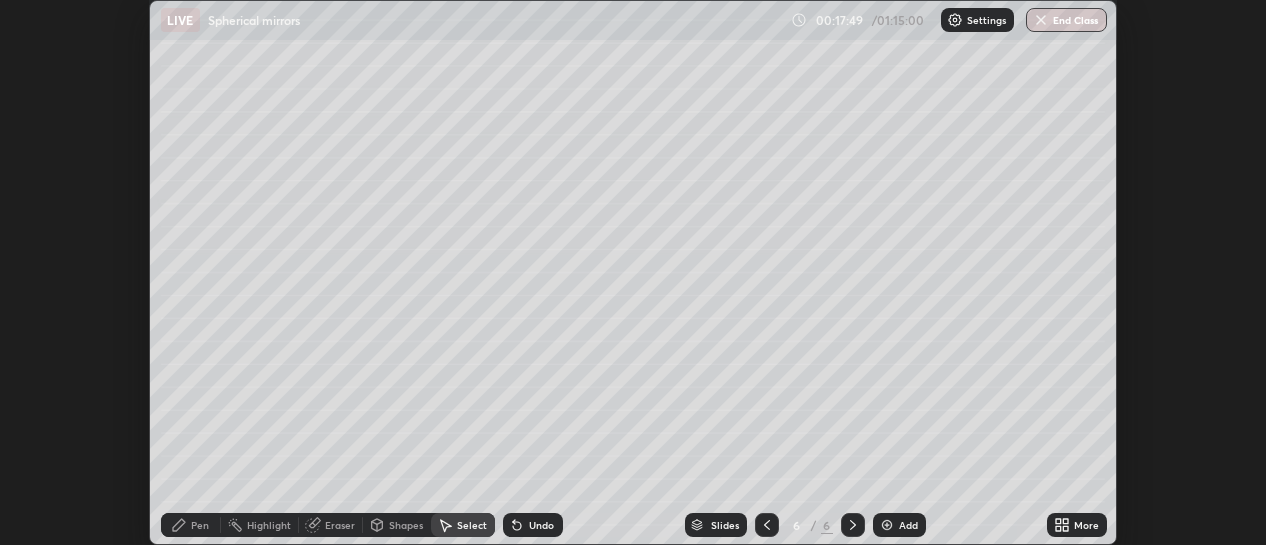 click on "More" at bounding box center [1086, 525] 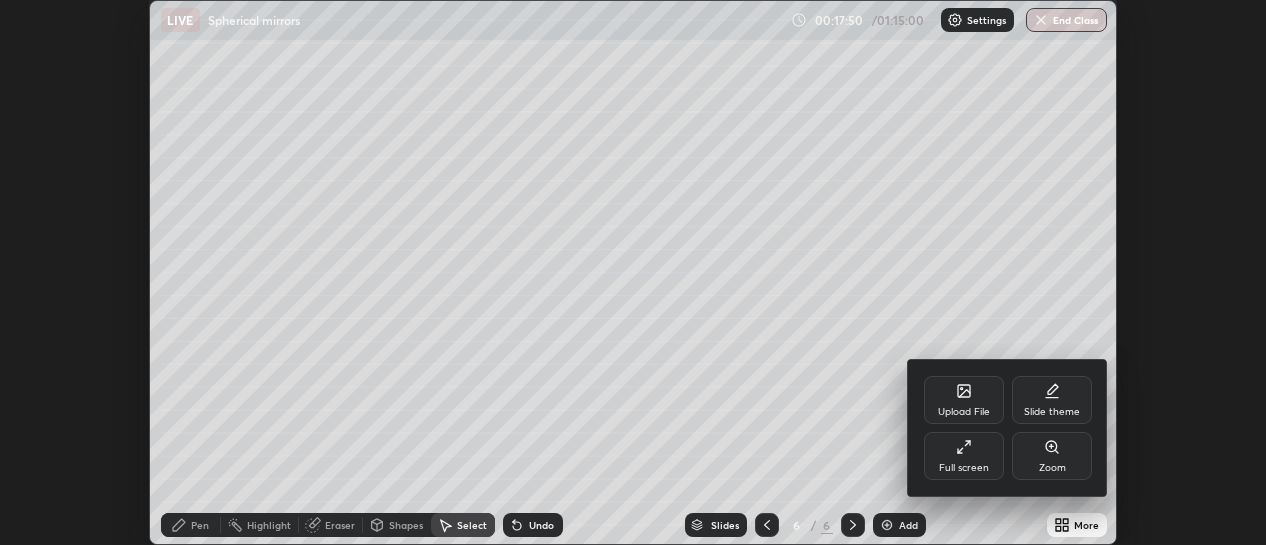 click on "Full screen" at bounding box center [964, 456] 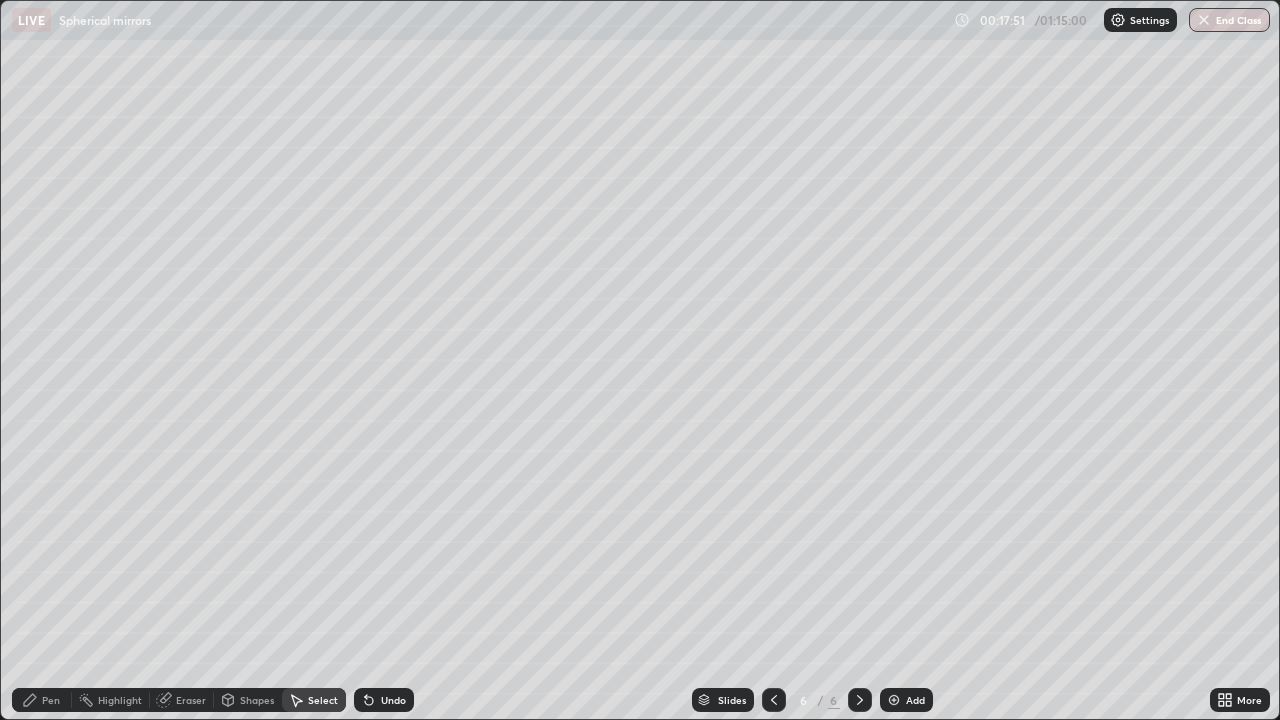 scroll, scrollTop: 99280, scrollLeft: 98720, axis: both 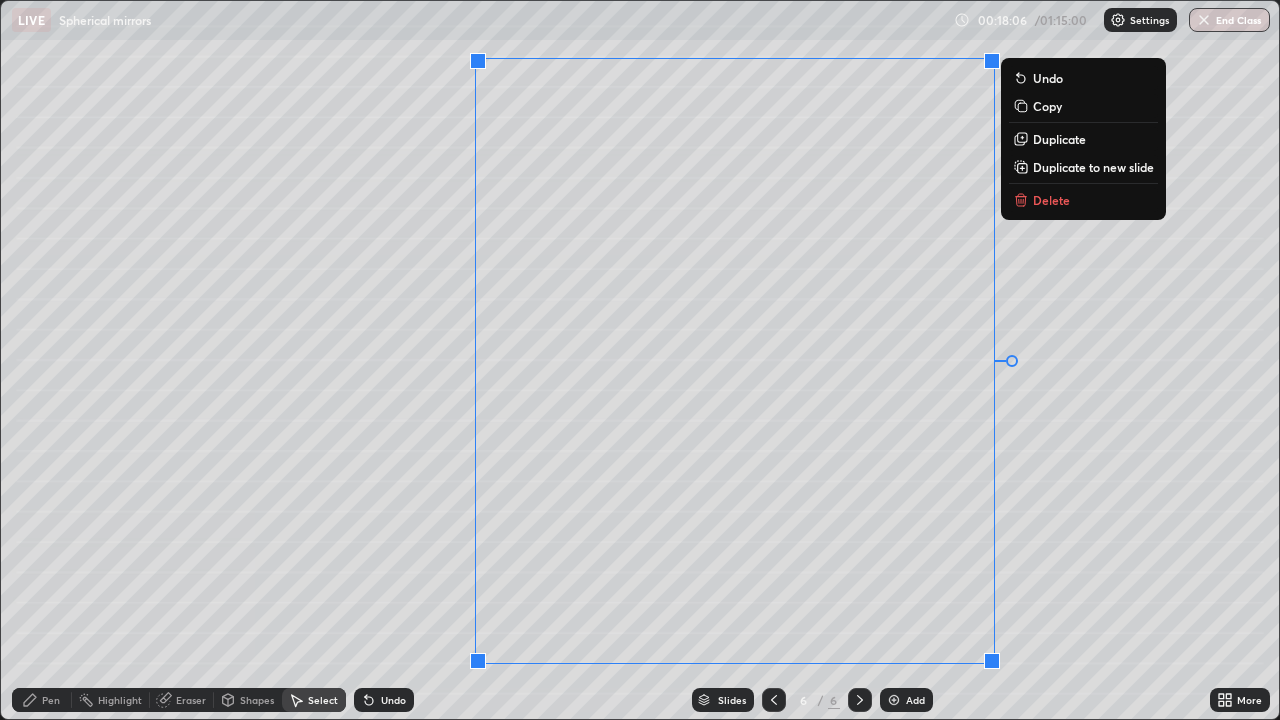click on "0 ° Undo Copy Duplicate Duplicate to new slide Delete" at bounding box center [640, 360] 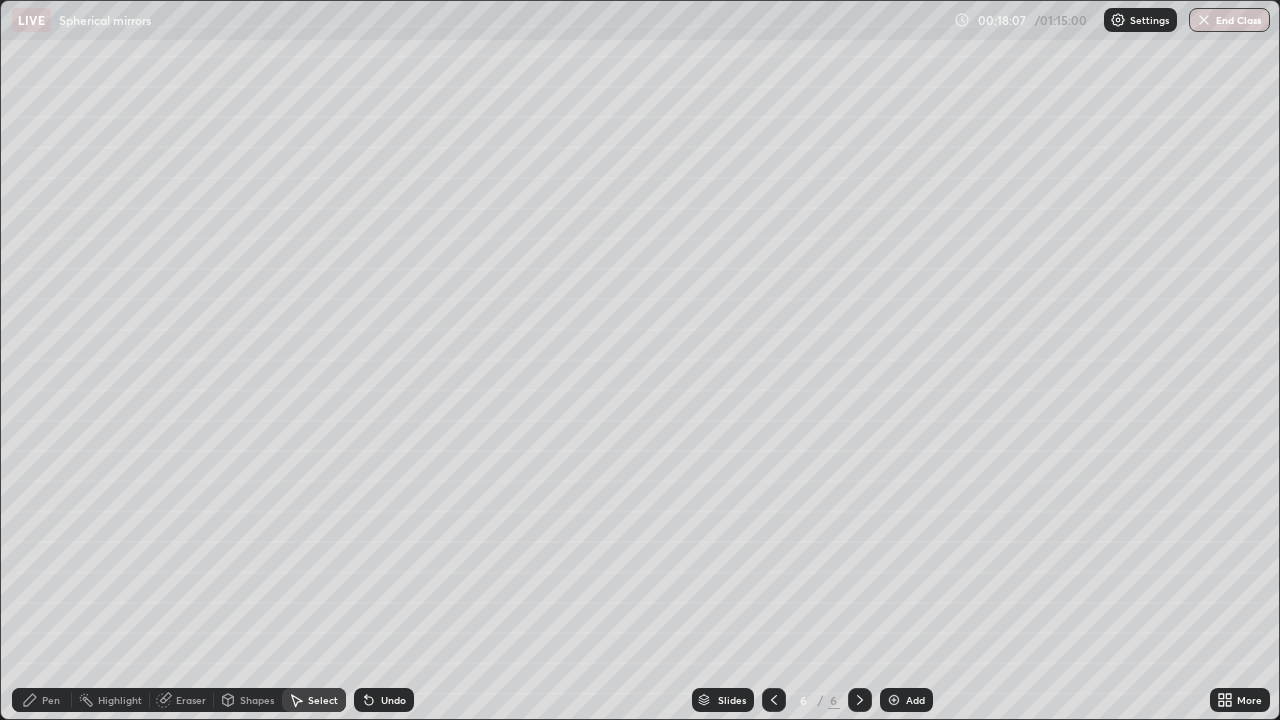 click 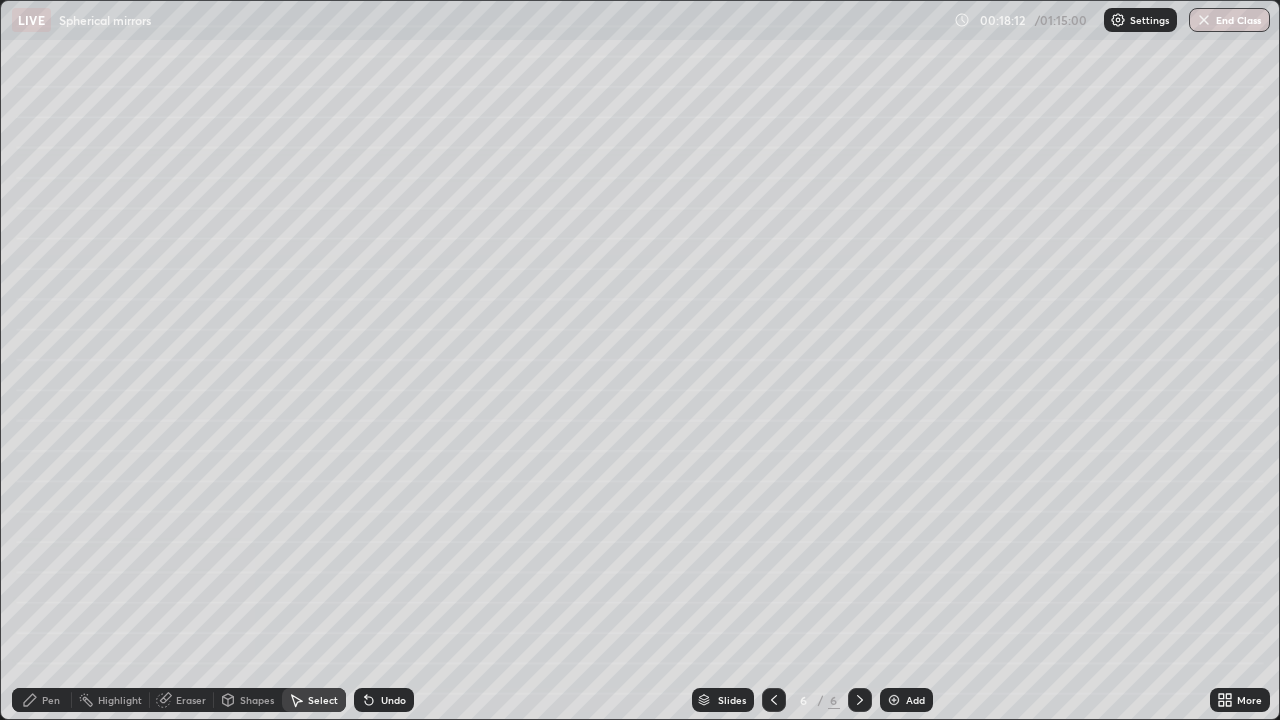 click 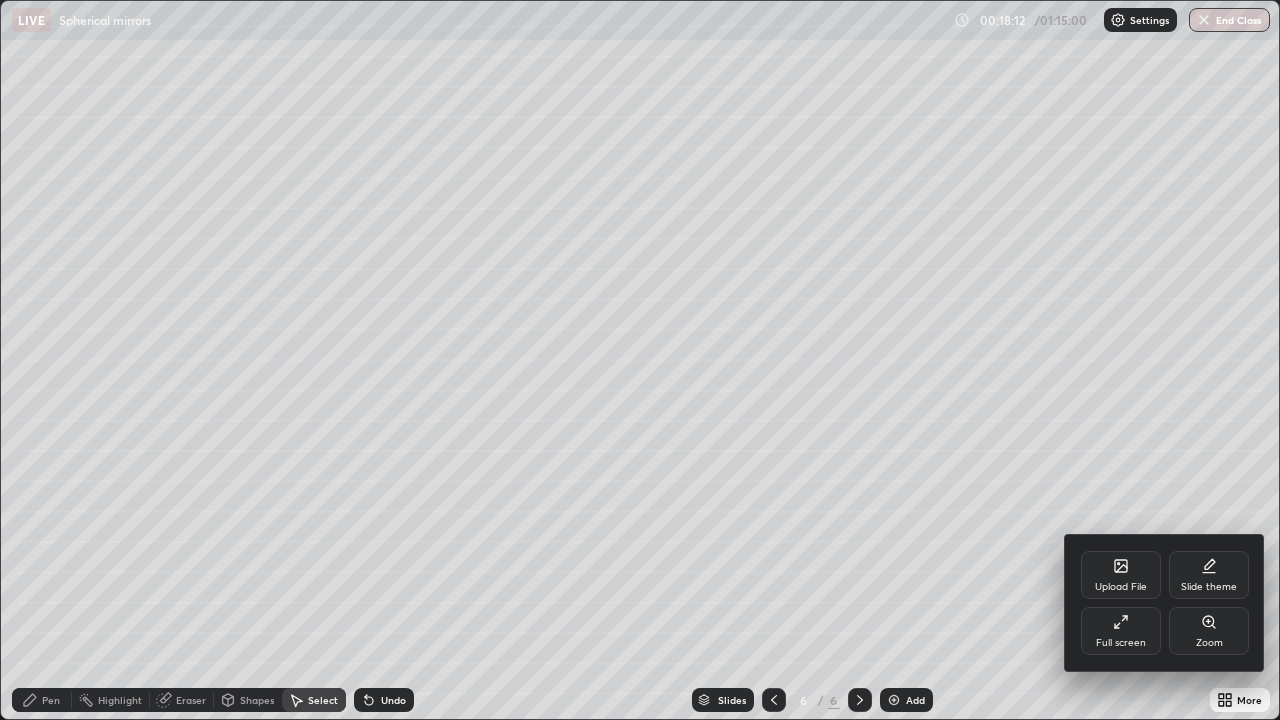 click on "Full screen" at bounding box center [1121, 643] 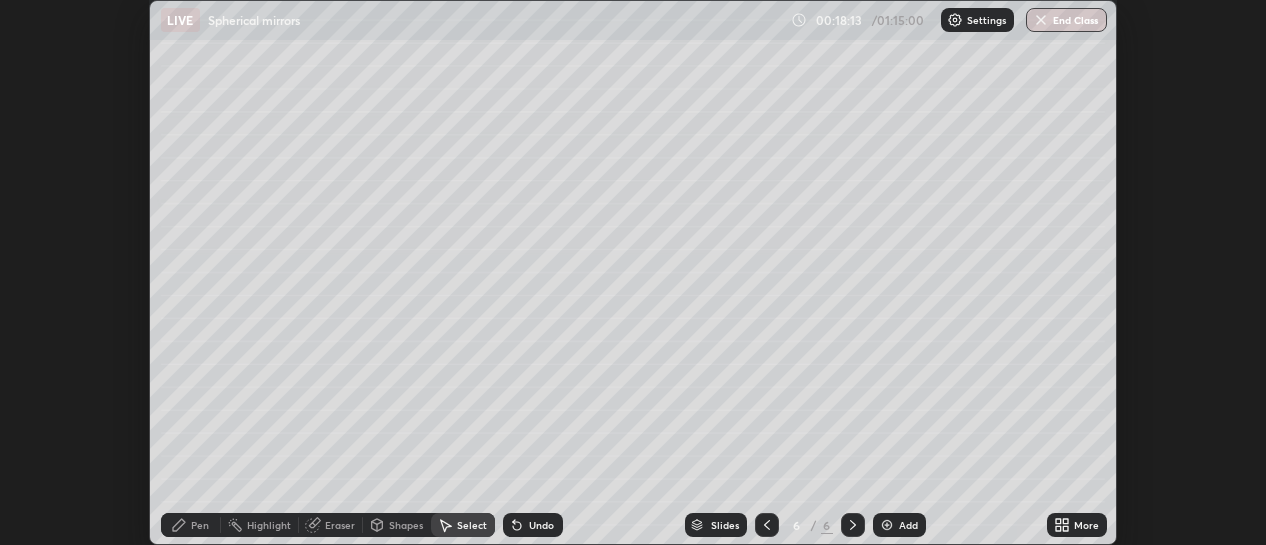 scroll, scrollTop: 545, scrollLeft: 1266, axis: both 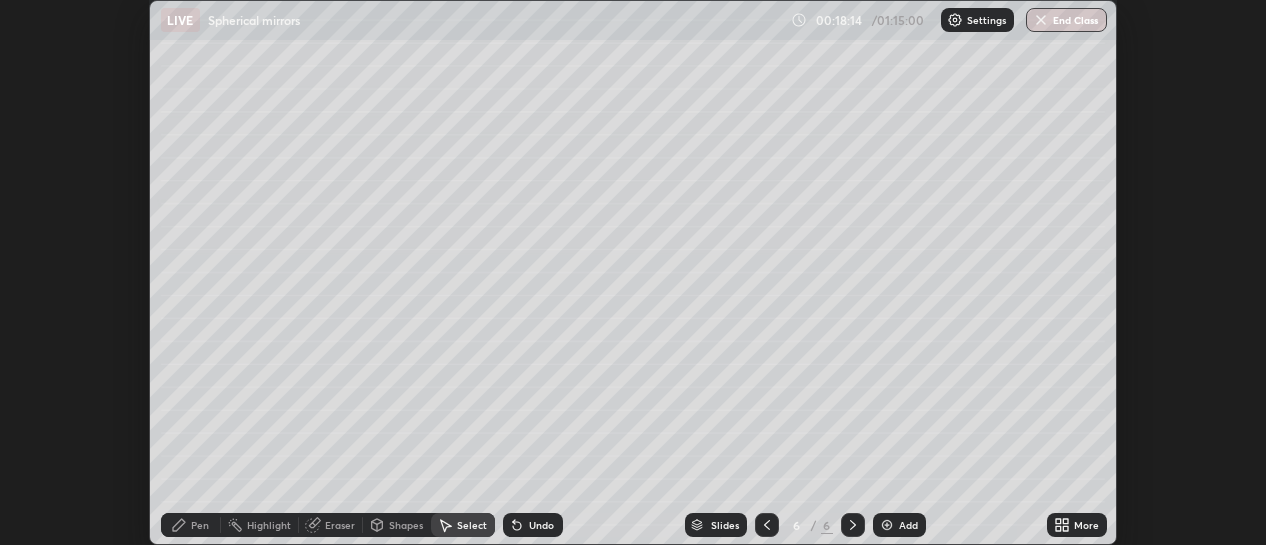 click on "More" at bounding box center (1086, 525) 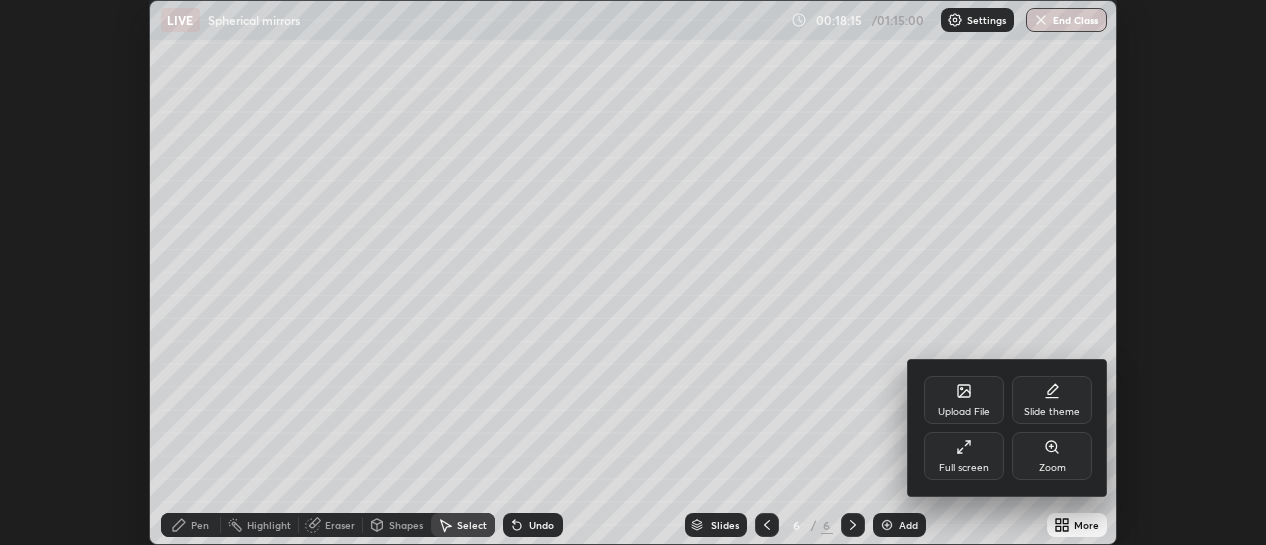 click on "Full screen" at bounding box center [964, 468] 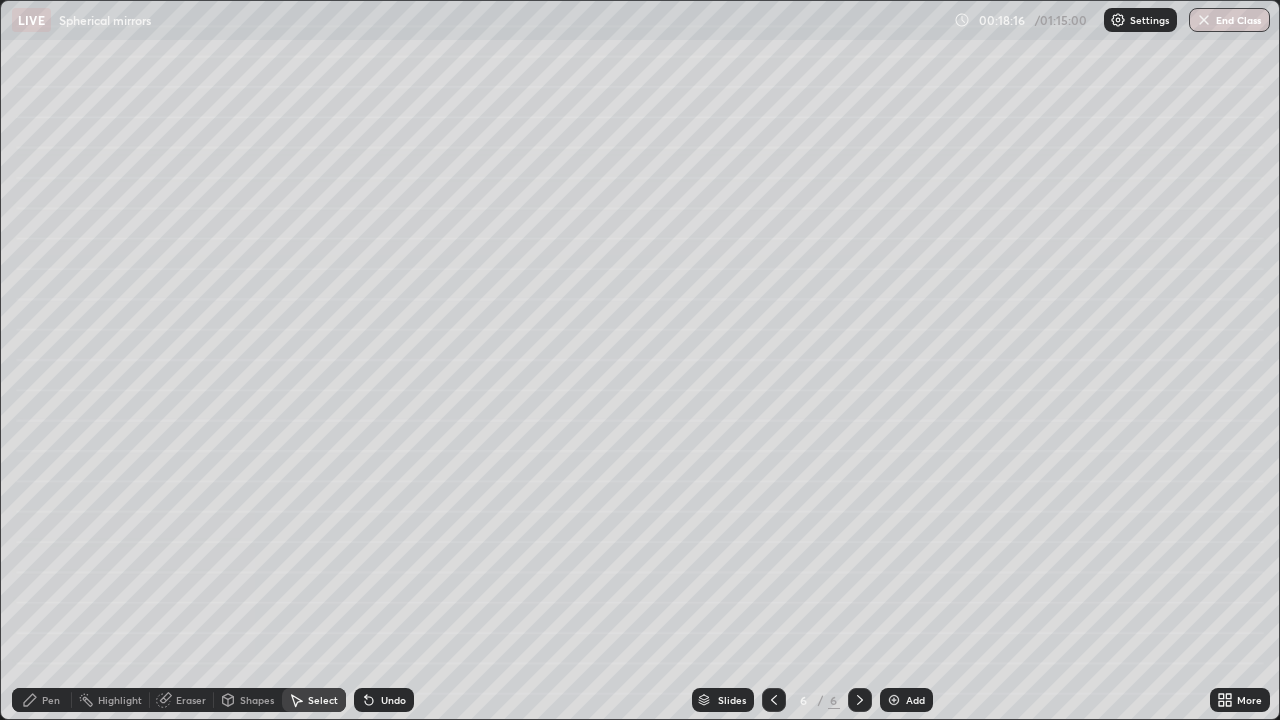 scroll, scrollTop: 99280, scrollLeft: 98720, axis: both 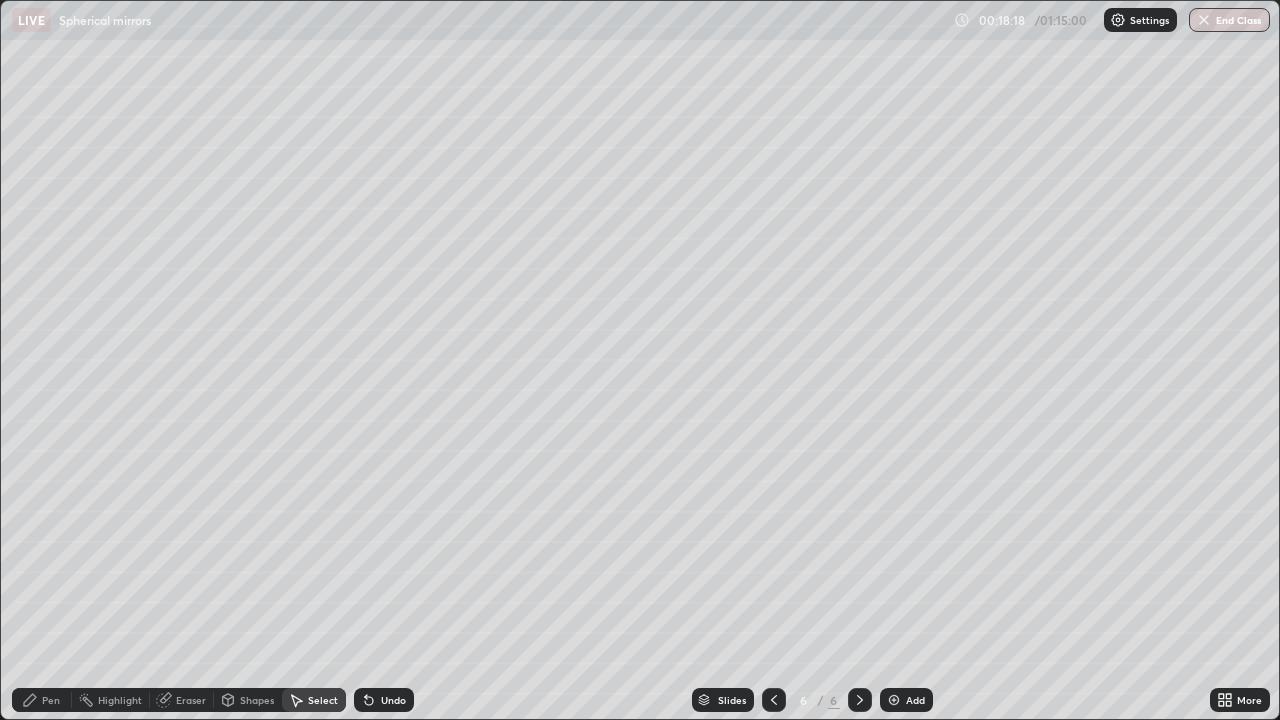click at bounding box center [894, 700] 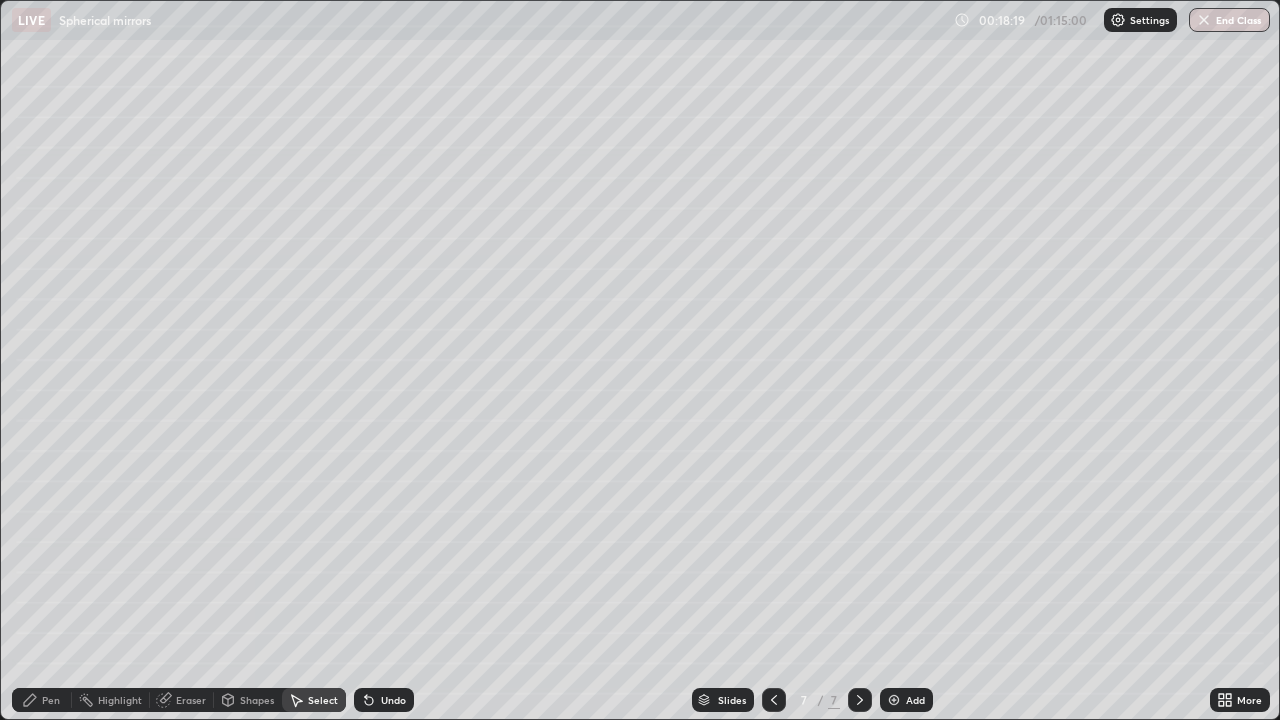 click 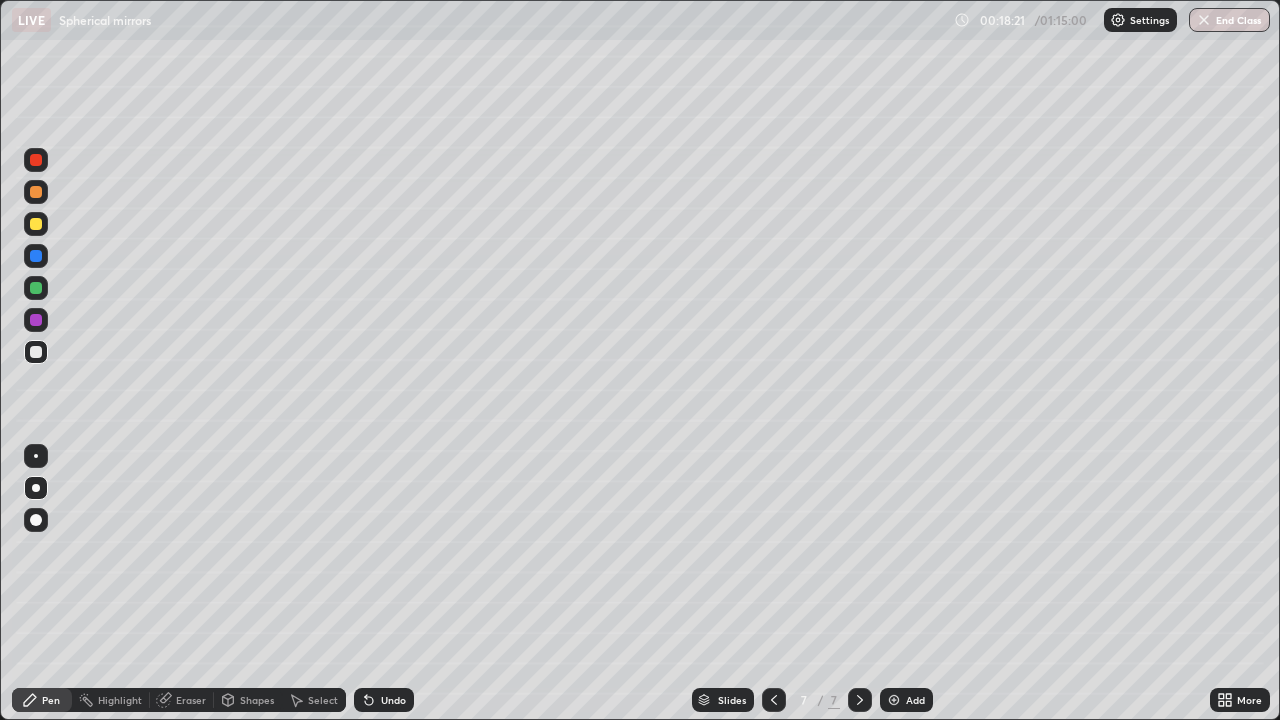 click on "Shapes" at bounding box center [248, 700] 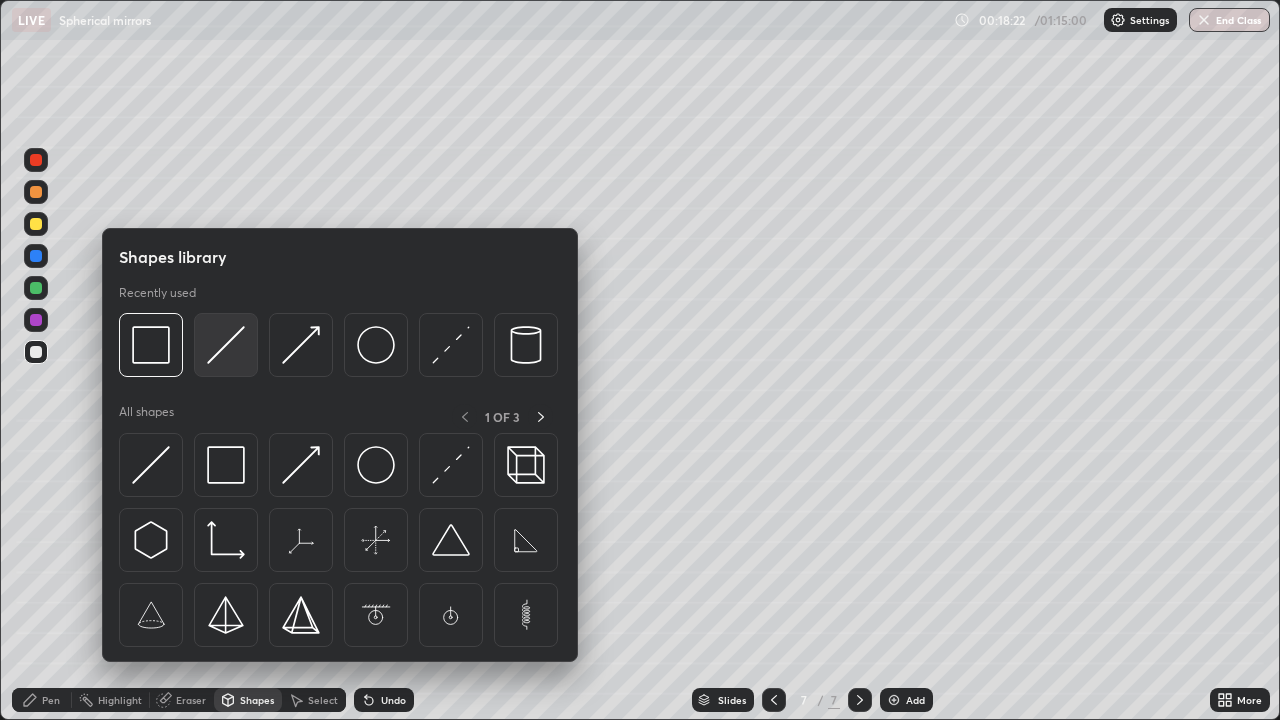 click at bounding box center [226, 345] 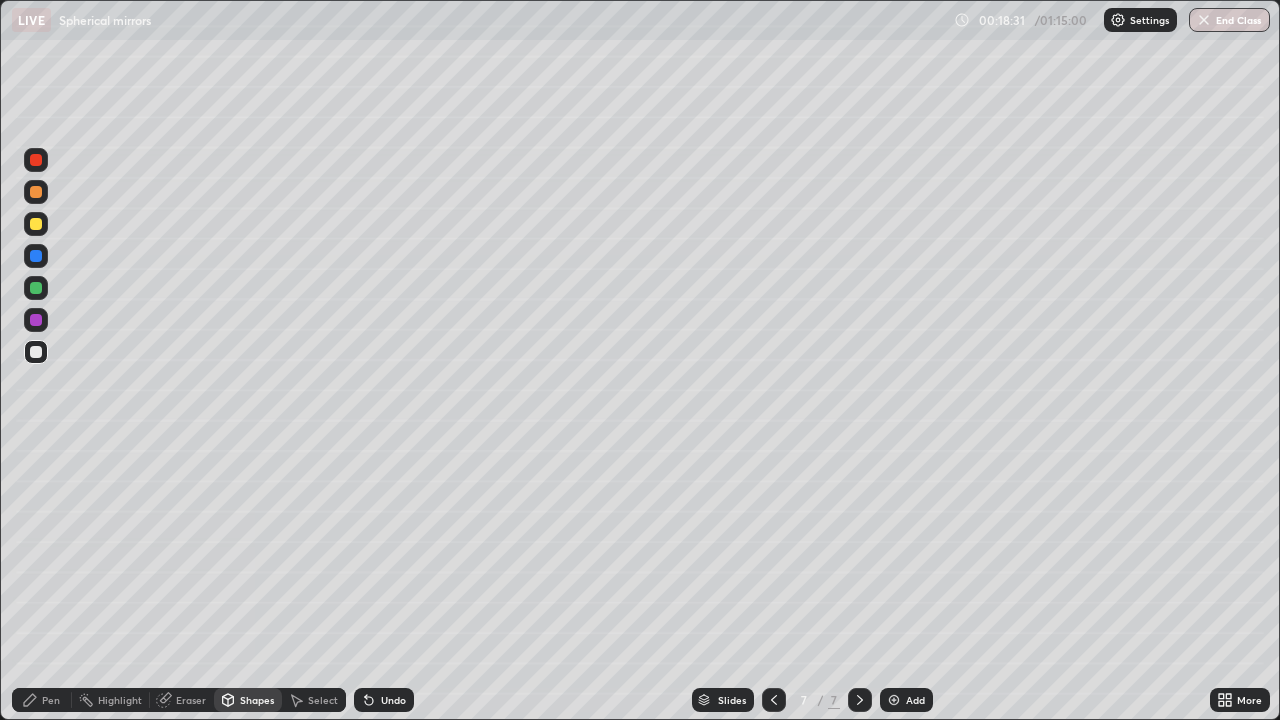 click 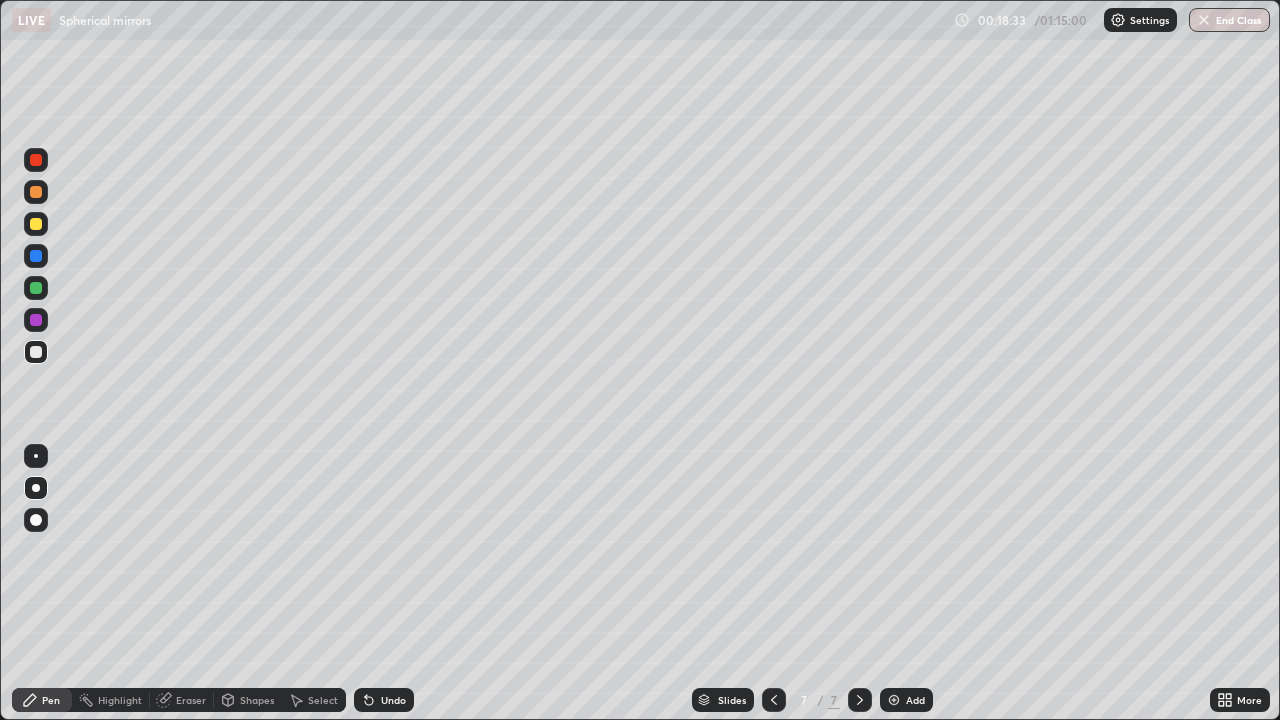 click on "Shapes" at bounding box center [257, 700] 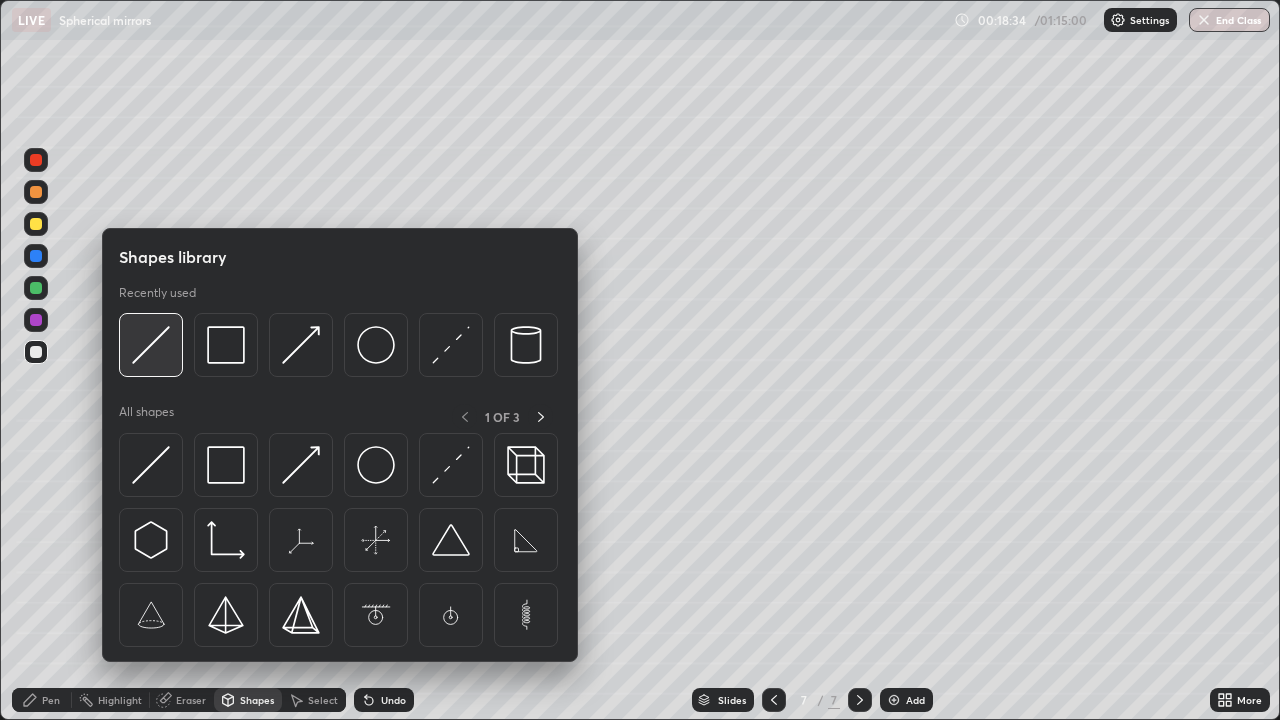 click at bounding box center [151, 345] 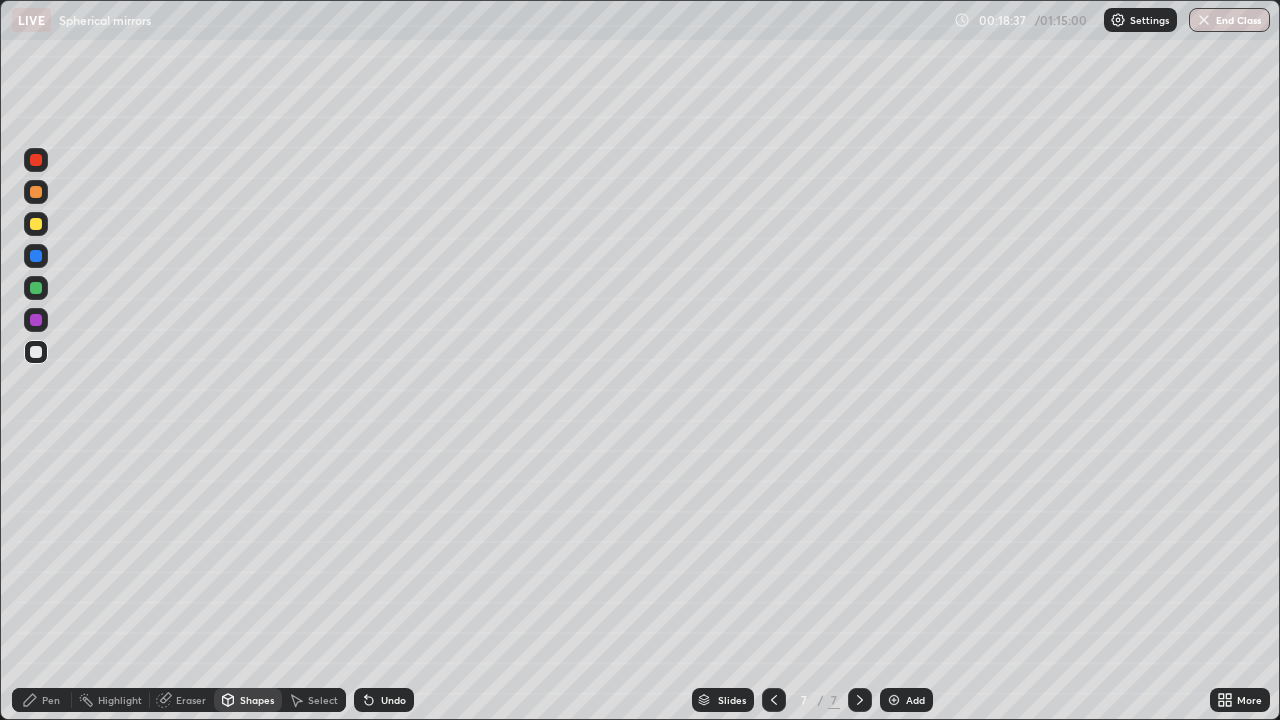click on "Pen" at bounding box center (42, 700) 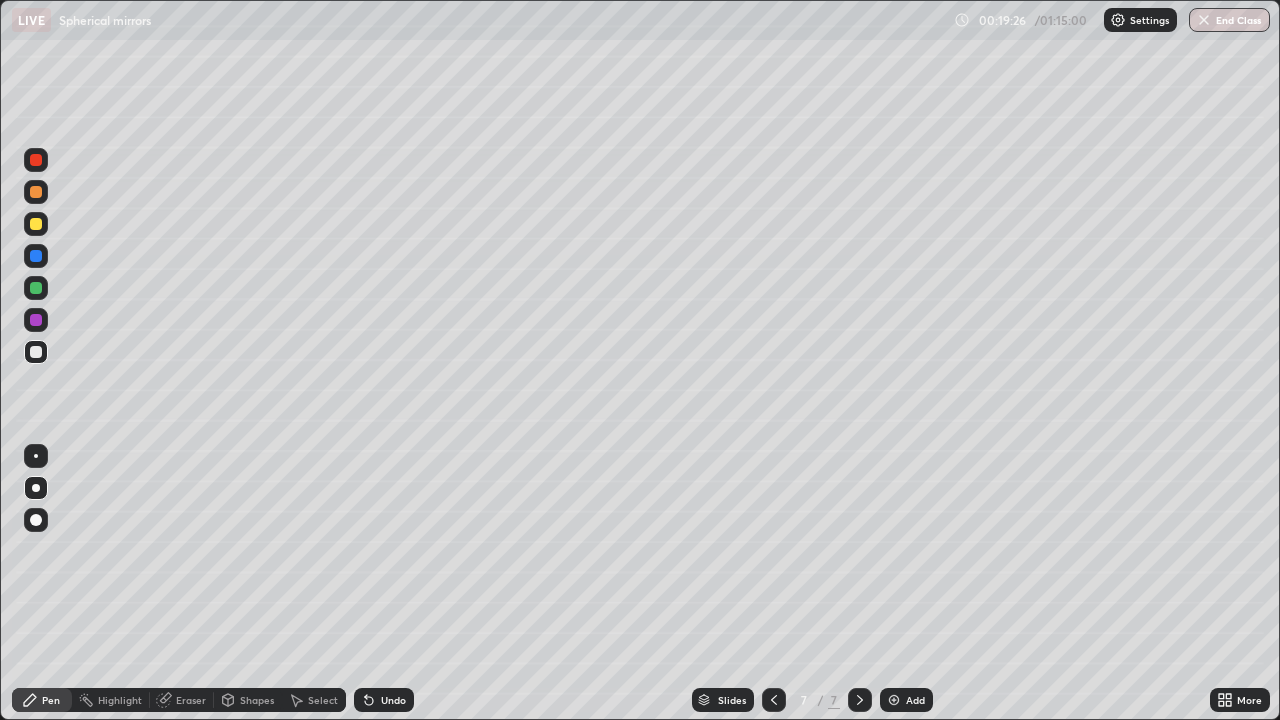 click on "Undo" at bounding box center [393, 700] 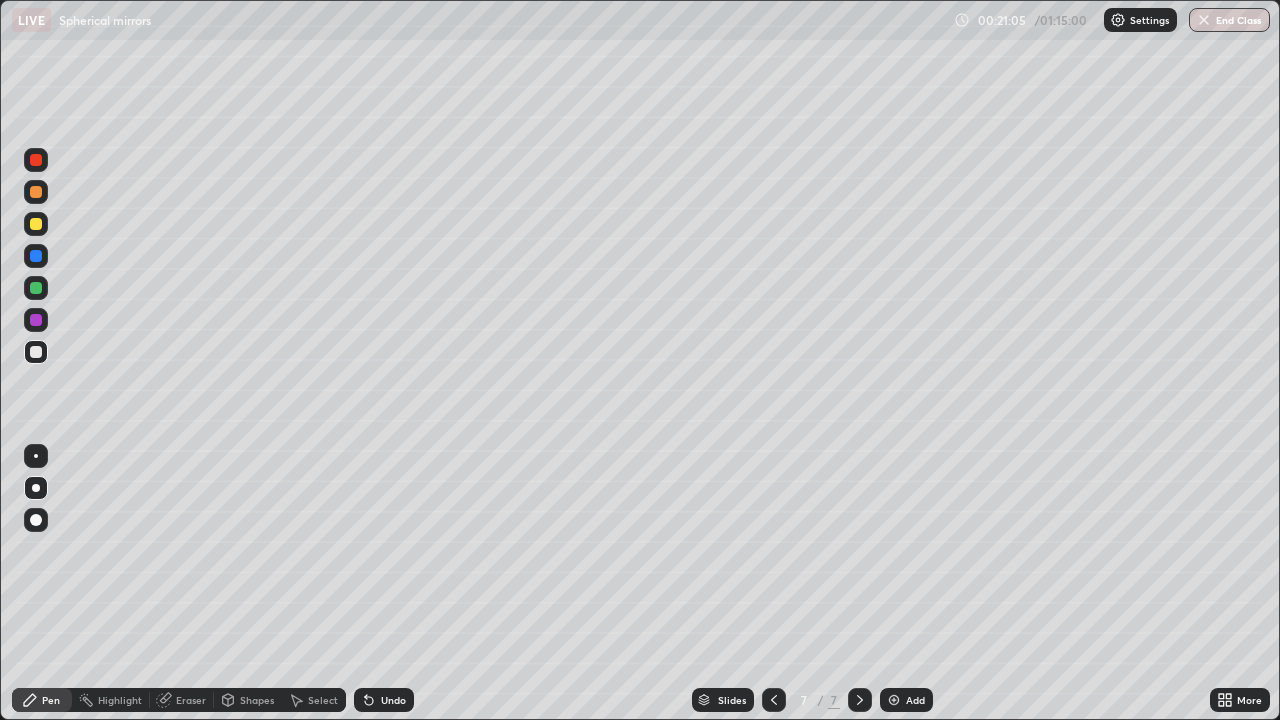 click at bounding box center (774, 700) 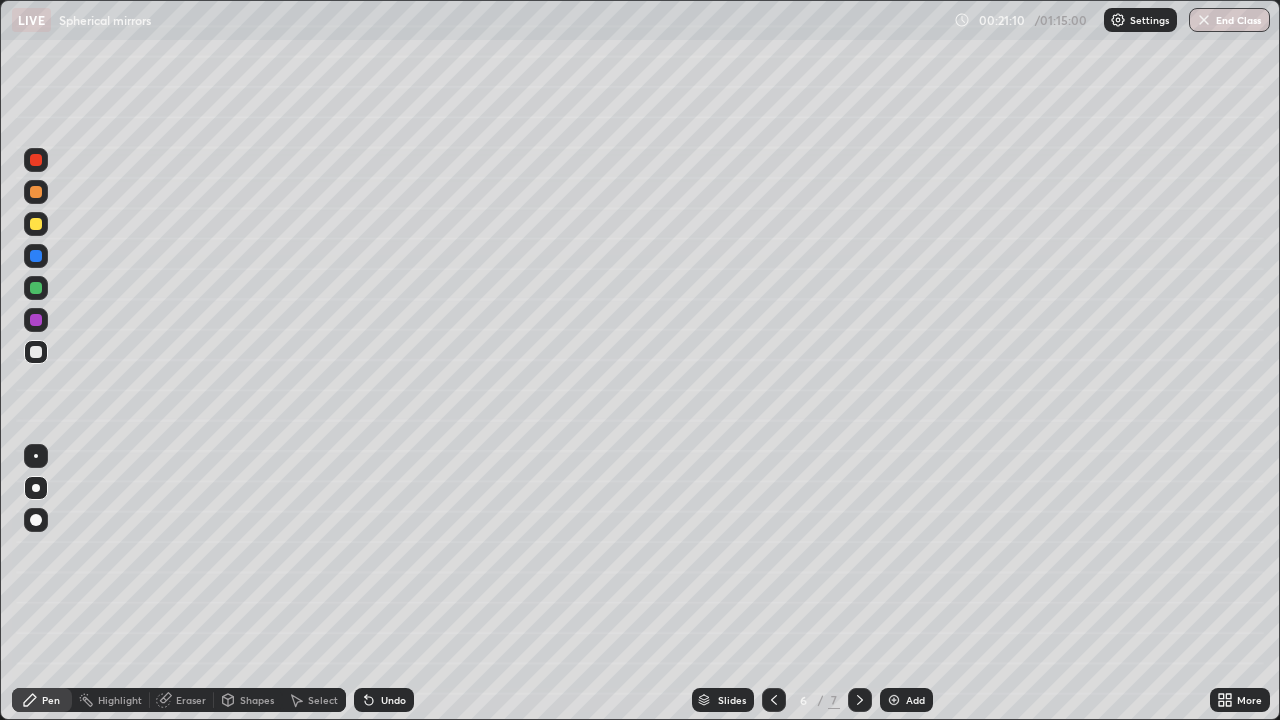 click 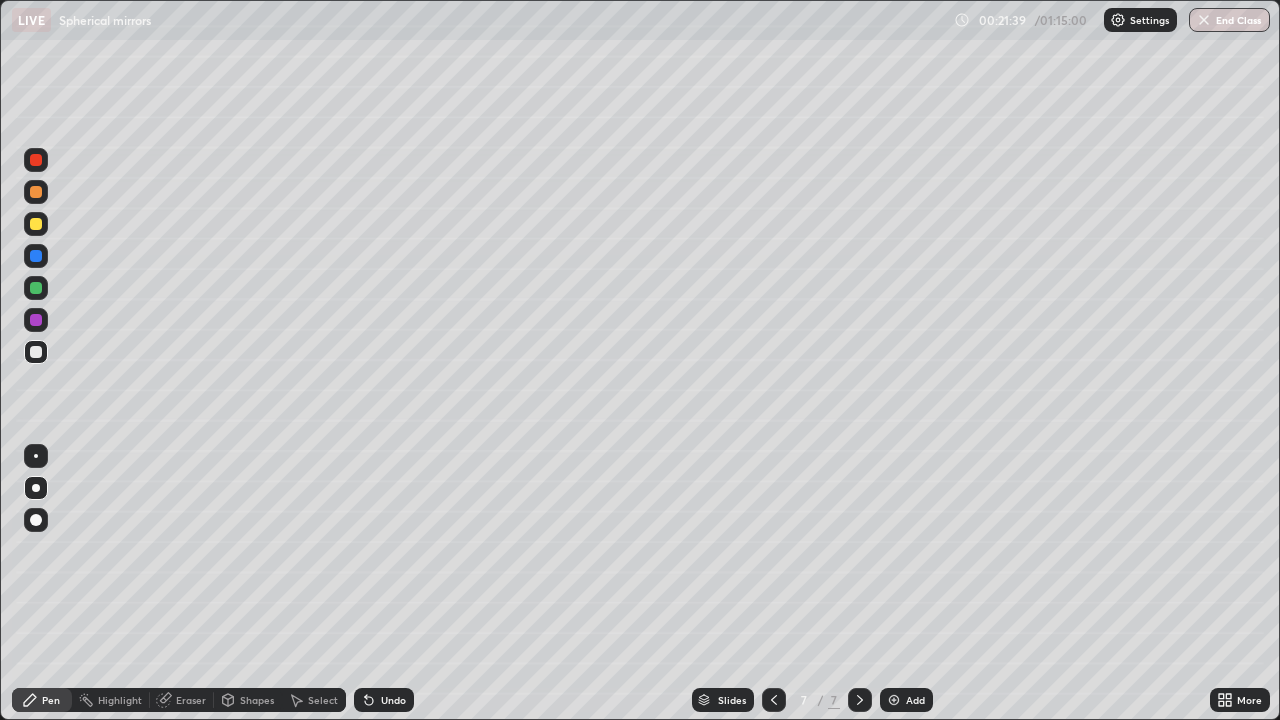 click at bounding box center (36, 224) 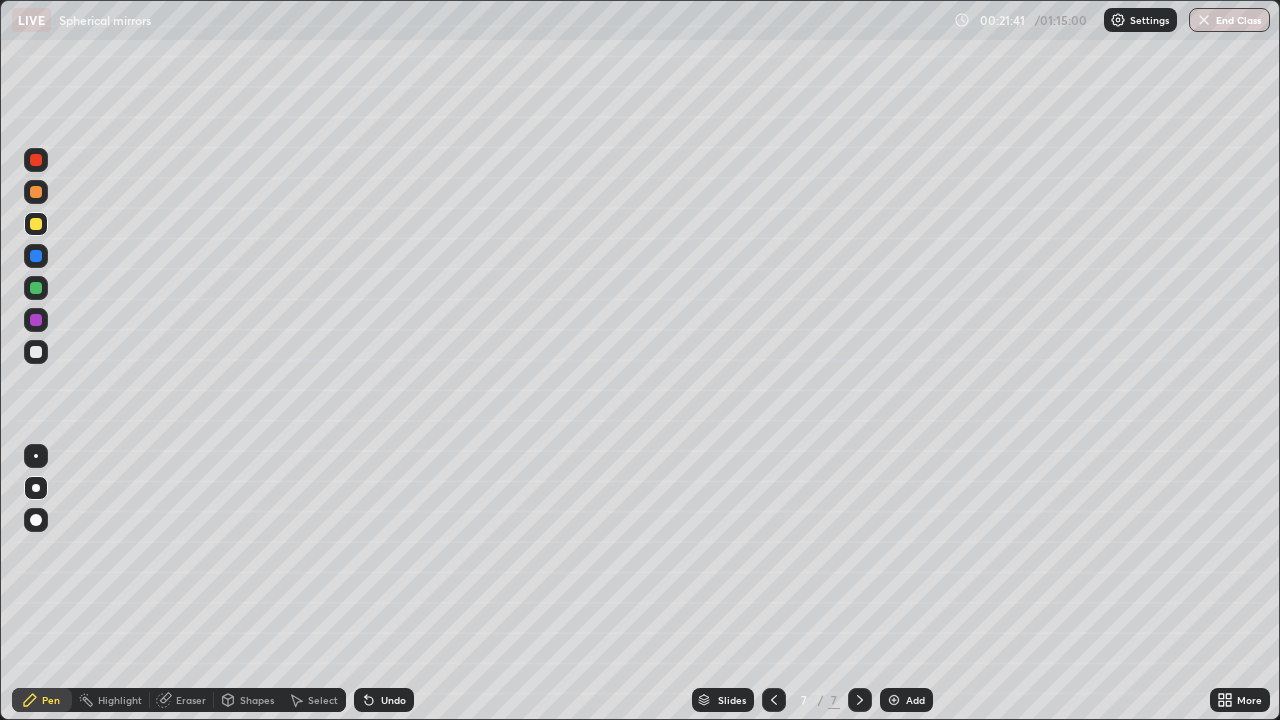 click at bounding box center (36, 352) 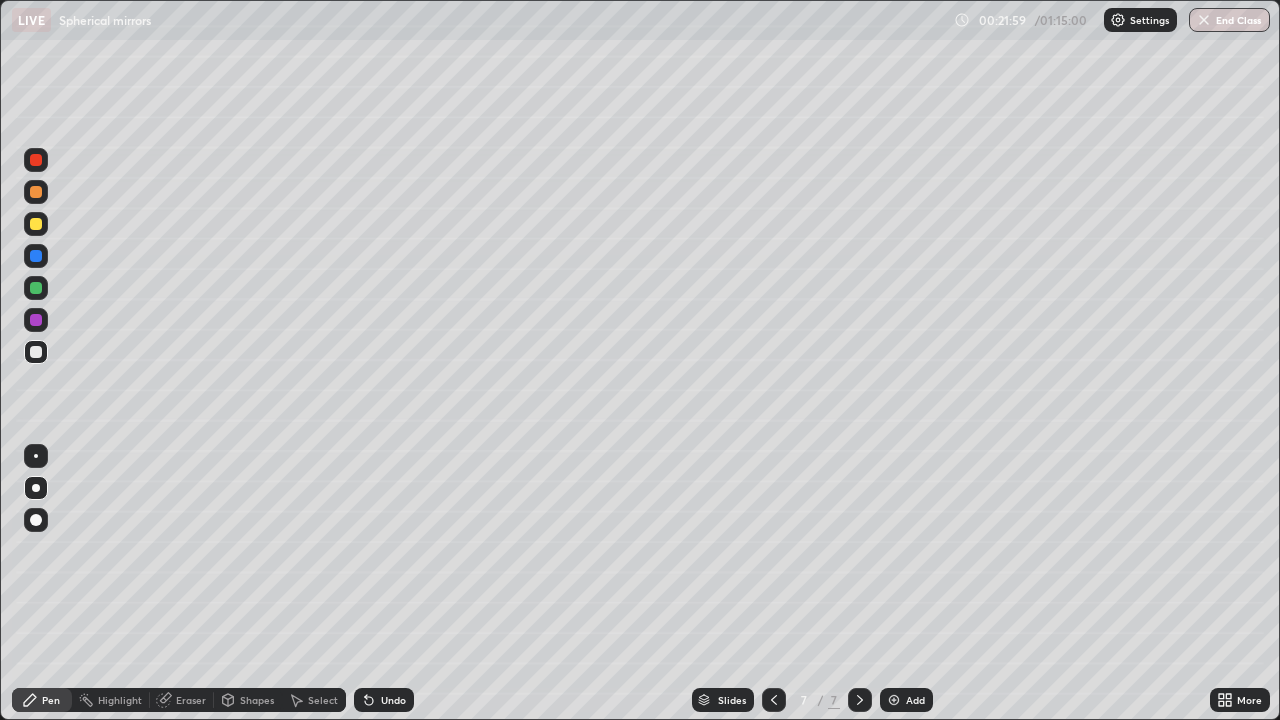 click at bounding box center [36, 224] 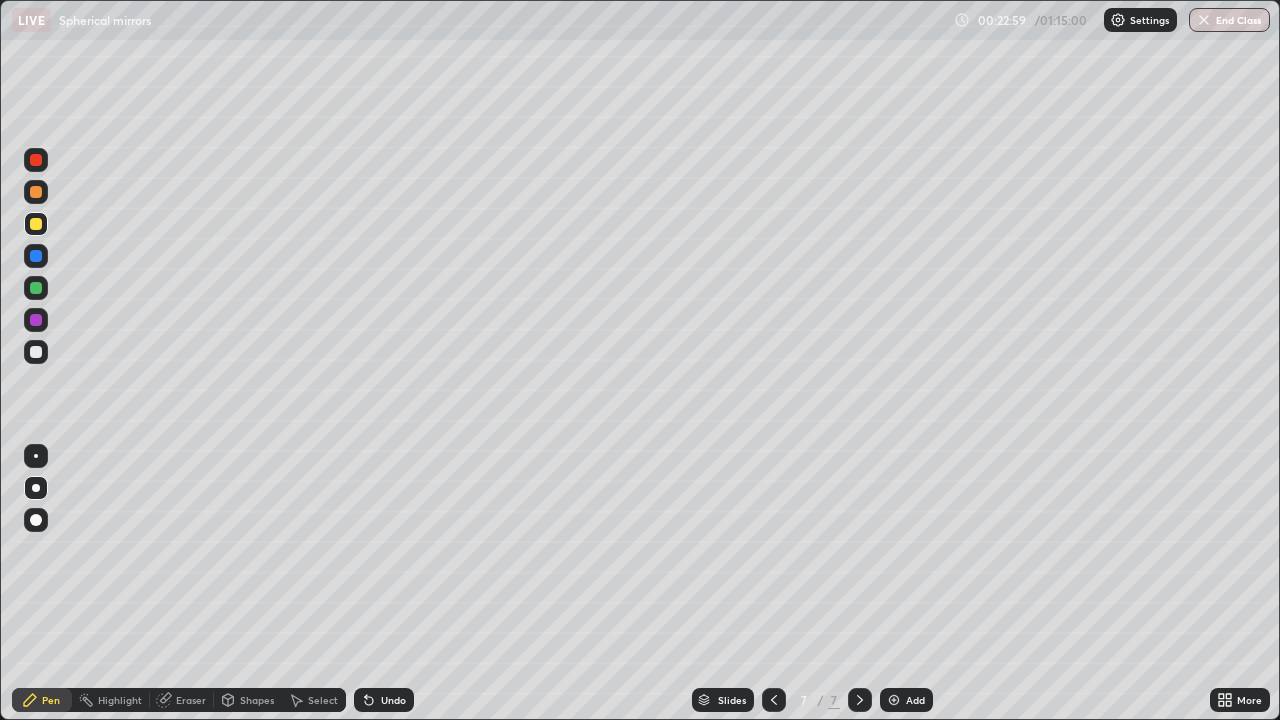 click at bounding box center (36, 288) 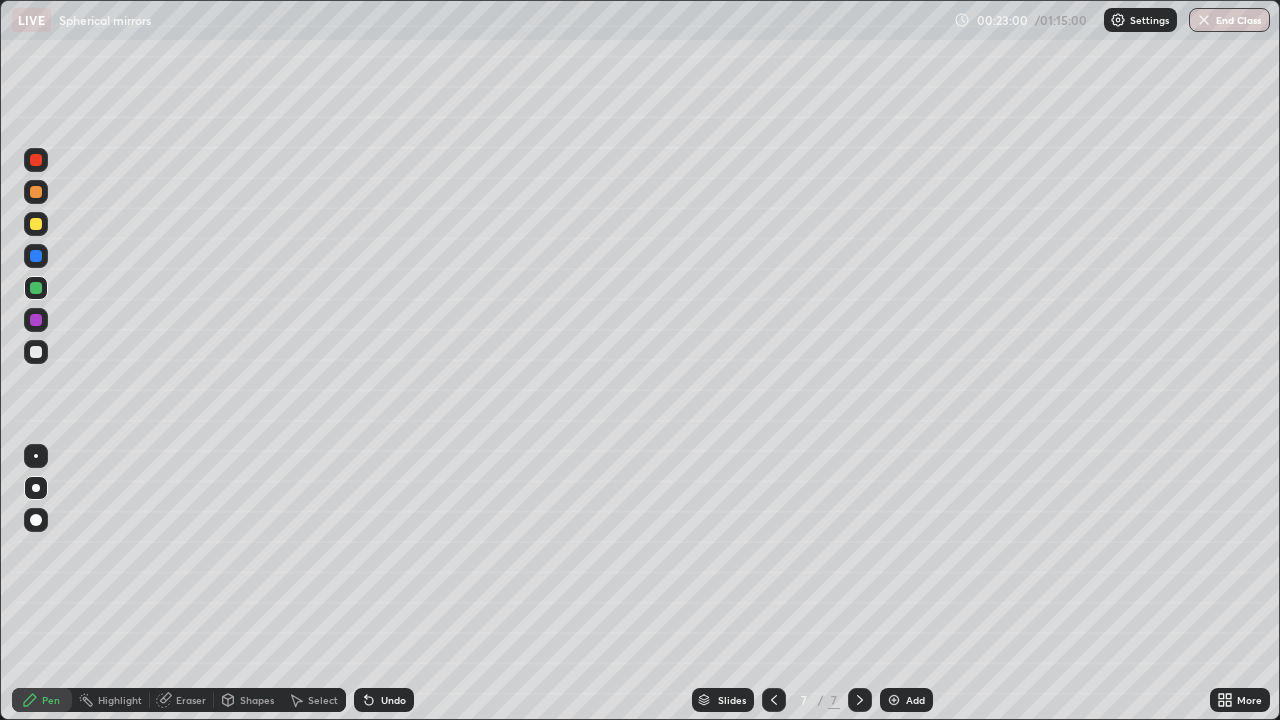 click at bounding box center [36, 456] 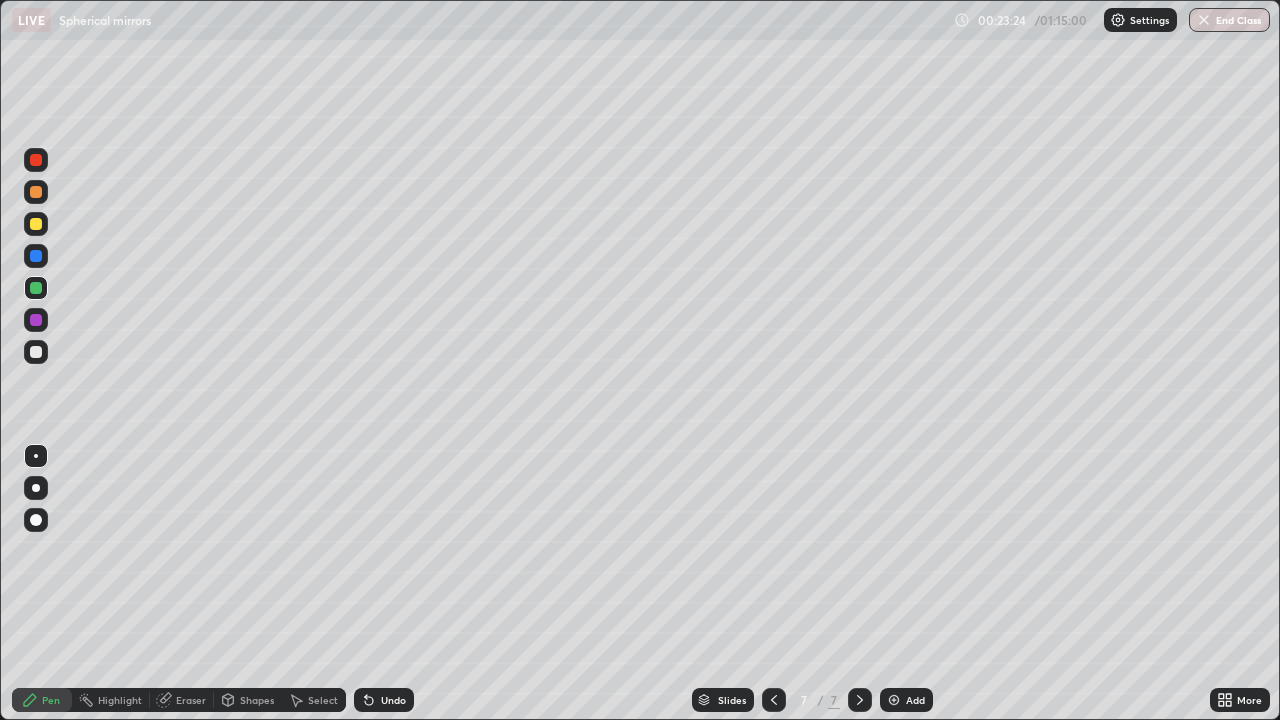 click at bounding box center (36, 256) 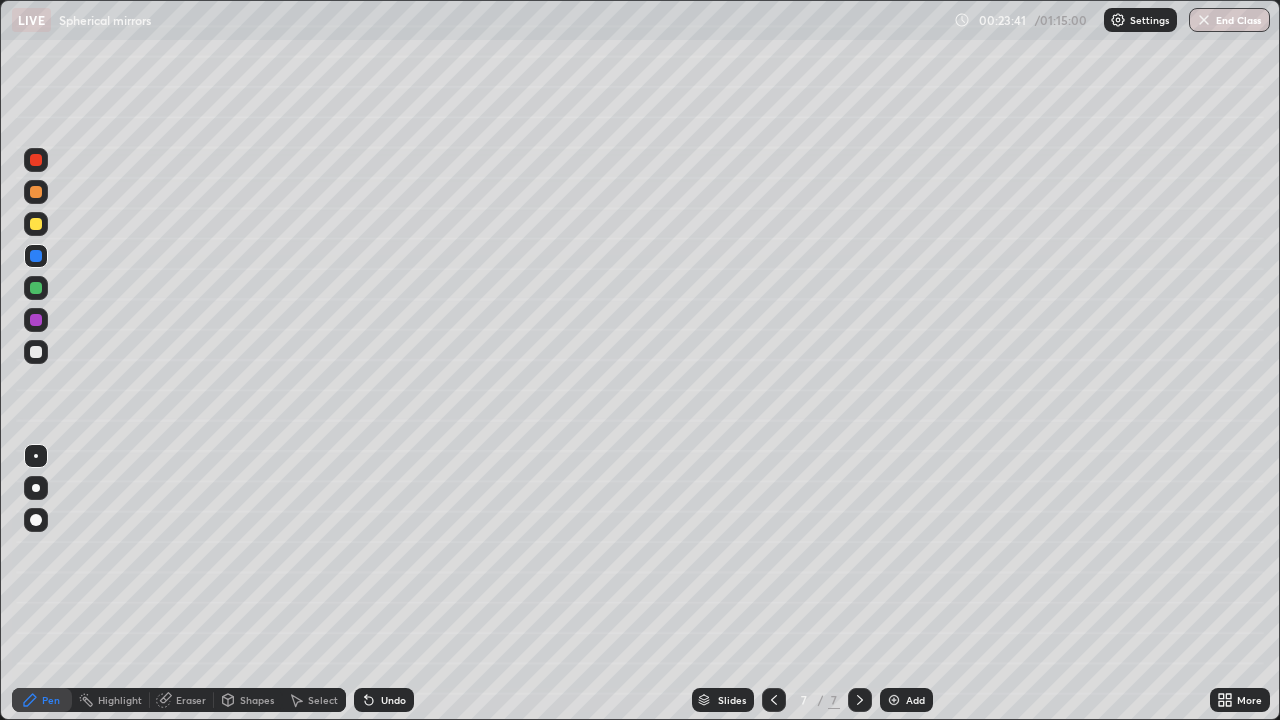 click at bounding box center [36, 224] 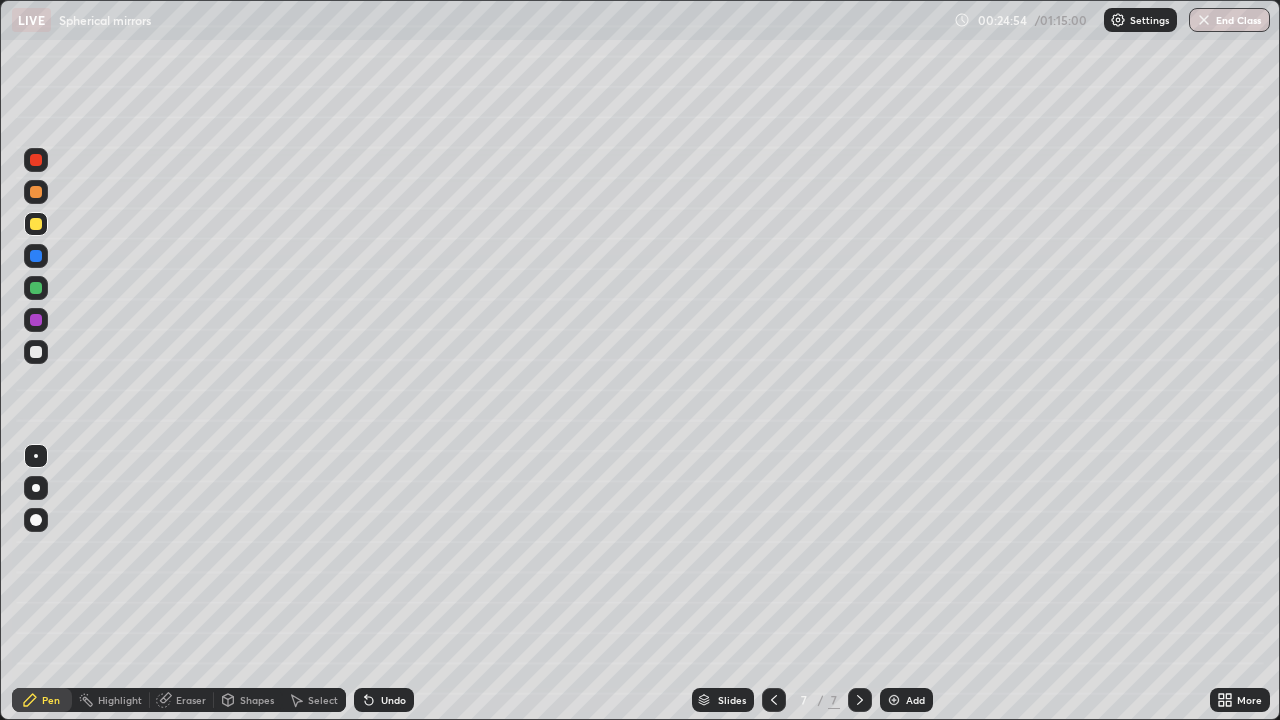click on "Undo" at bounding box center [393, 700] 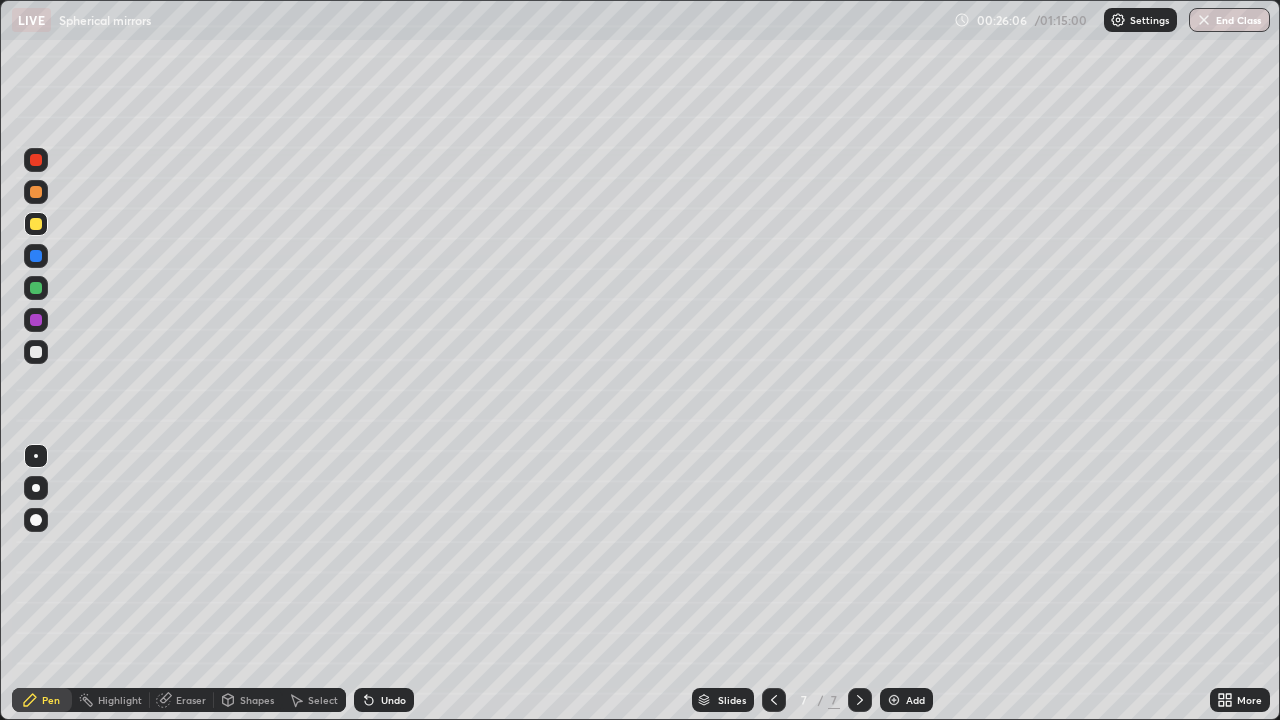 click at bounding box center [36, 352] 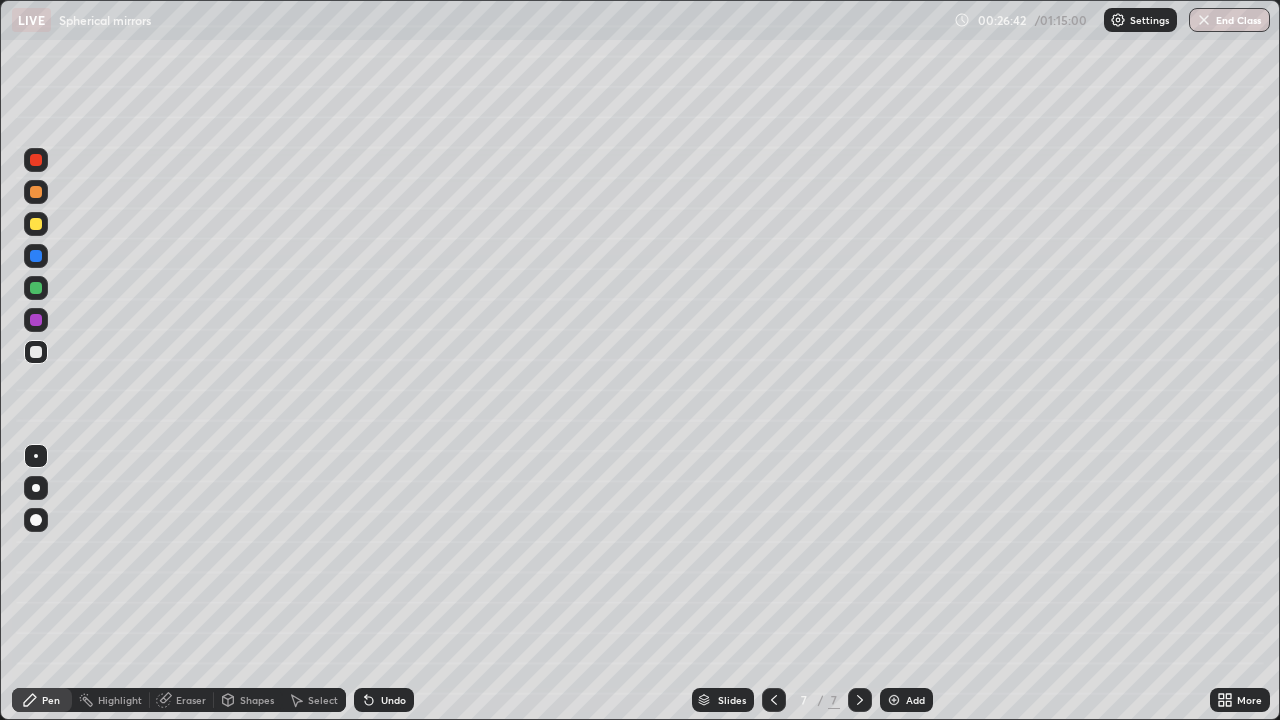 click on "Add" at bounding box center [906, 700] 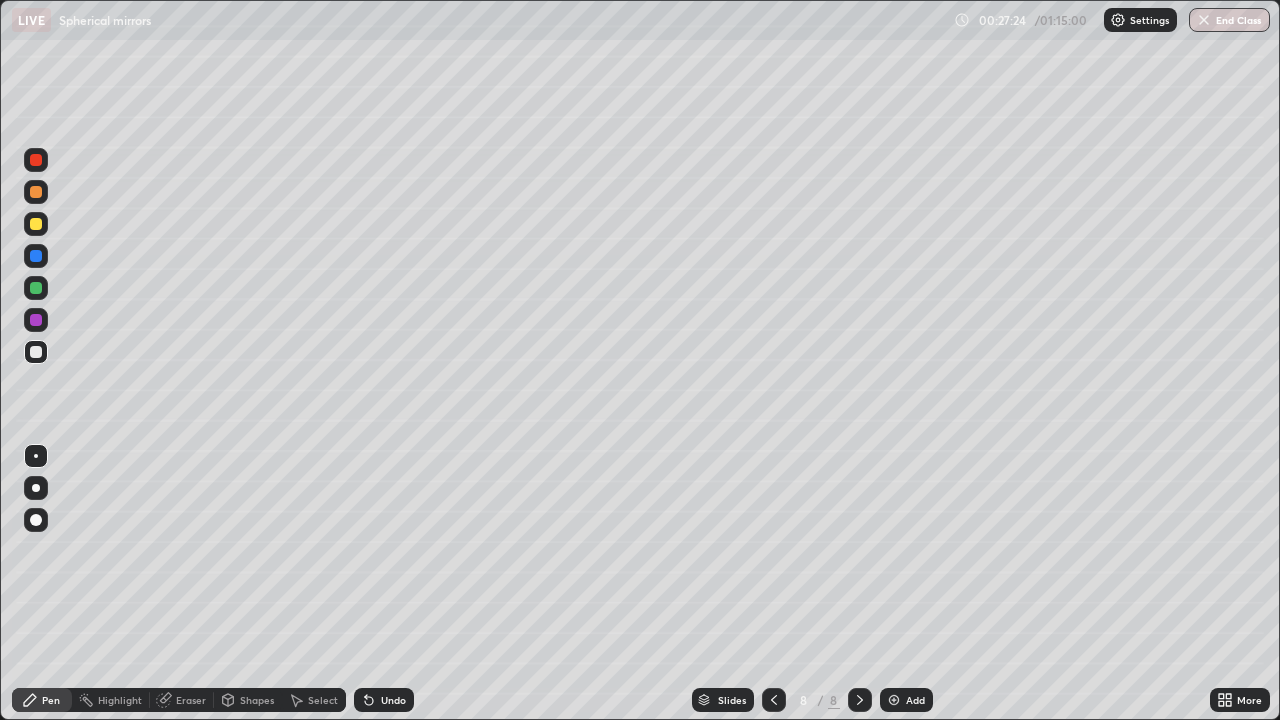 click at bounding box center (36, 288) 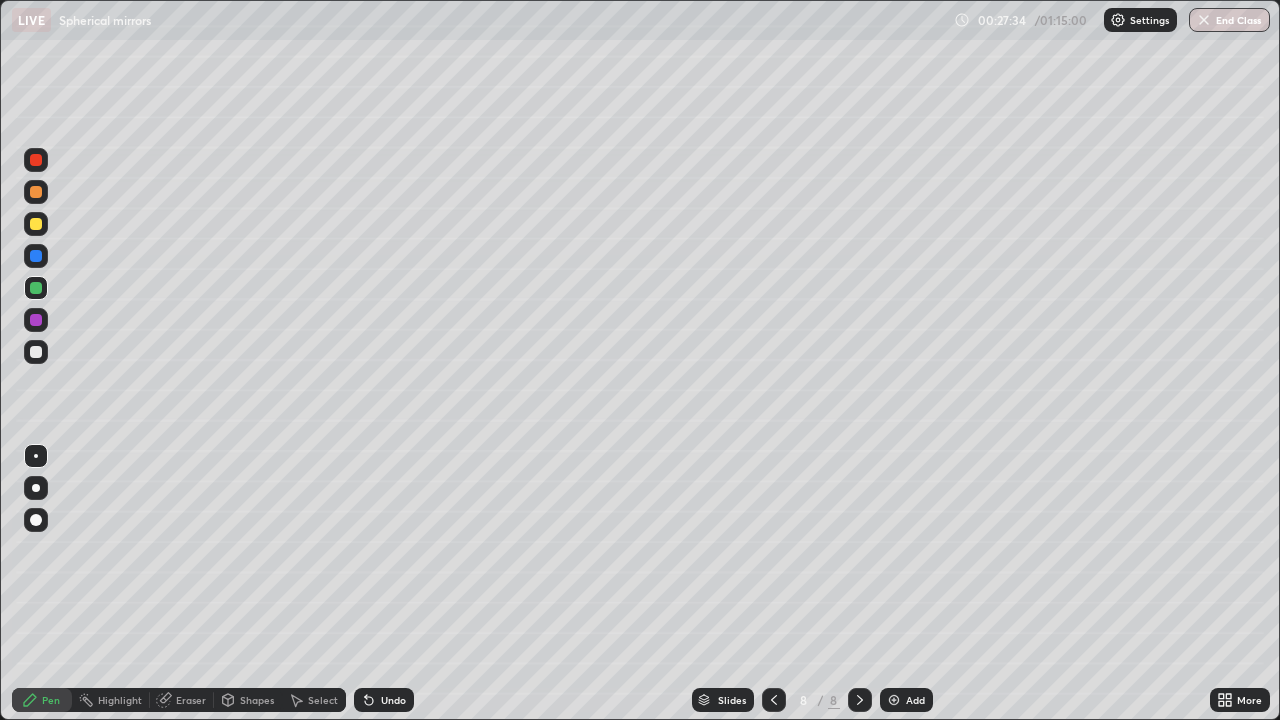 click at bounding box center [36, 256] 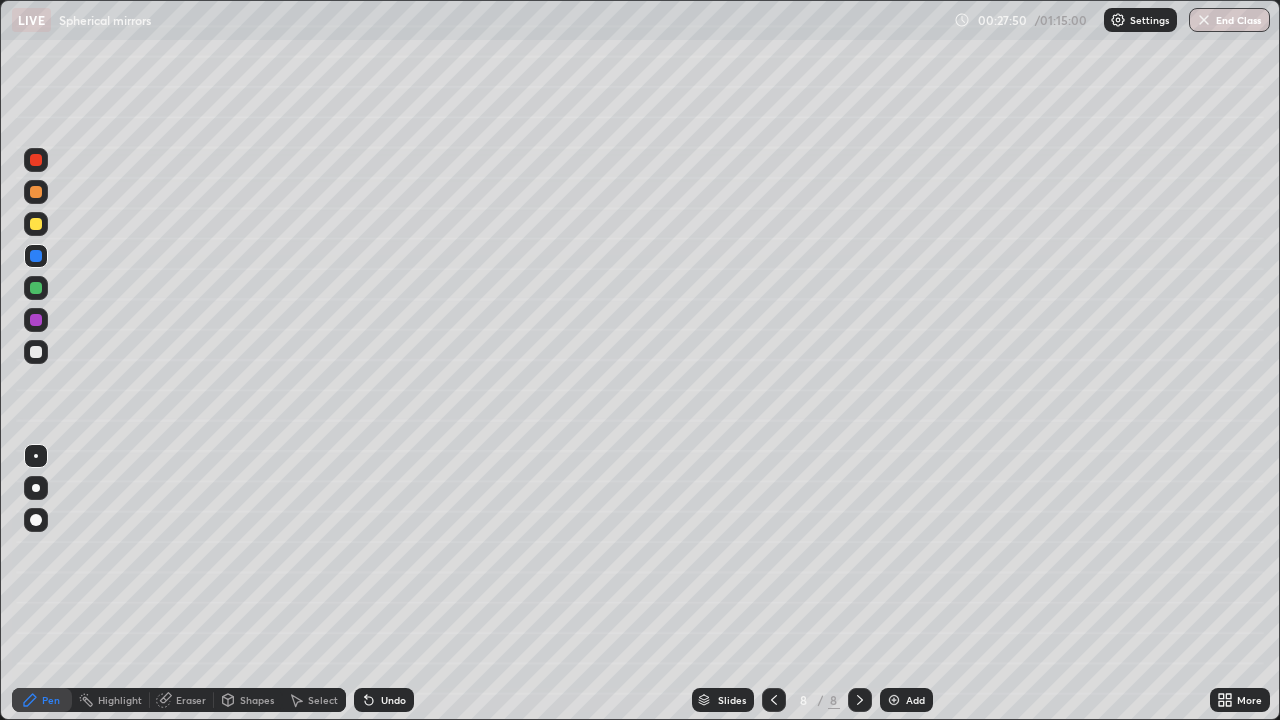 click at bounding box center (36, 224) 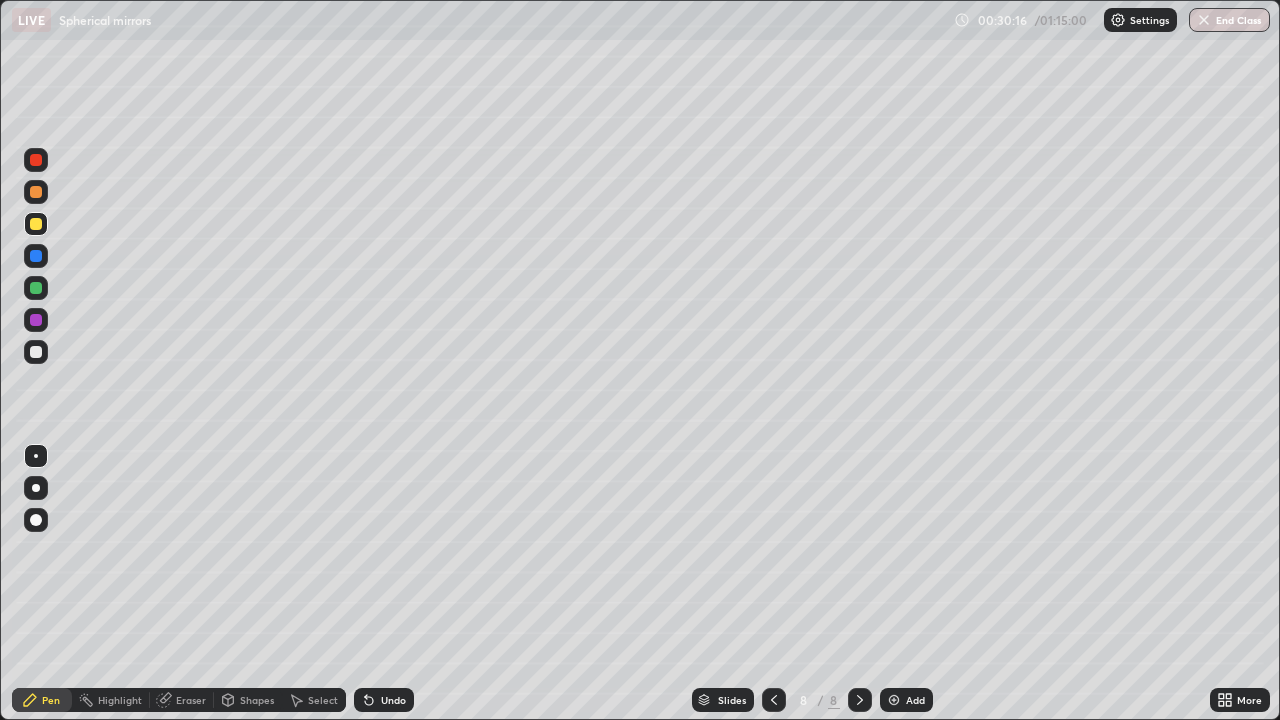 click on "Add" at bounding box center (915, 700) 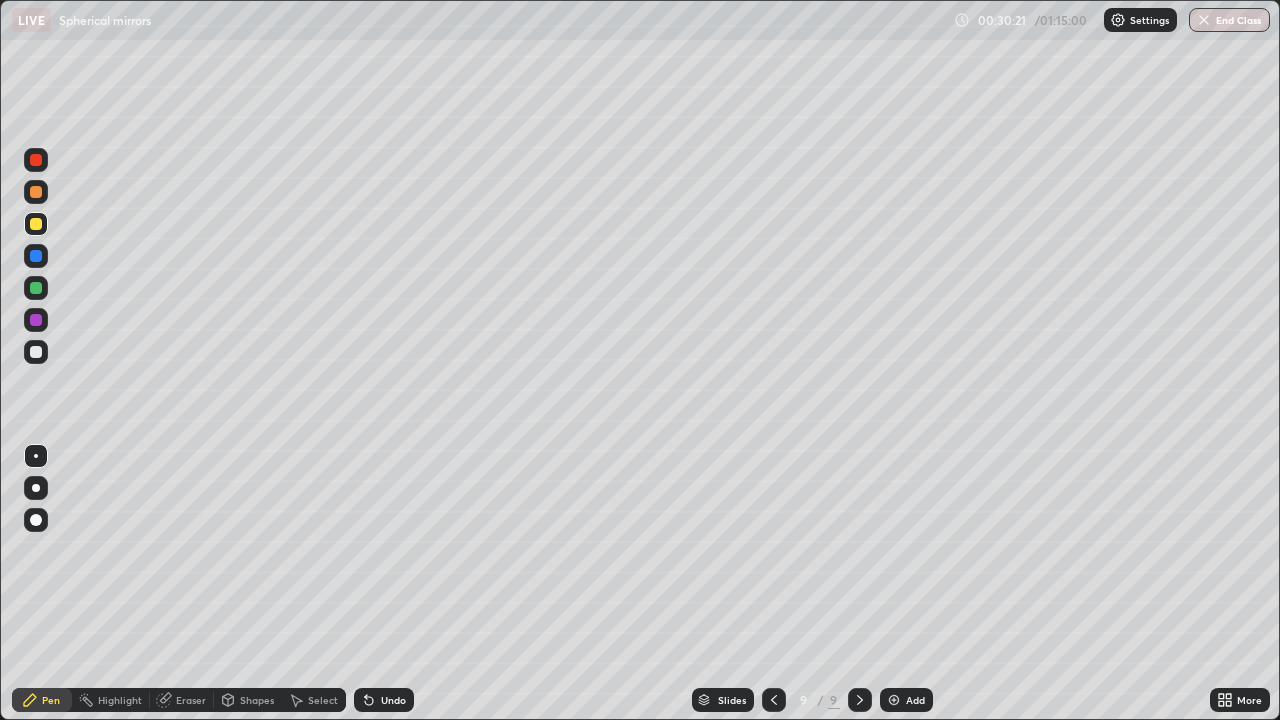 click at bounding box center [36, 488] 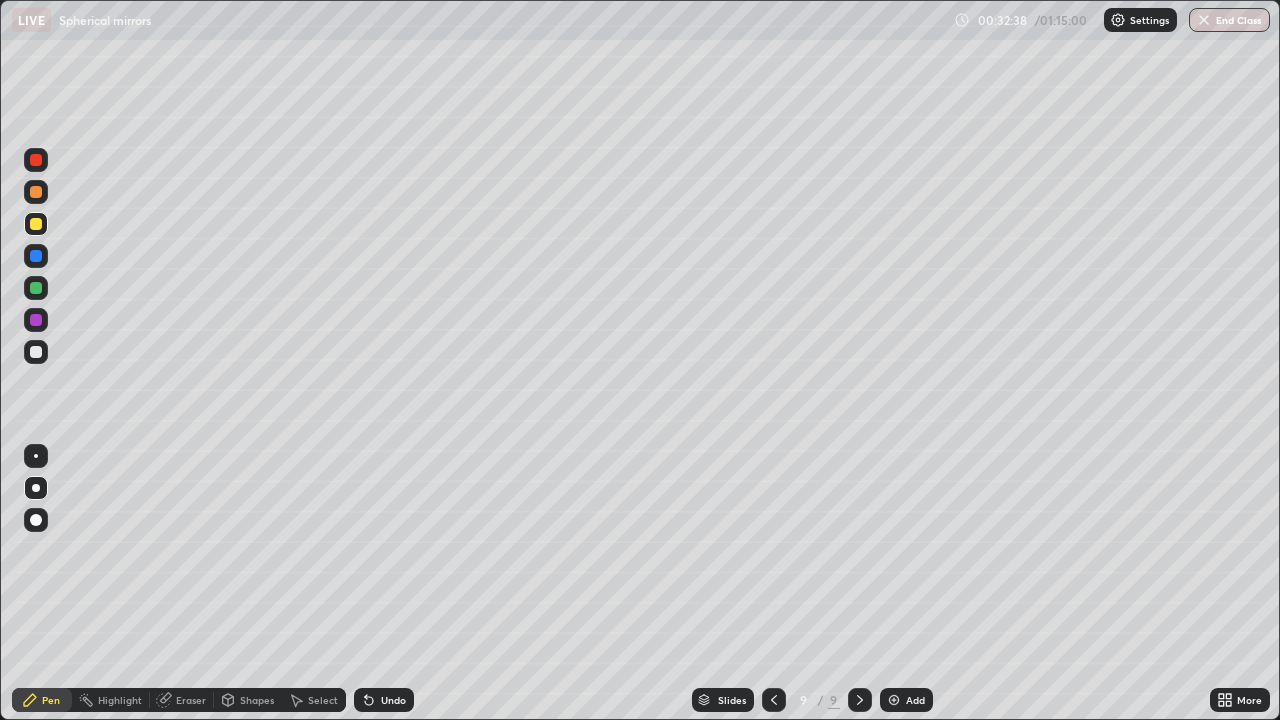 click at bounding box center [36, 352] 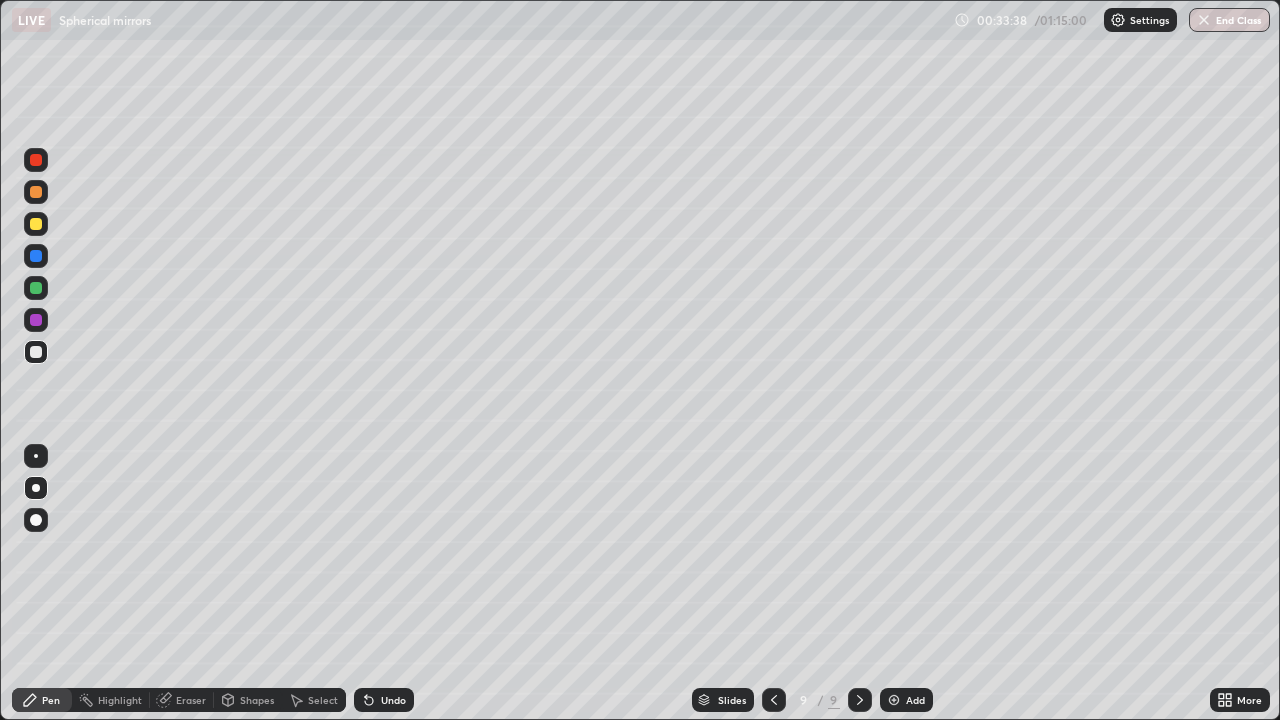 click on "Shapes" at bounding box center (257, 700) 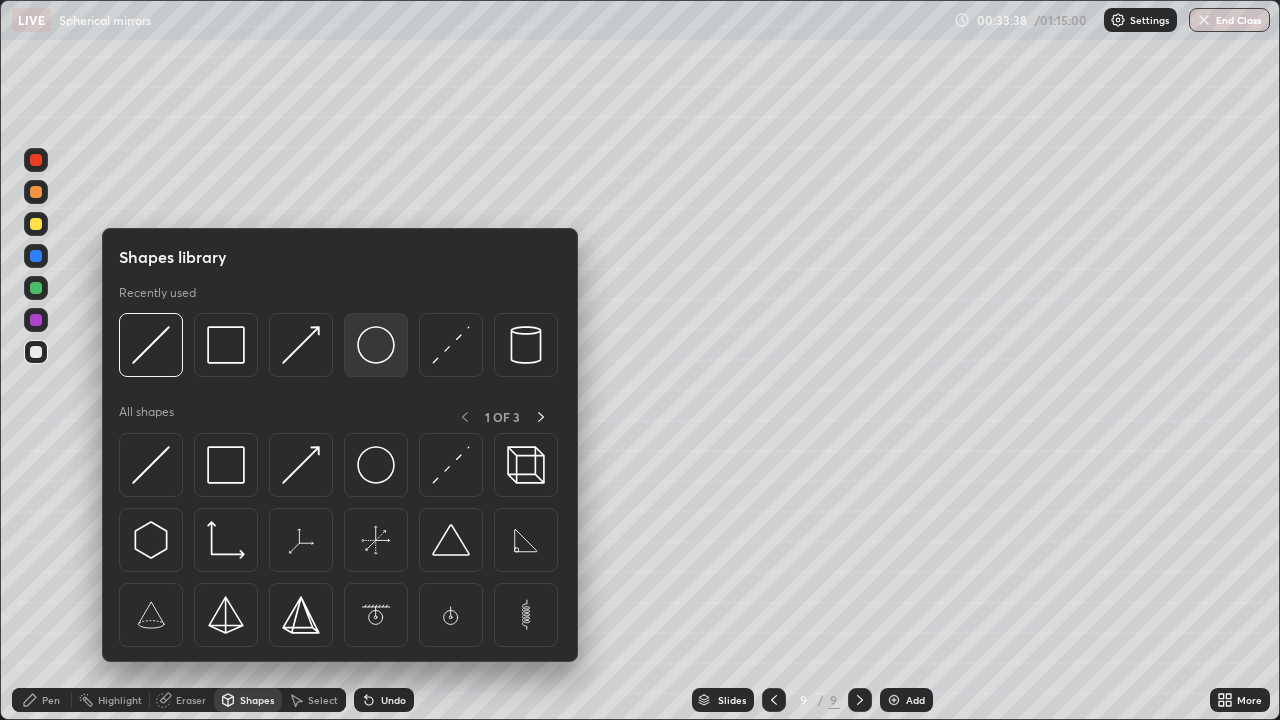click at bounding box center [376, 345] 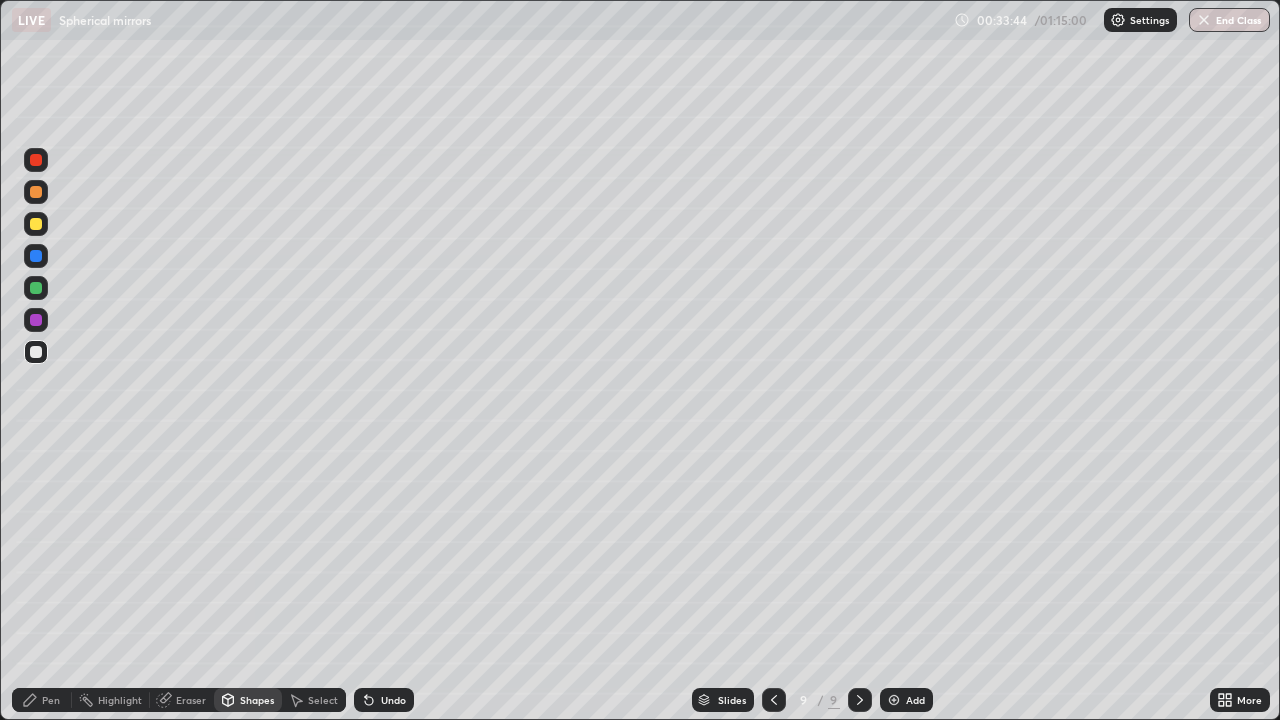 click on "Eraser" at bounding box center (191, 700) 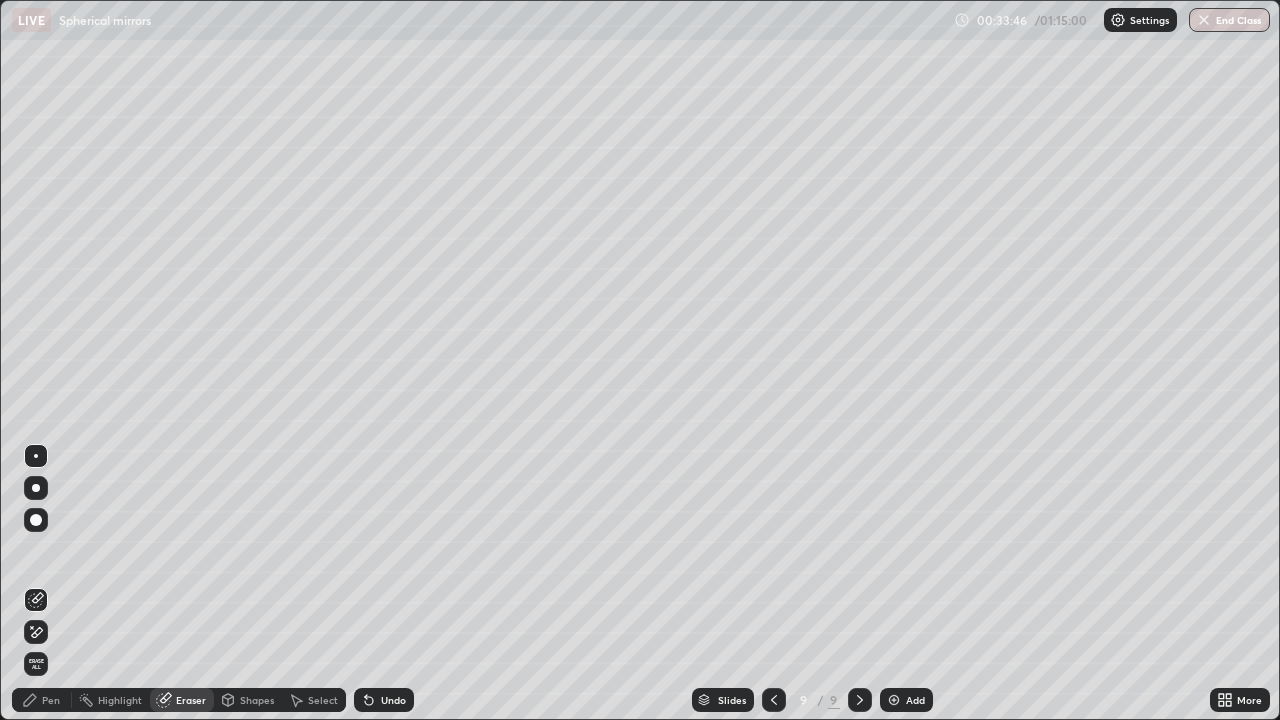 click at bounding box center (36, 520) 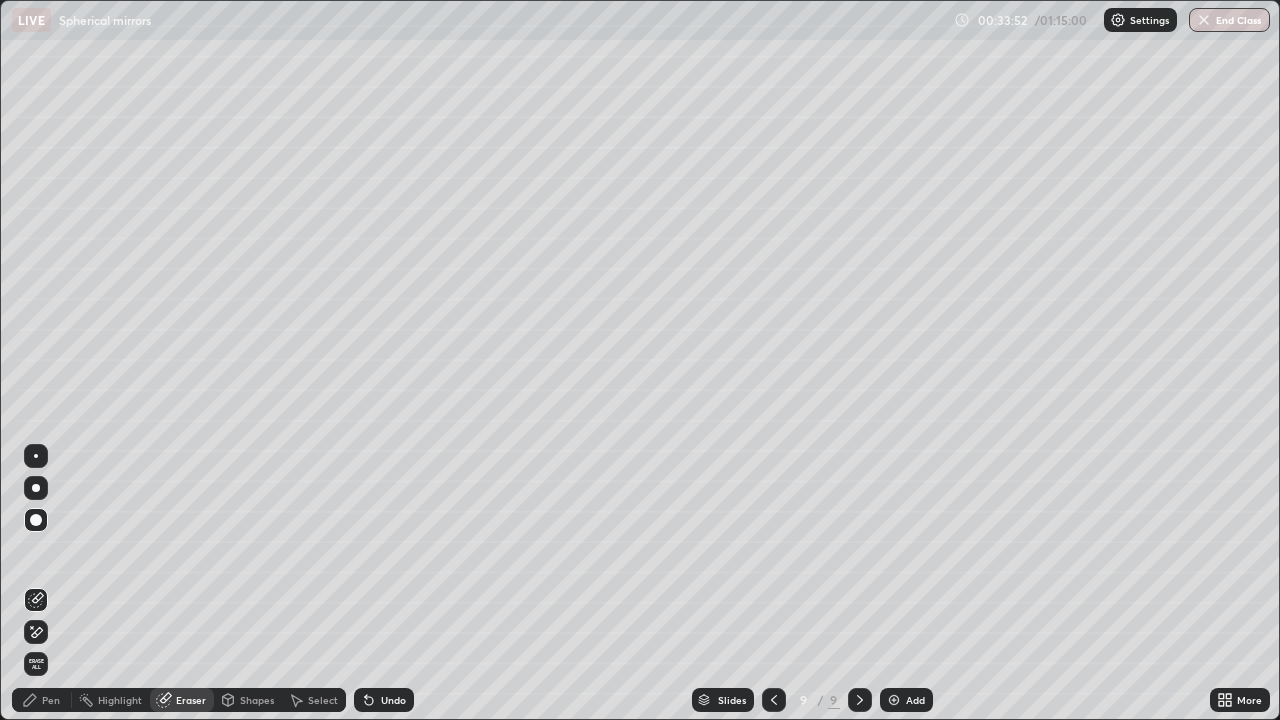 click on "Pen" at bounding box center (51, 700) 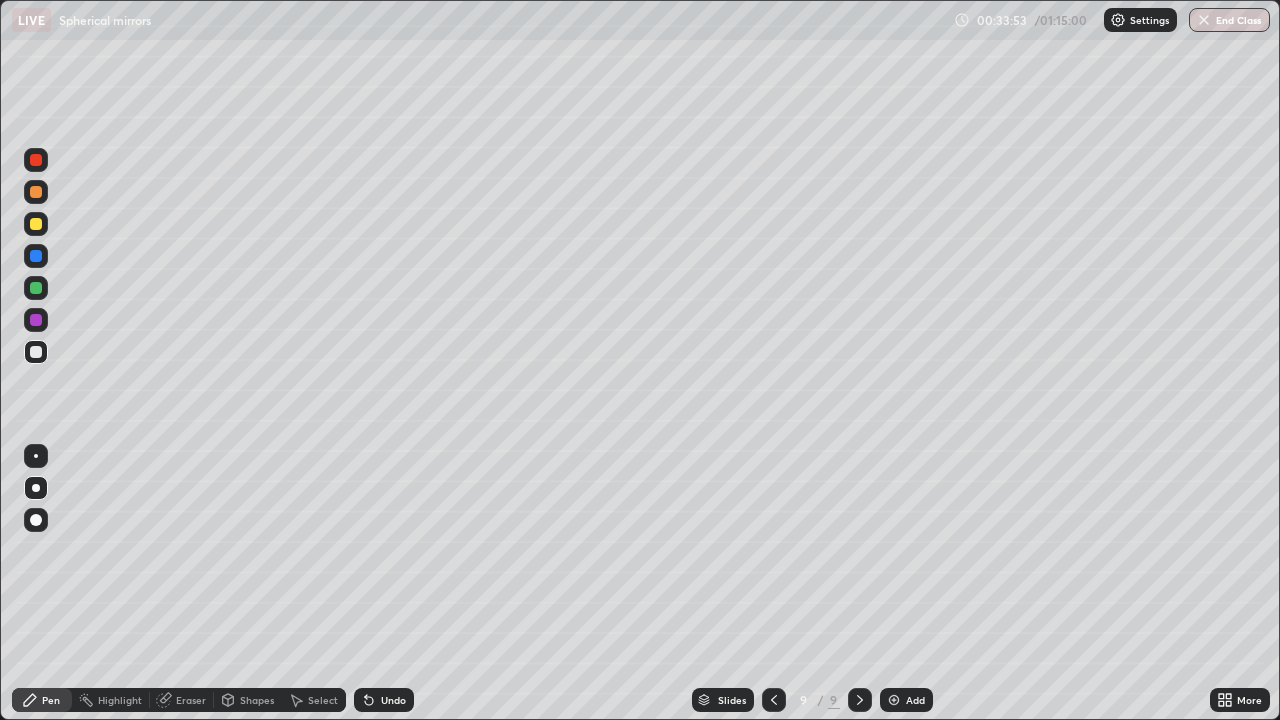 click on "Shapes" at bounding box center [257, 700] 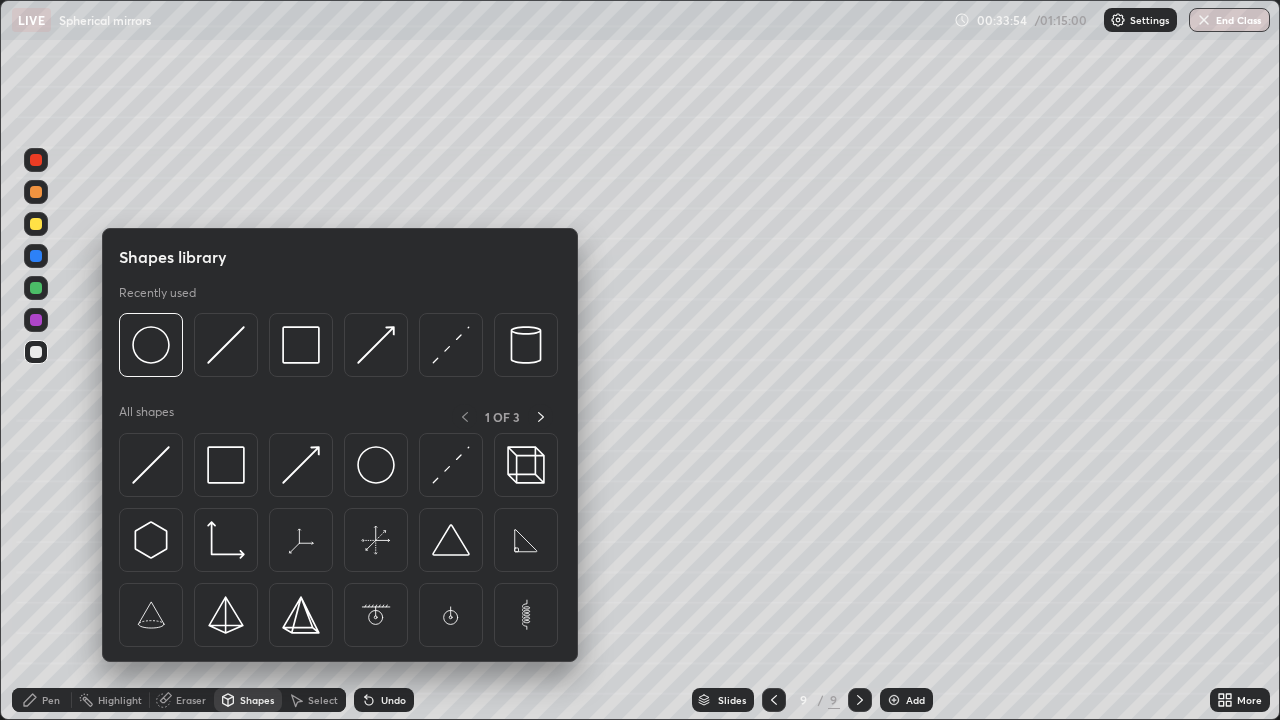 click on "Pen" at bounding box center (42, 700) 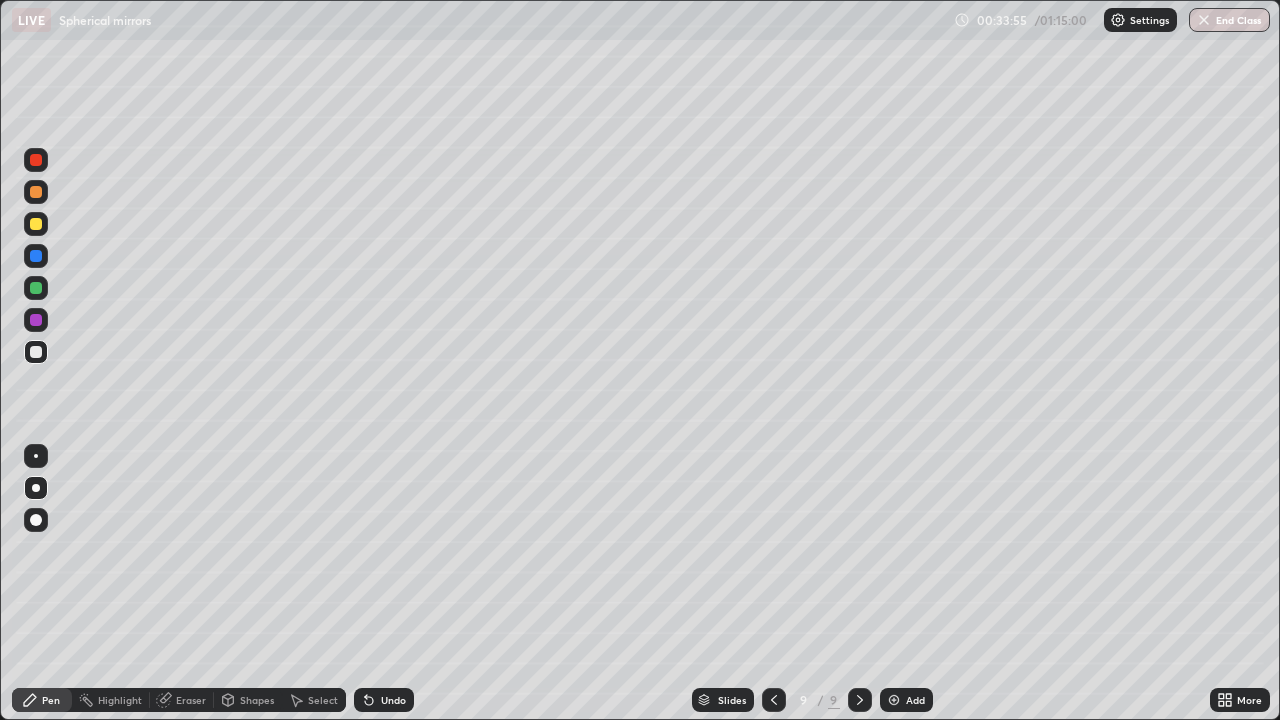 click at bounding box center [36, 456] 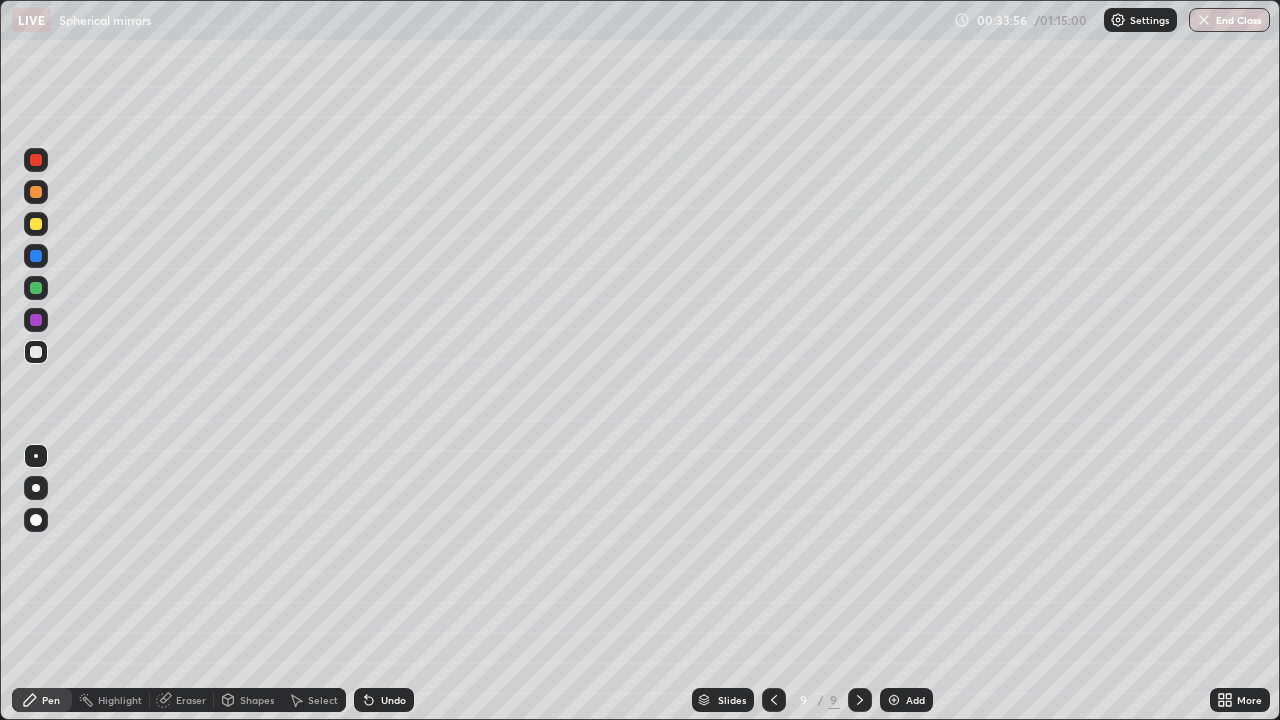 click on "Shapes" at bounding box center [257, 700] 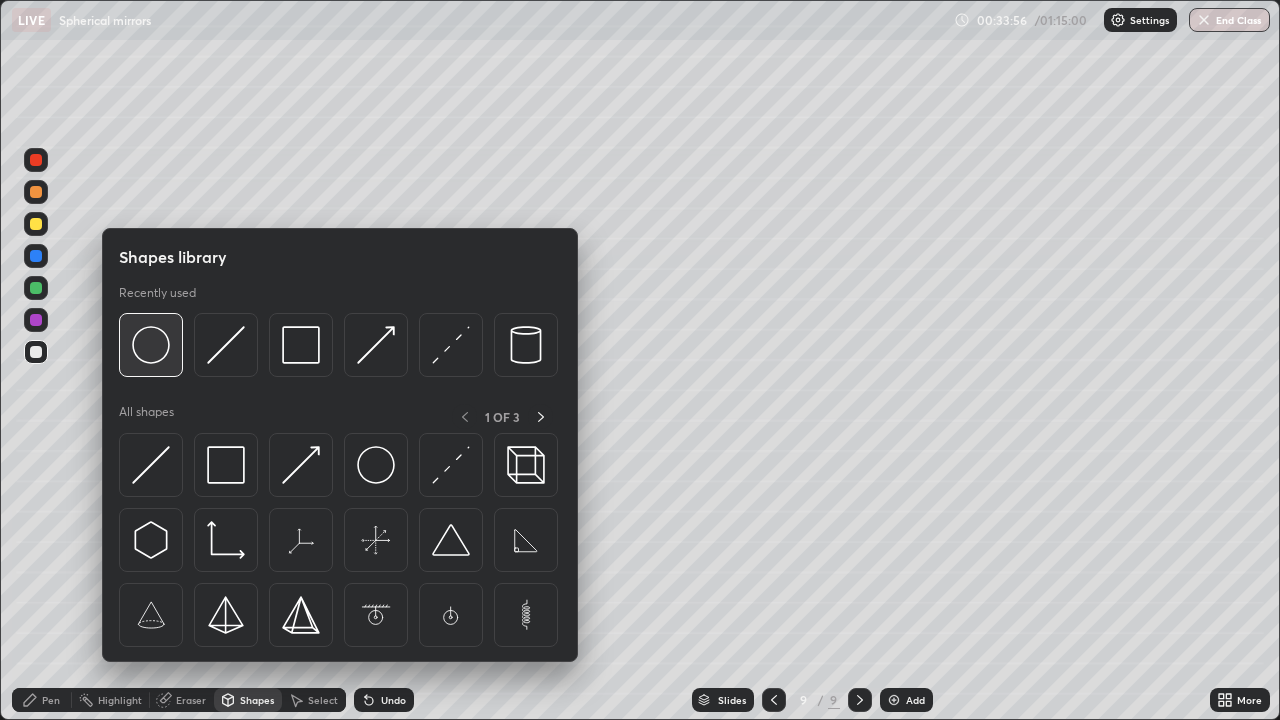 click at bounding box center [151, 345] 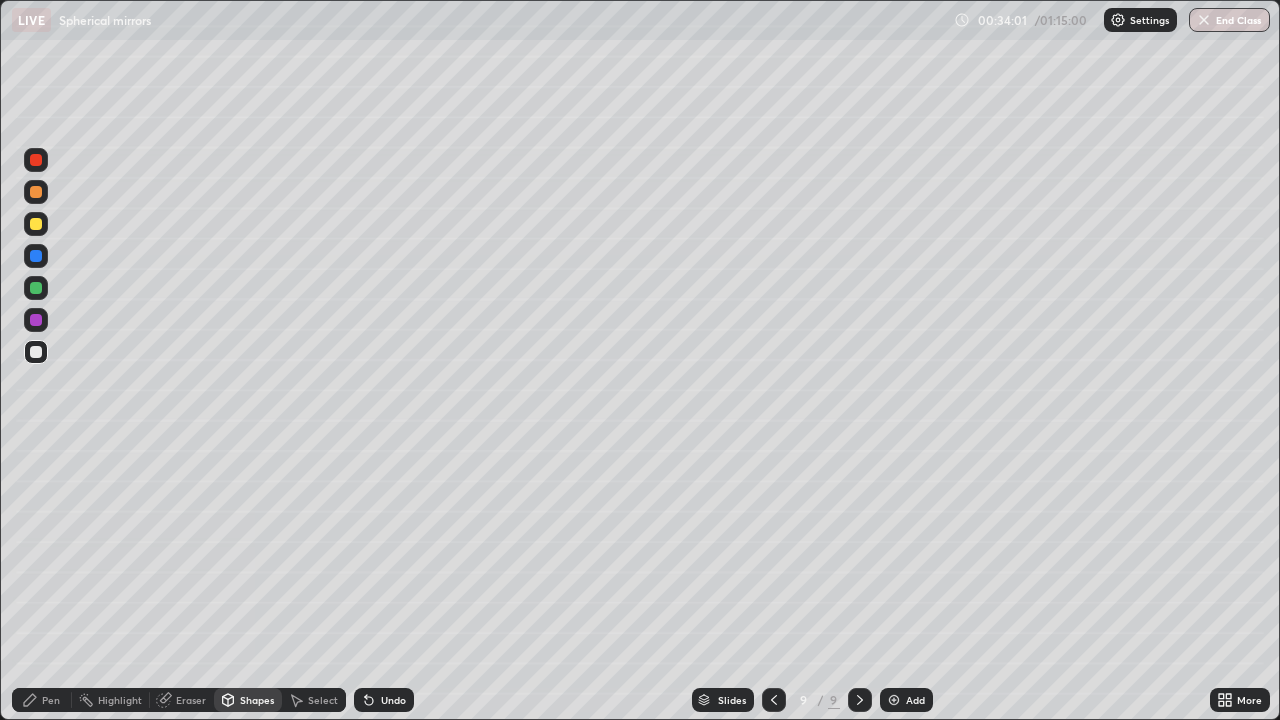 click on "Undo" at bounding box center (393, 700) 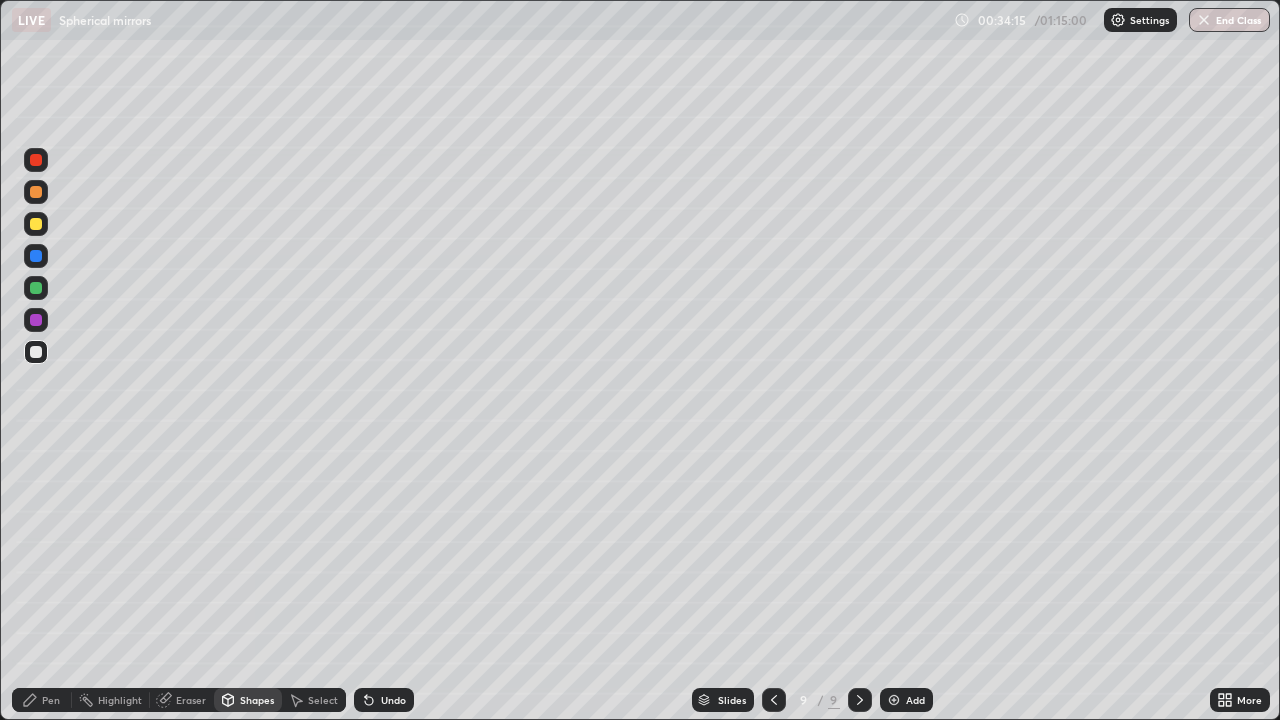 click on "Pen" at bounding box center [42, 700] 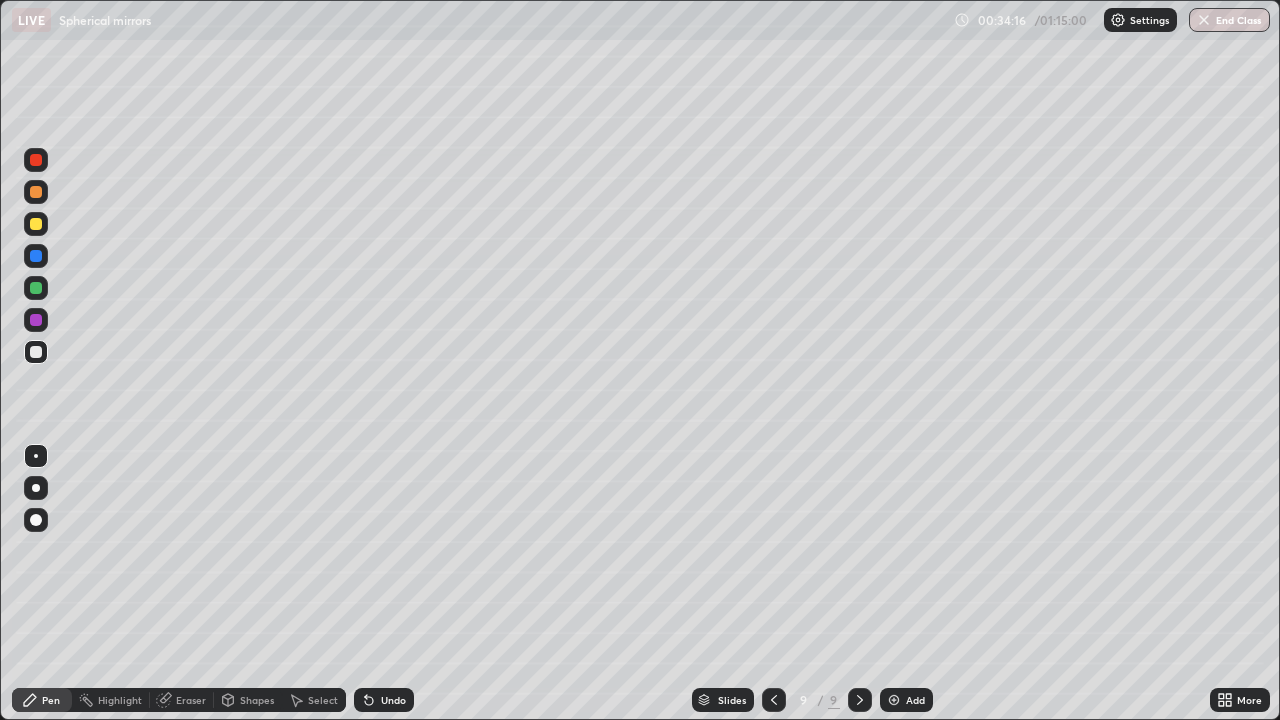 click on "Eraser" at bounding box center [191, 700] 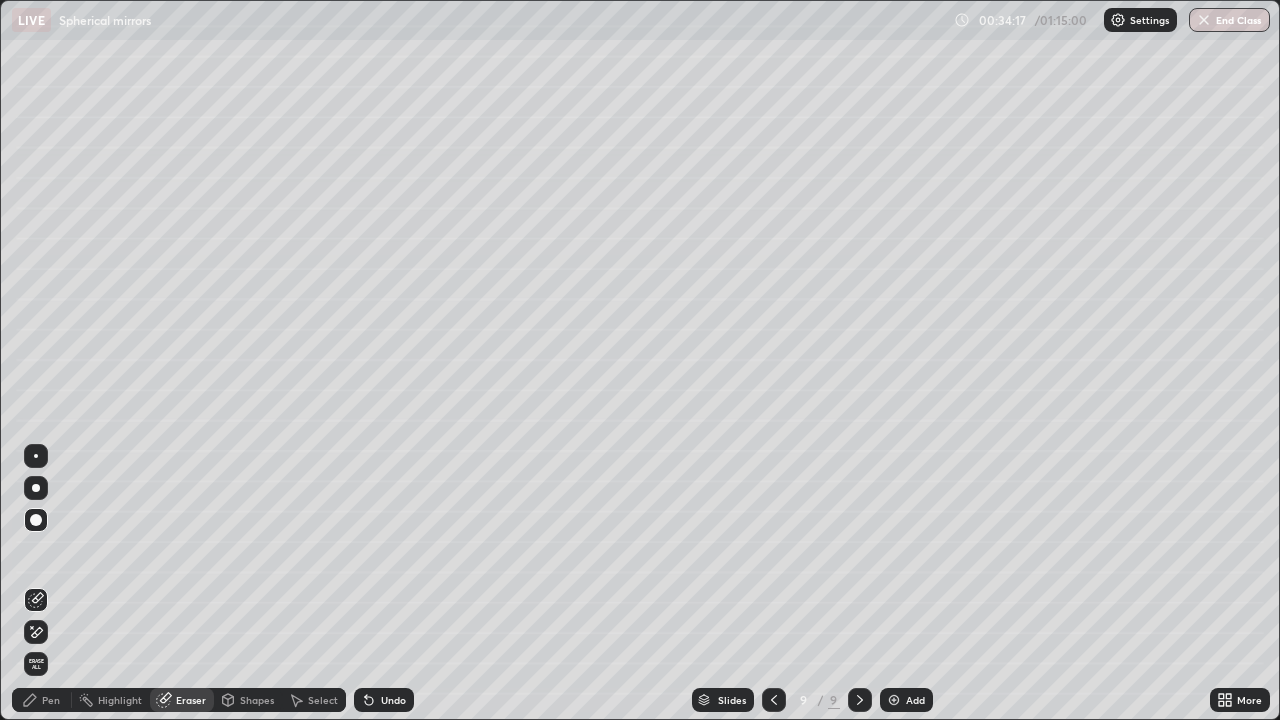 click at bounding box center (36, 456) 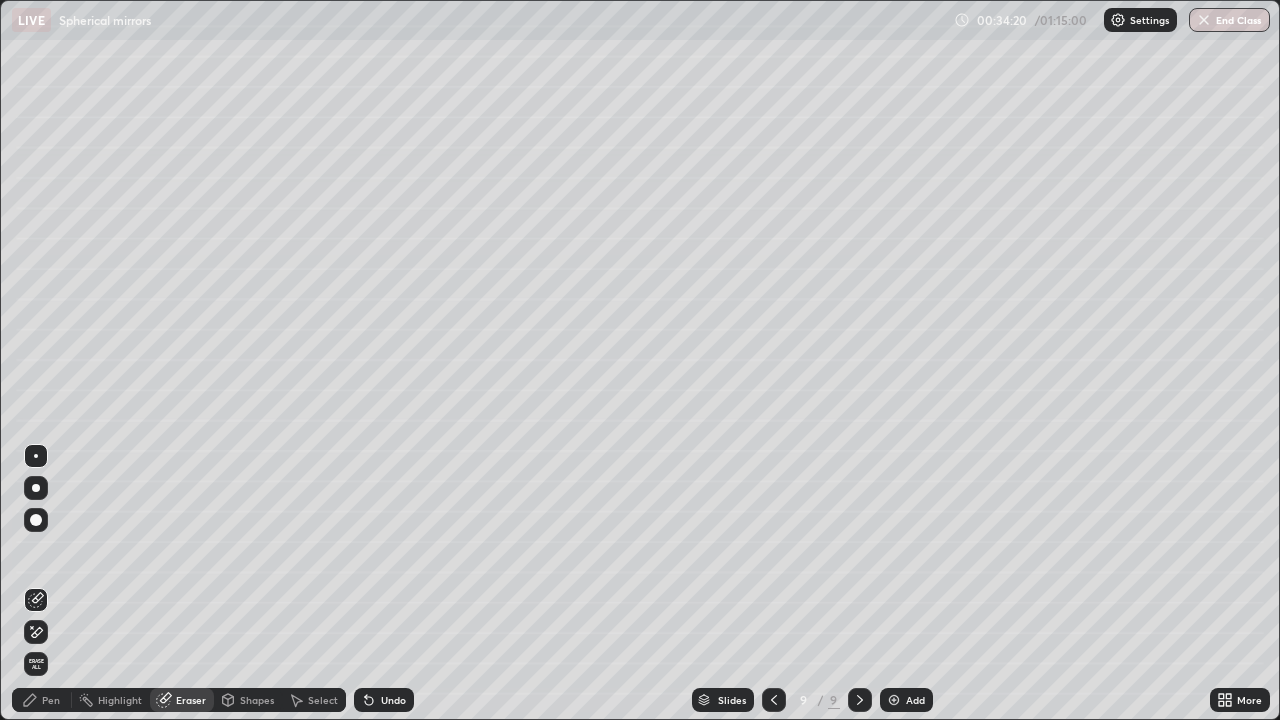 click on "Pen" at bounding box center [42, 700] 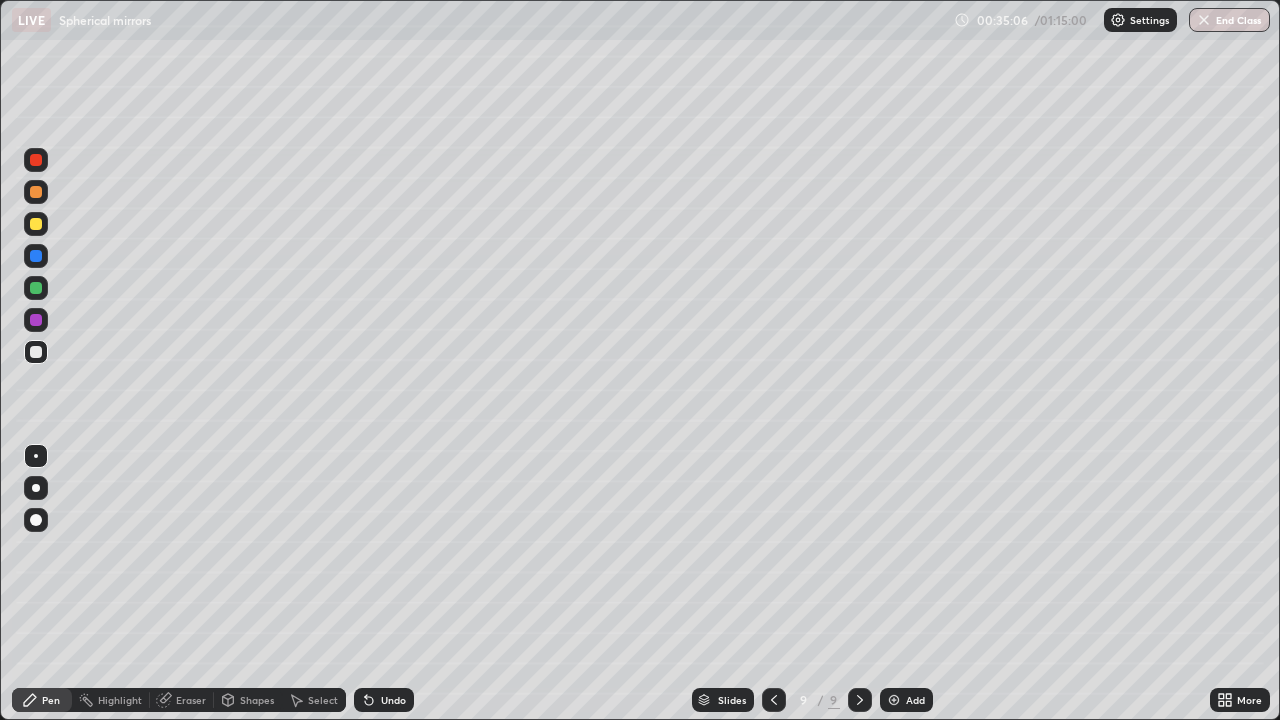 click on "Undo" at bounding box center [393, 700] 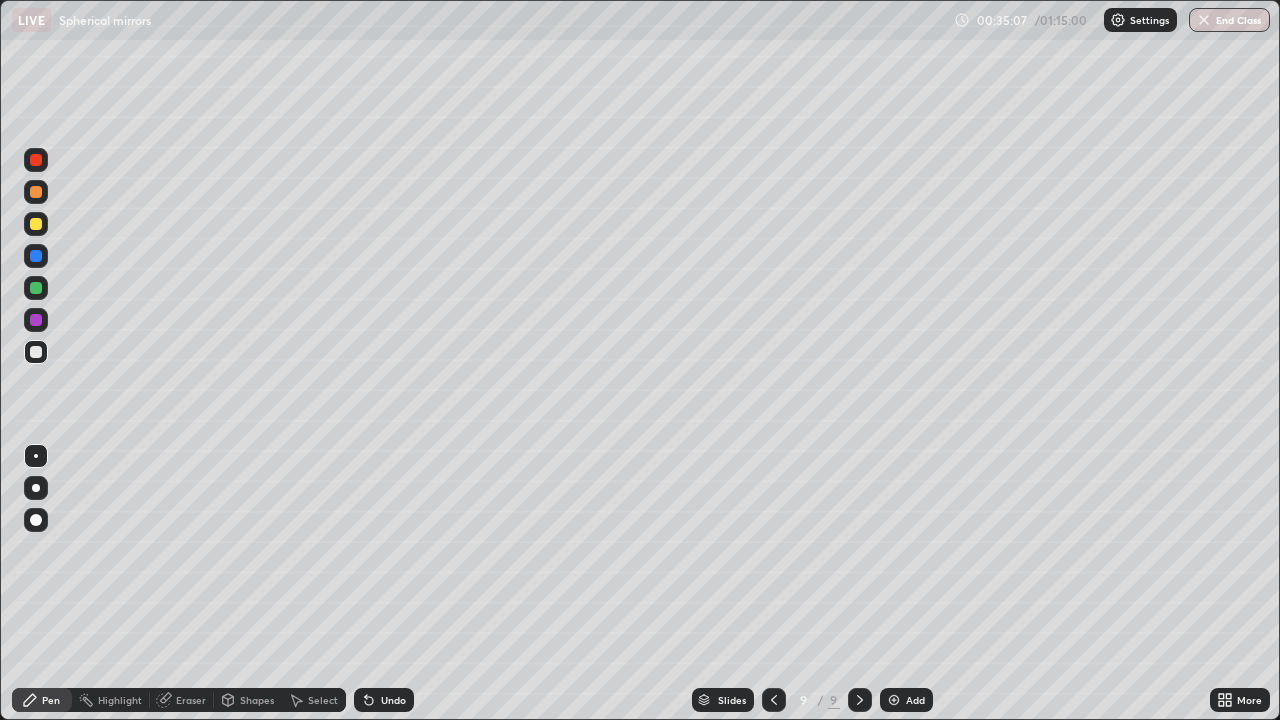 click on "Undo" at bounding box center [384, 700] 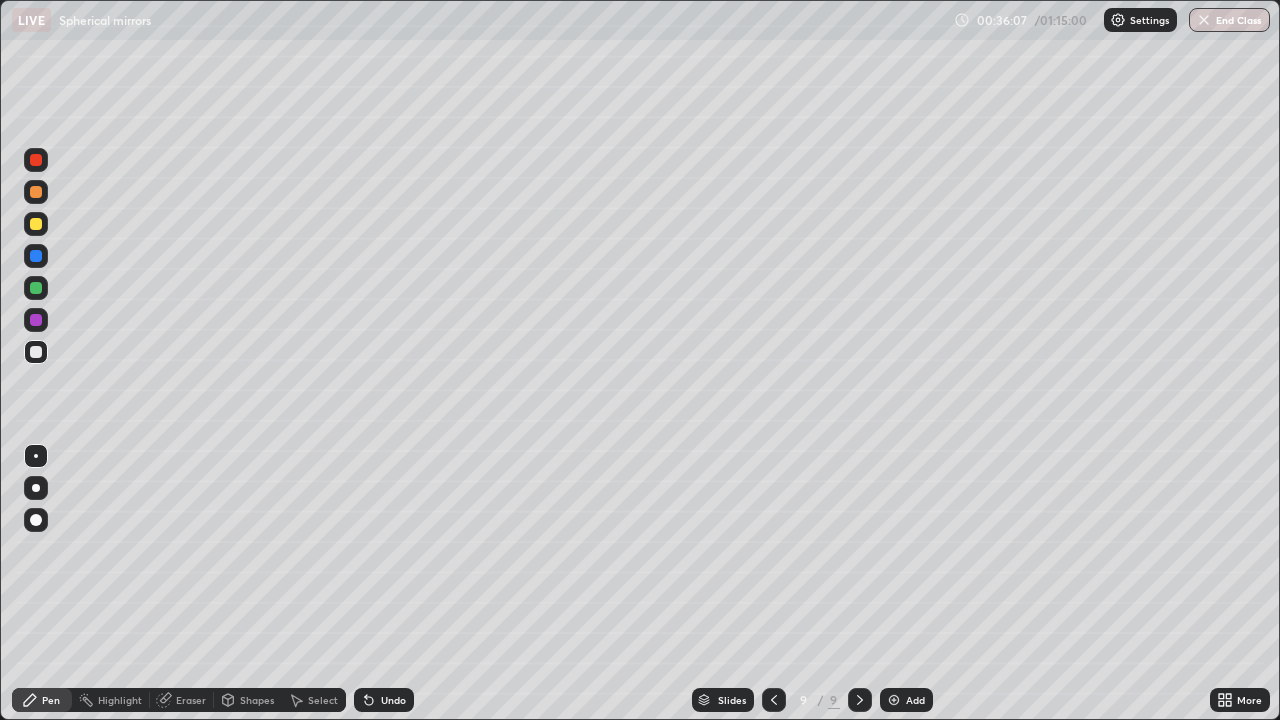 click on "Select" at bounding box center [314, 700] 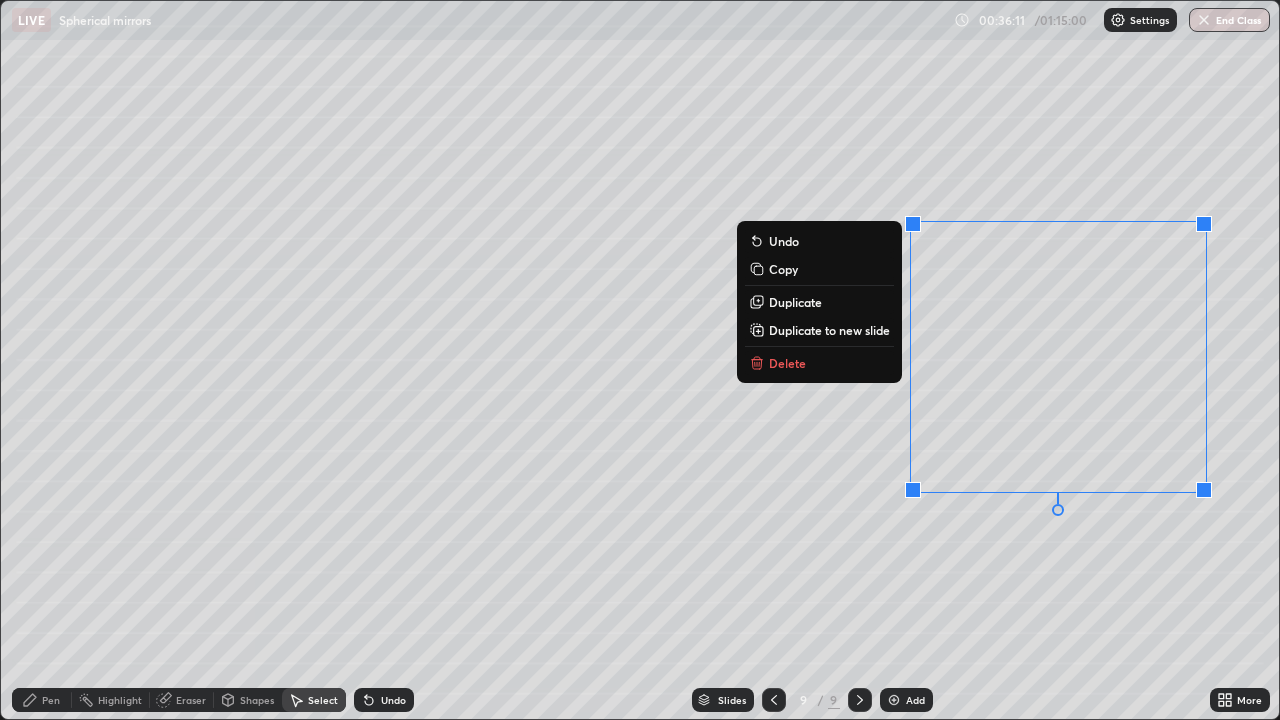 click on "Delete" at bounding box center [819, 363] 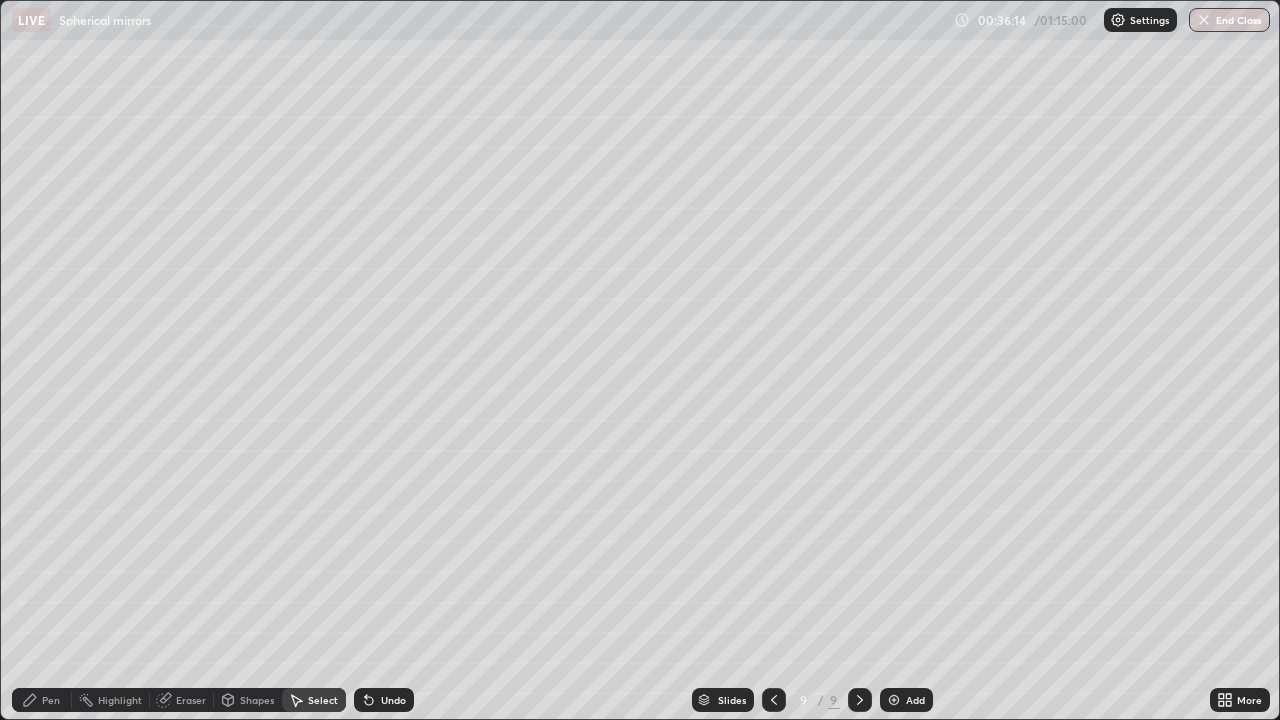 click on "Pen" at bounding box center (51, 700) 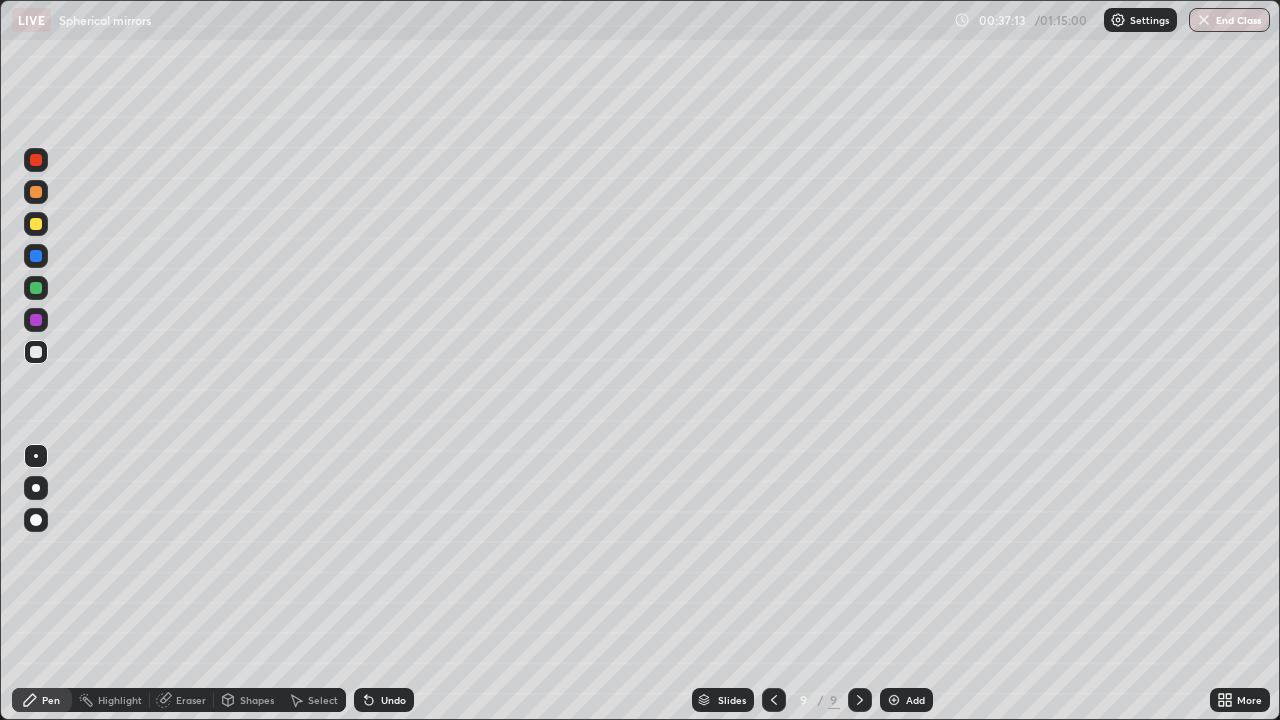 click on "Select" at bounding box center [314, 700] 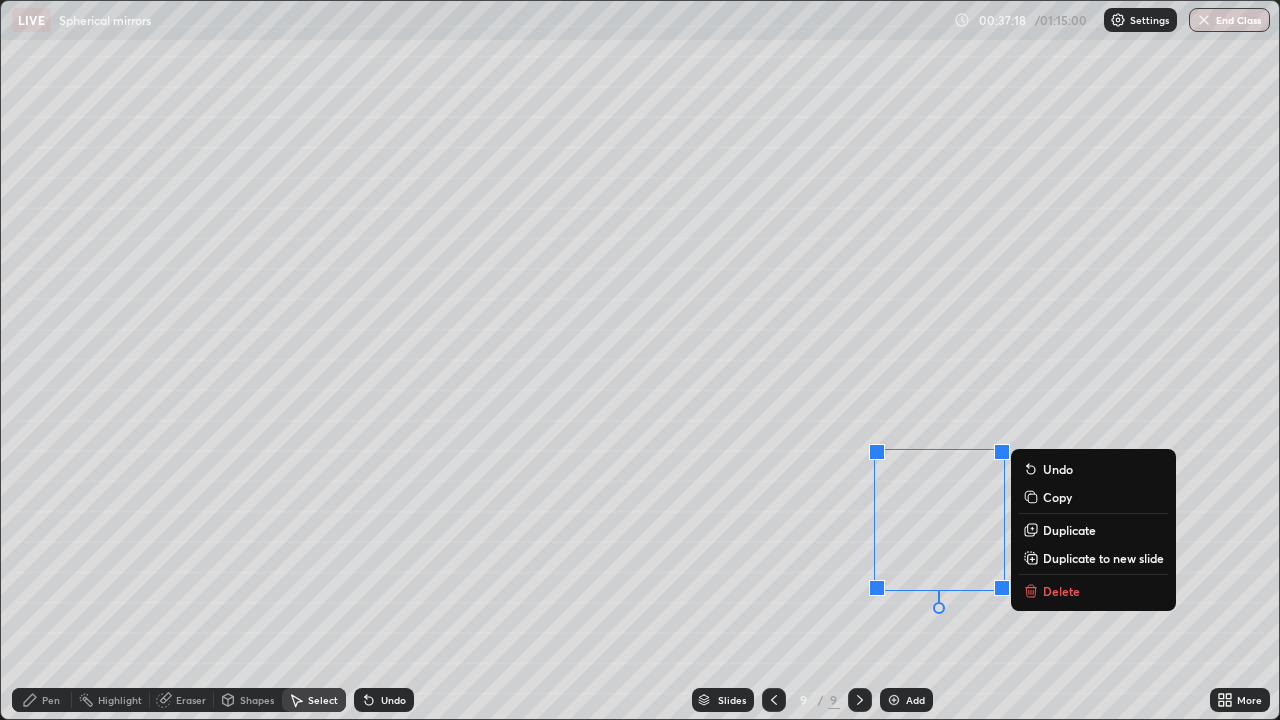 click on "Delete" at bounding box center (1061, 591) 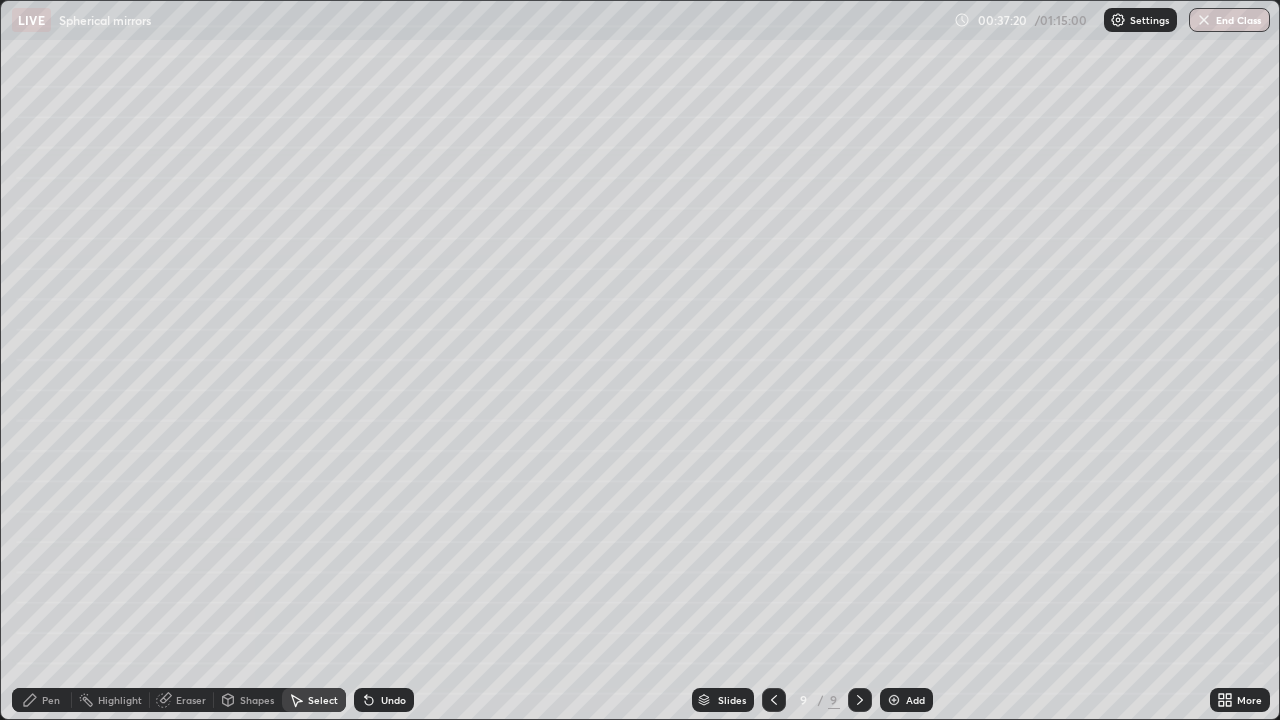 click on "Pen" at bounding box center [42, 700] 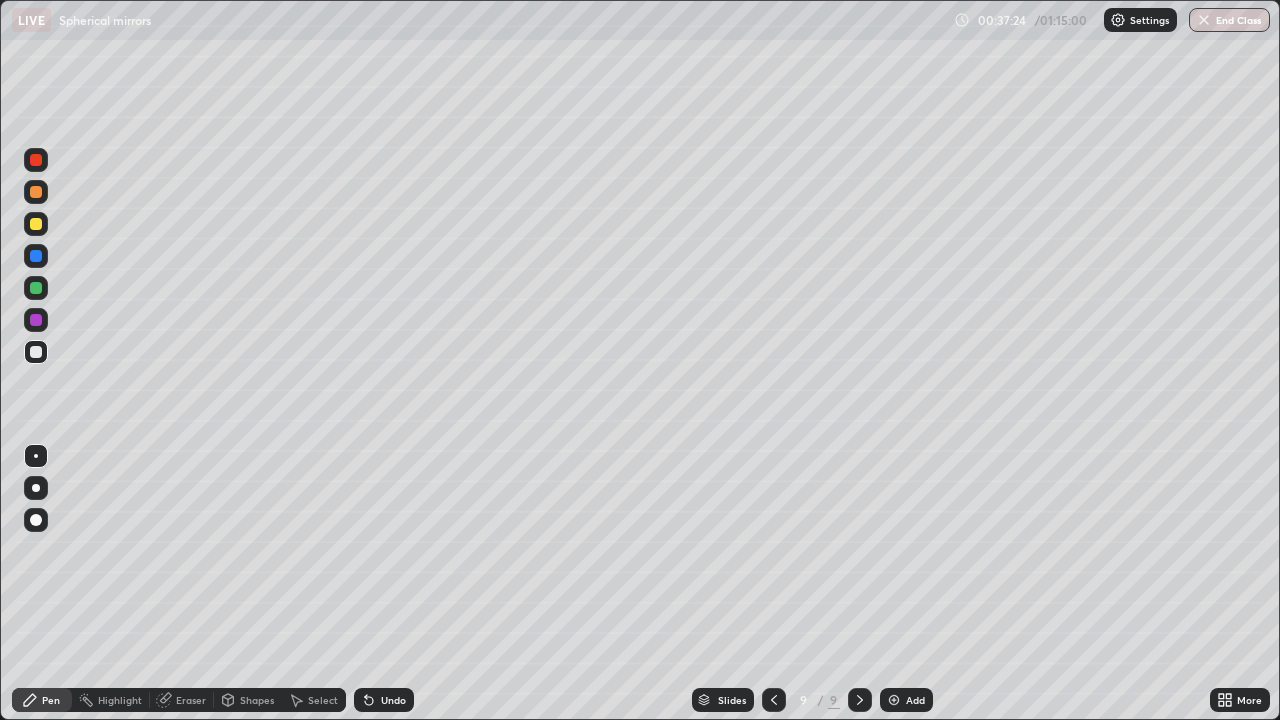 click at bounding box center (36, 224) 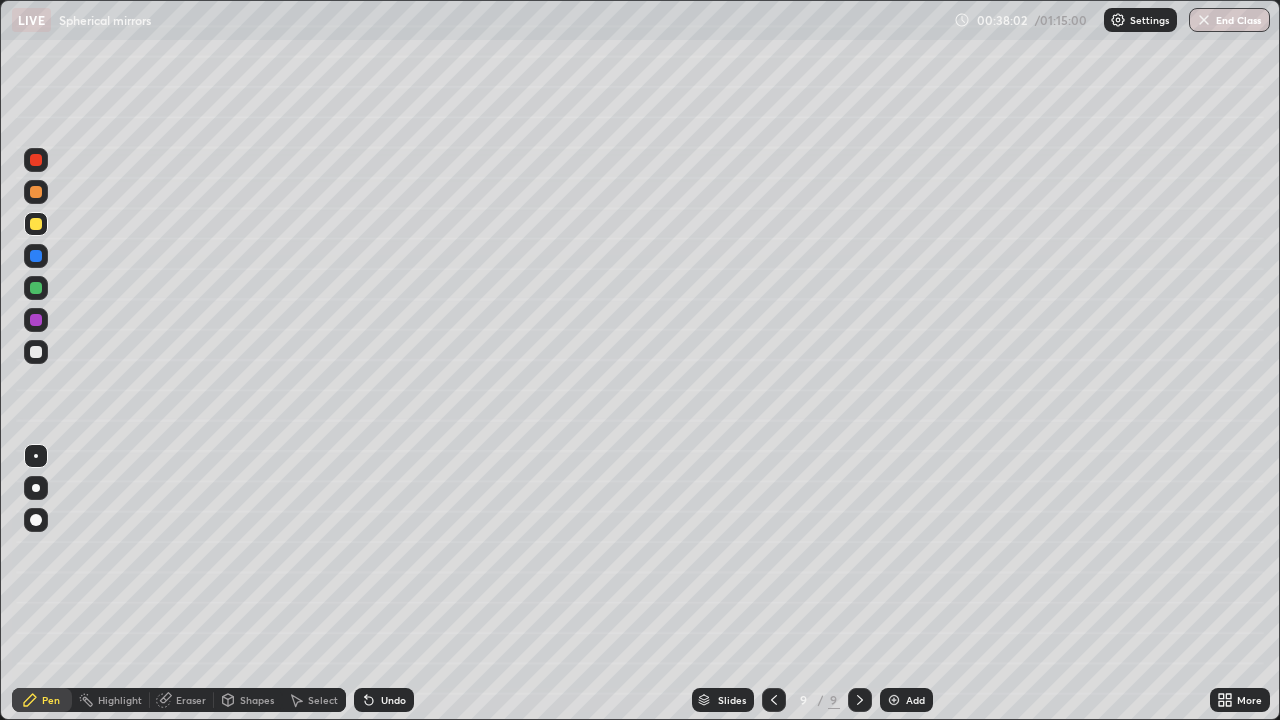 click on "Shapes" at bounding box center (257, 700) 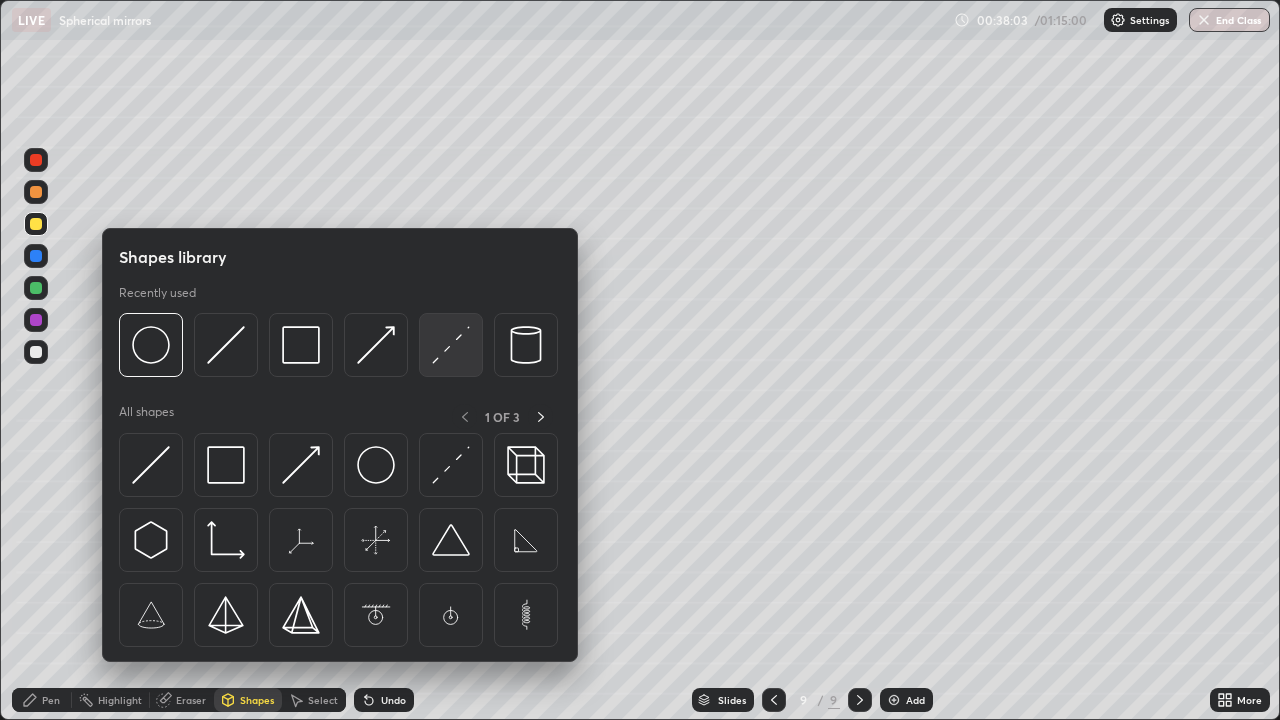 click at bounding box center (451, 345) 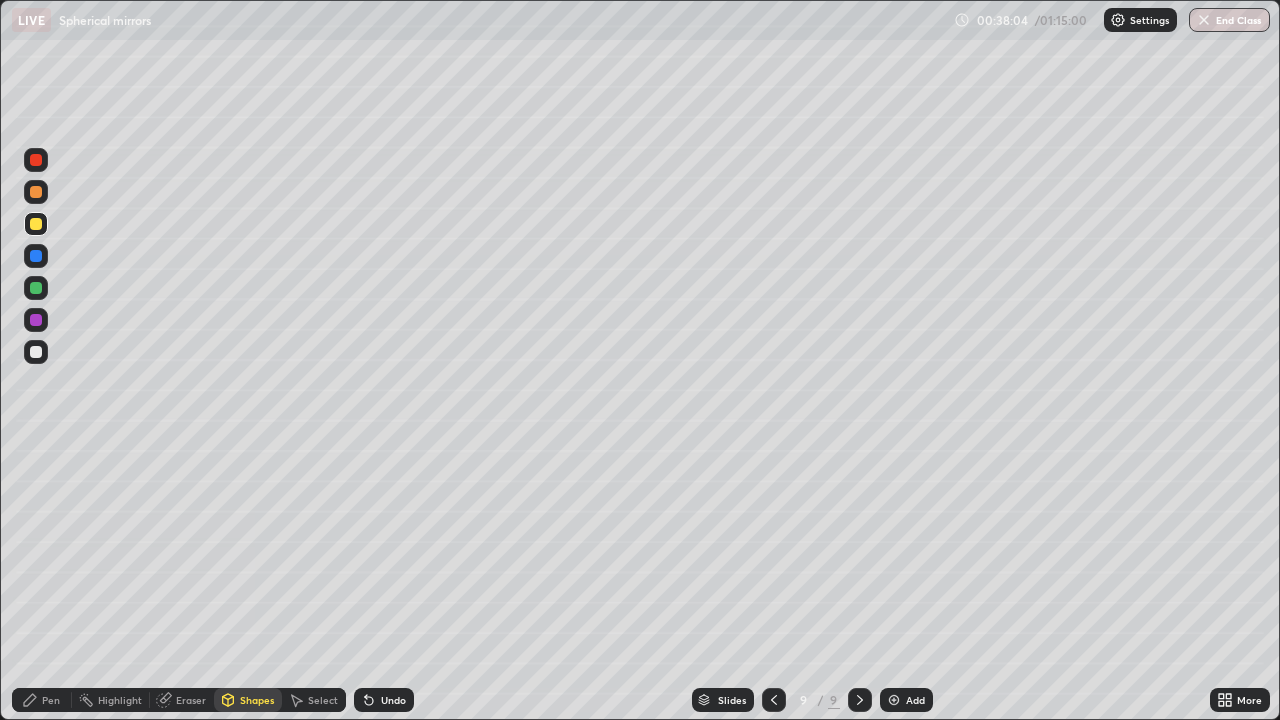 click on "Pen" at bounding box center [51, 700] 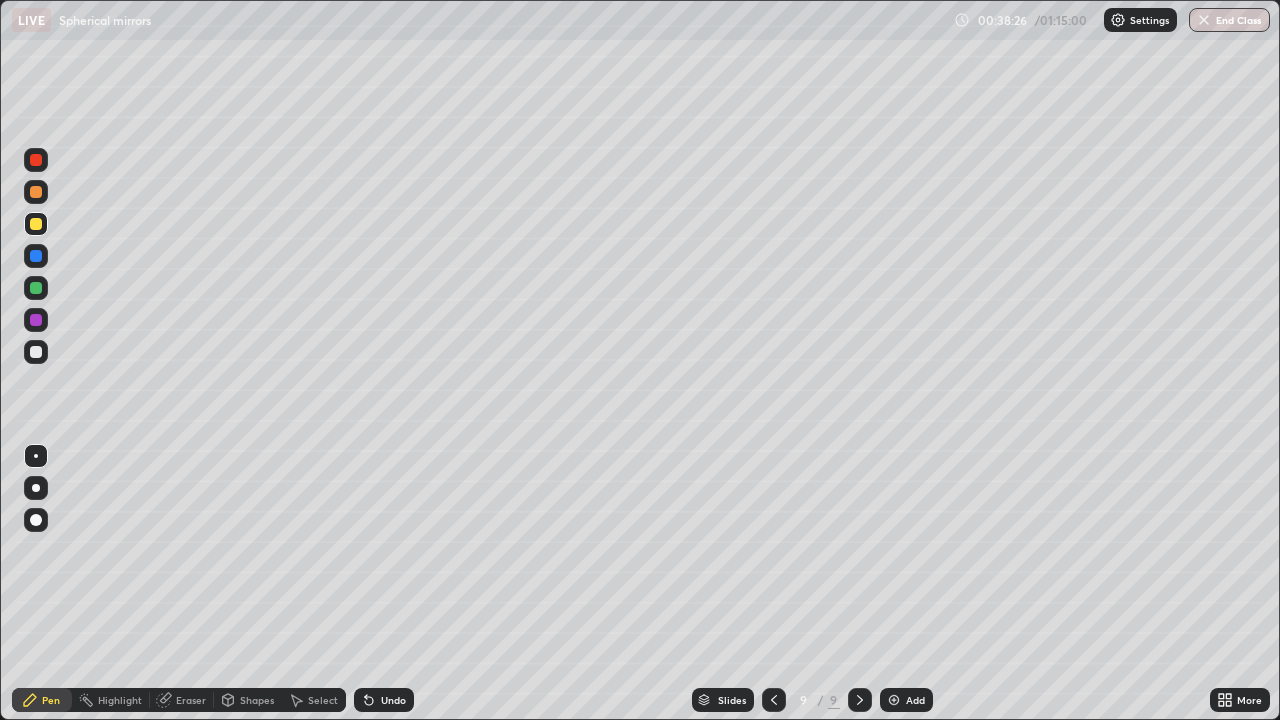 click on "Shapes" at bounding box center (257, 700) 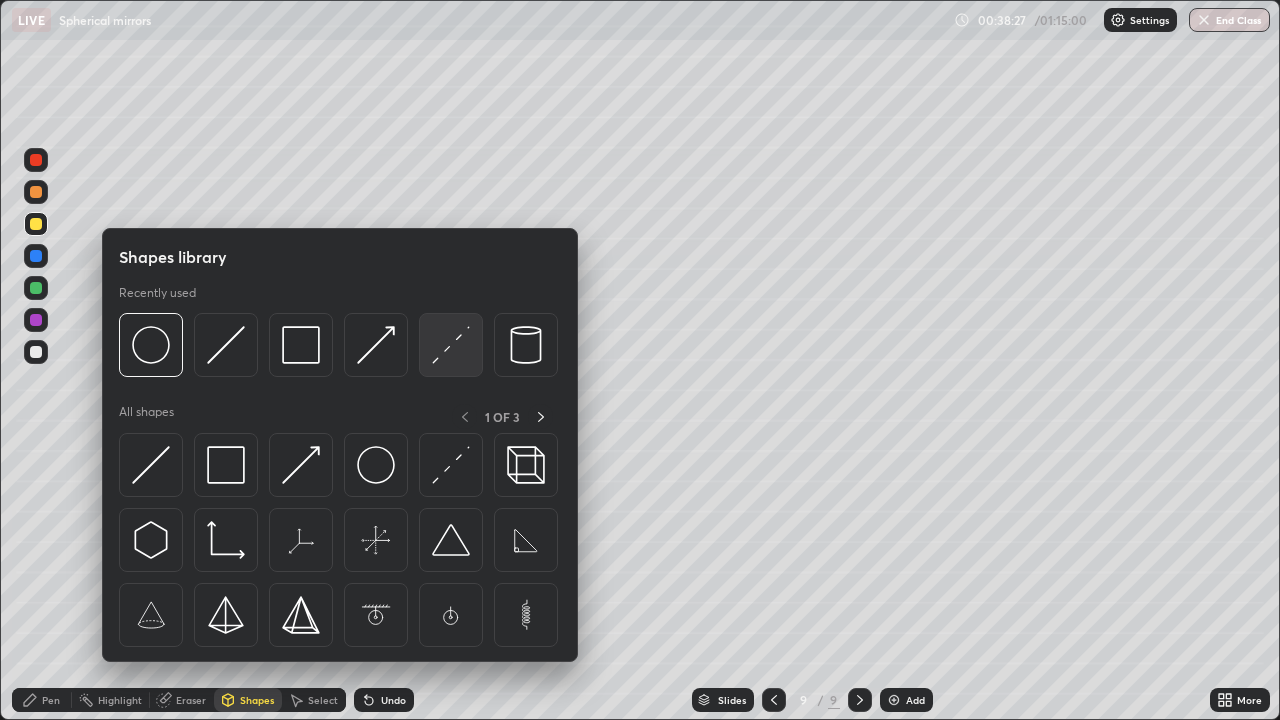 click at bounding box center [451, 345] 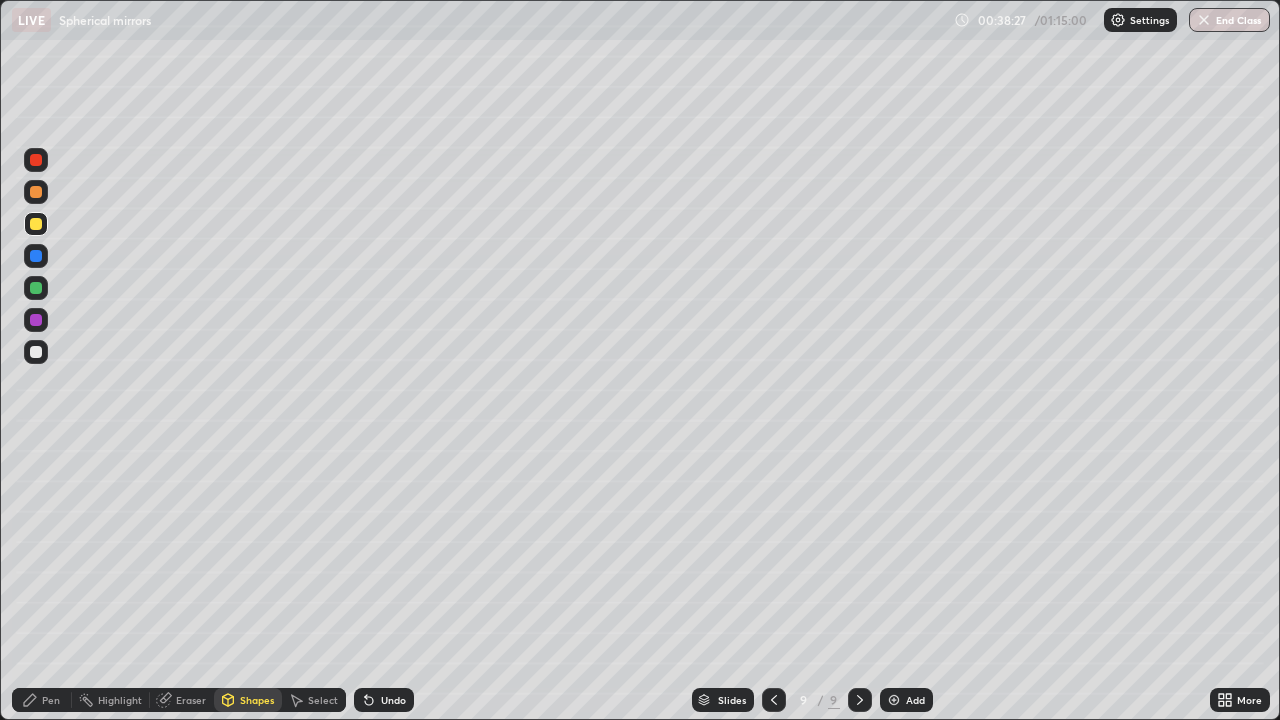 click at bounding box center (36, 288) 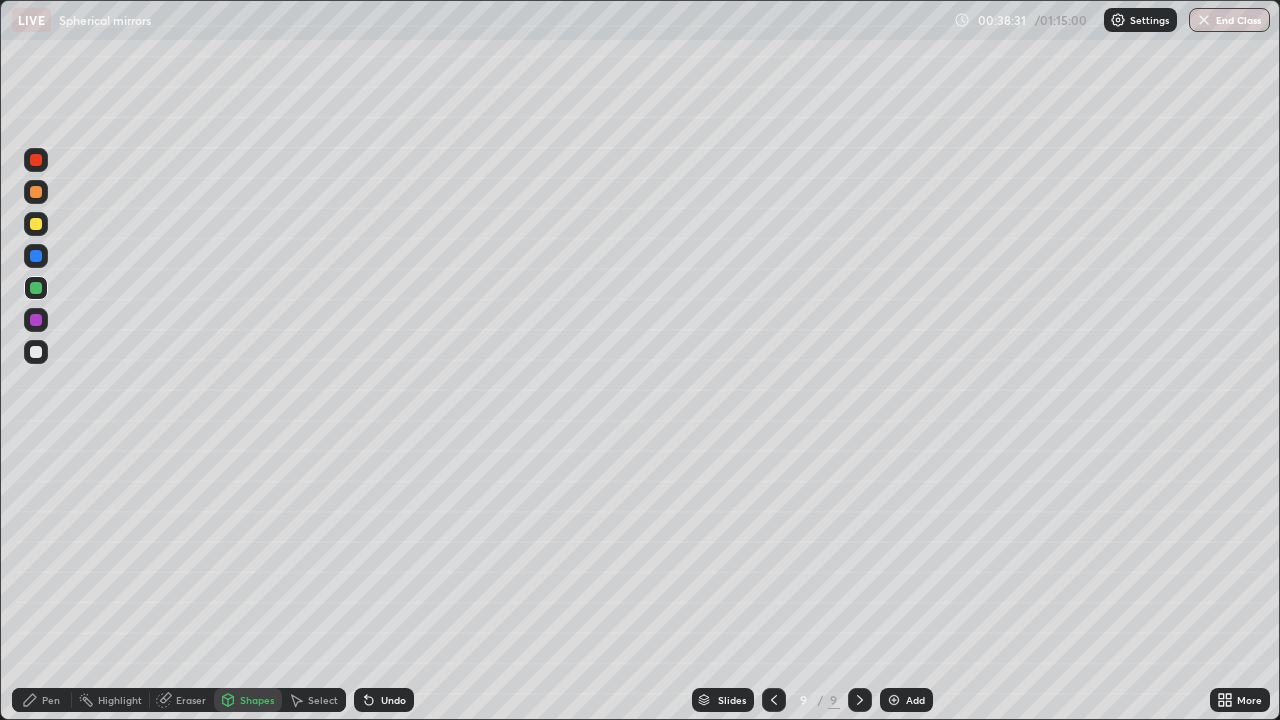click 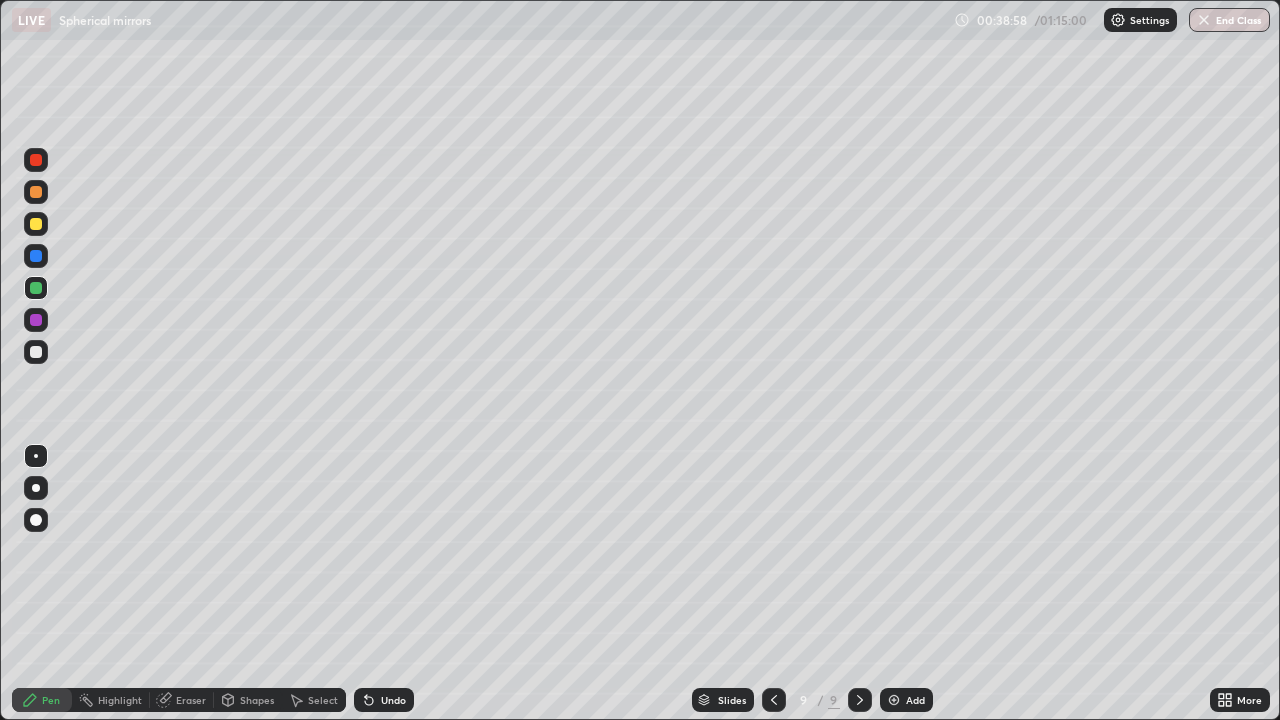 click at bounding box center (36, 256) 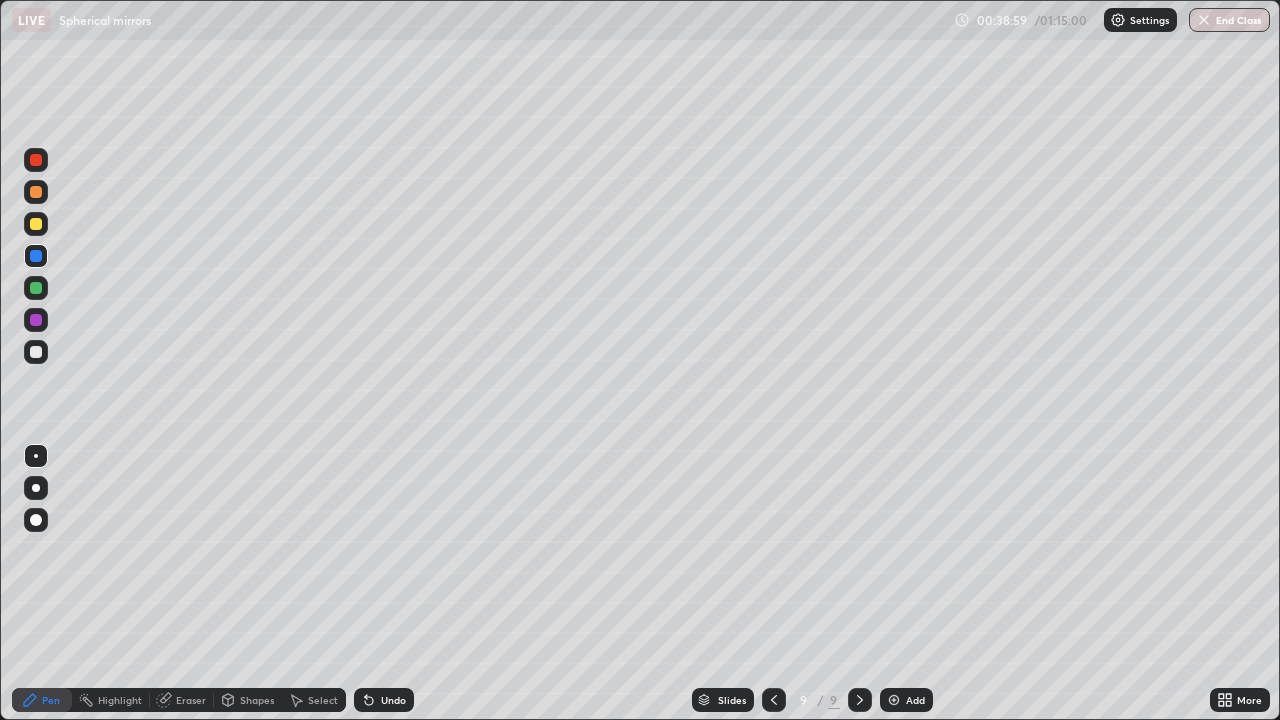 click on "Shapes" at bounding box center [257, 700] 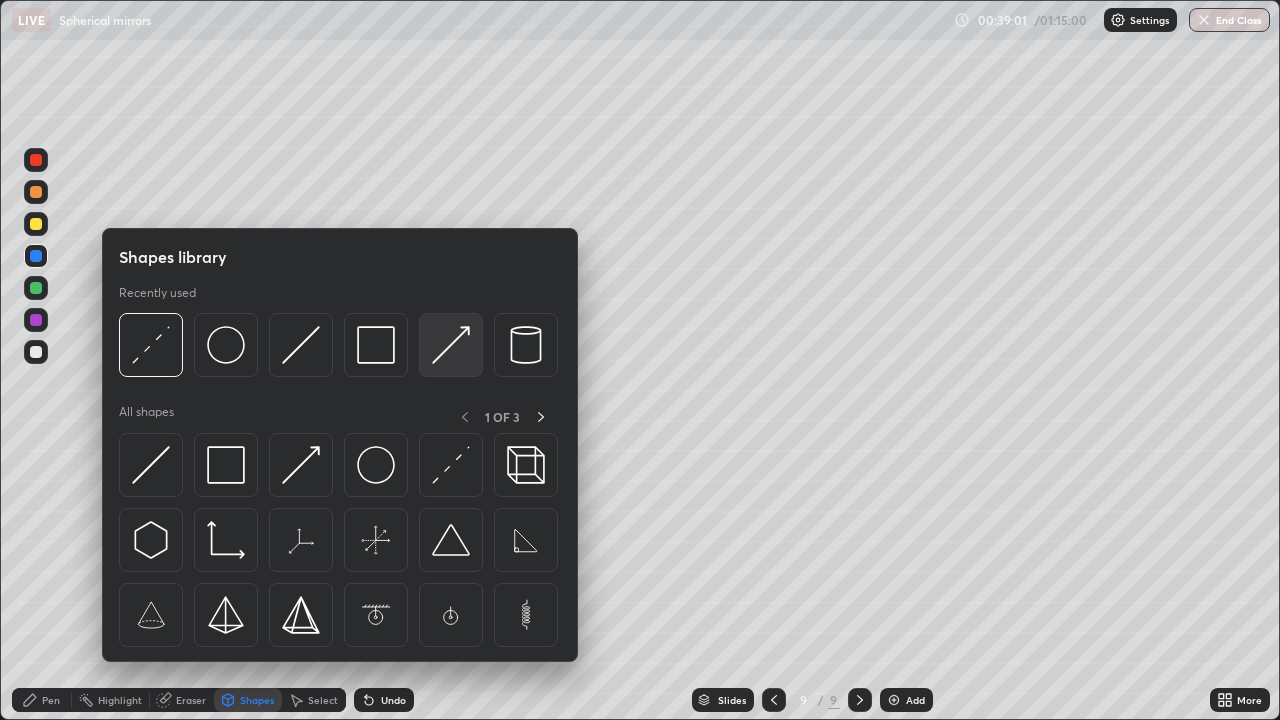 click at bounding box center (451, 345) 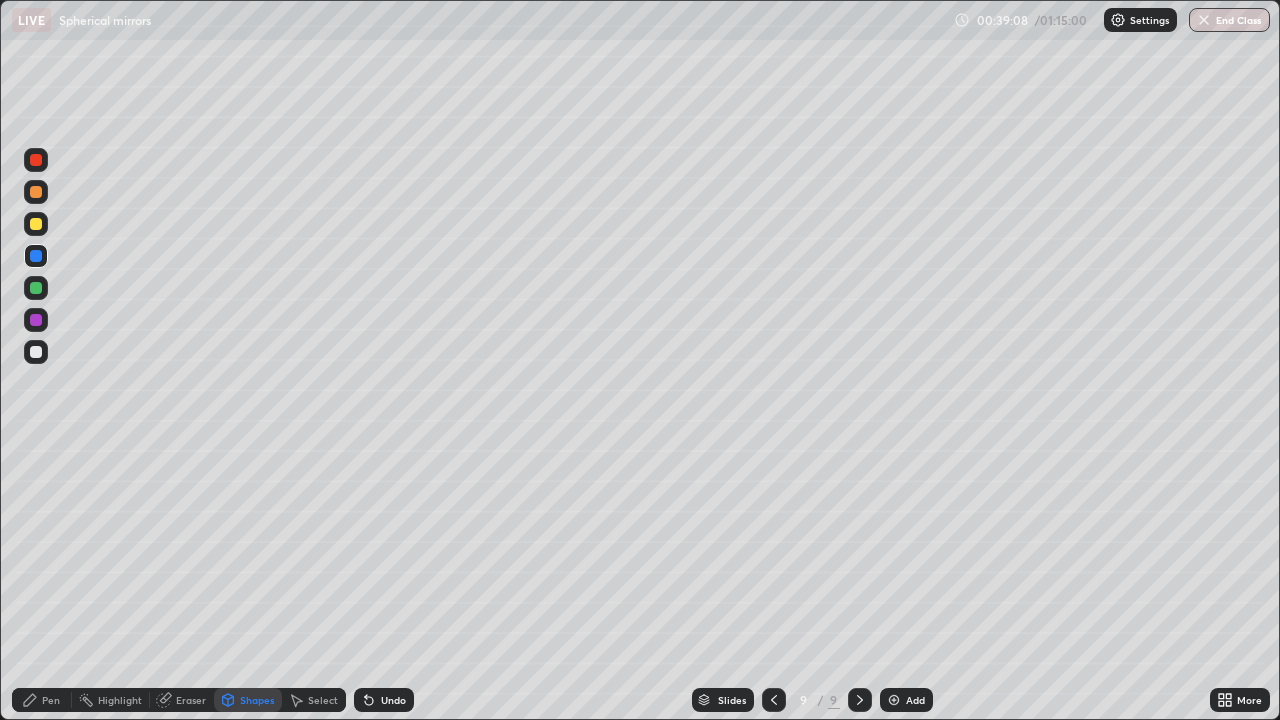 click on "Pen" at bounding box center [42, 700] 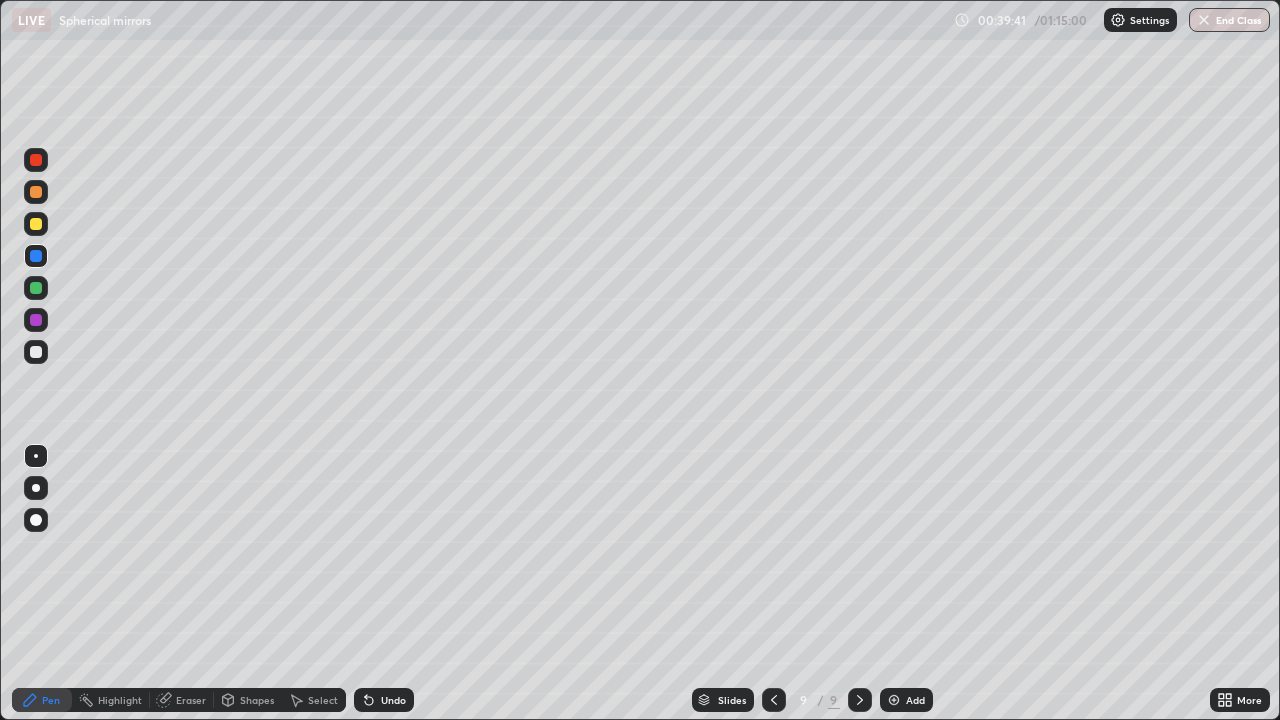 click at bounding box center (36, 224) 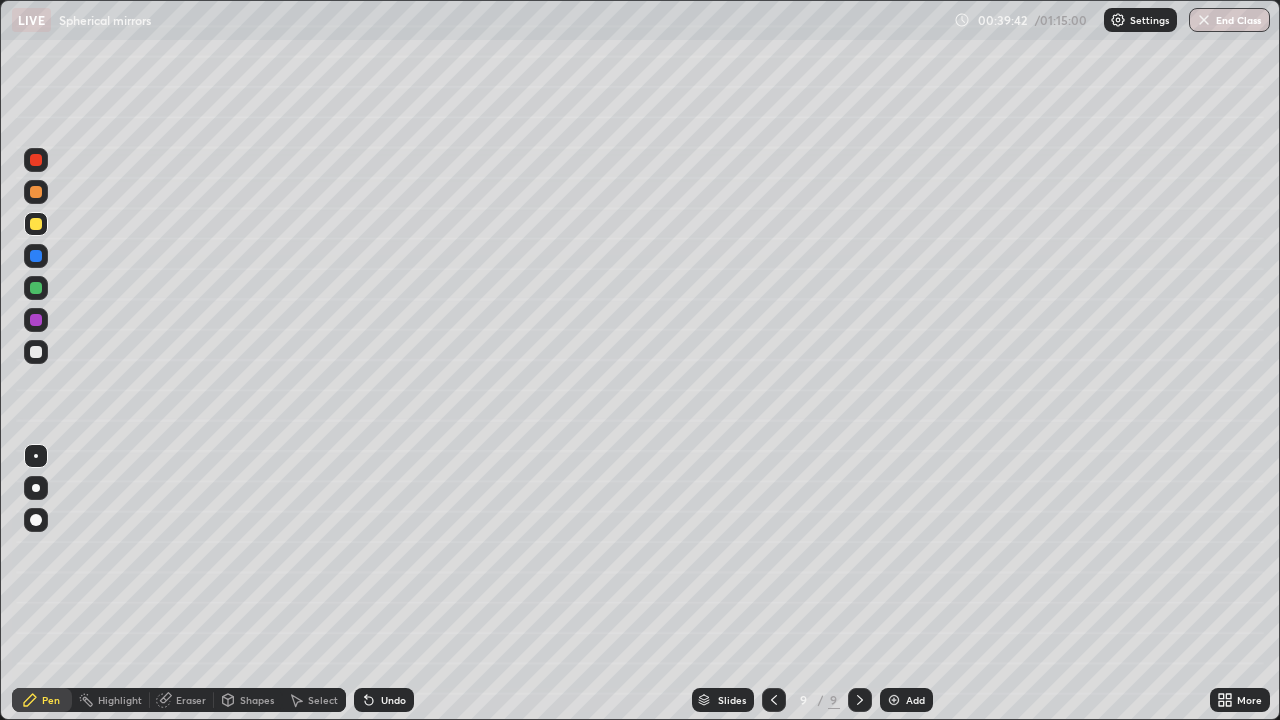 click at bounding box center (36, 192) 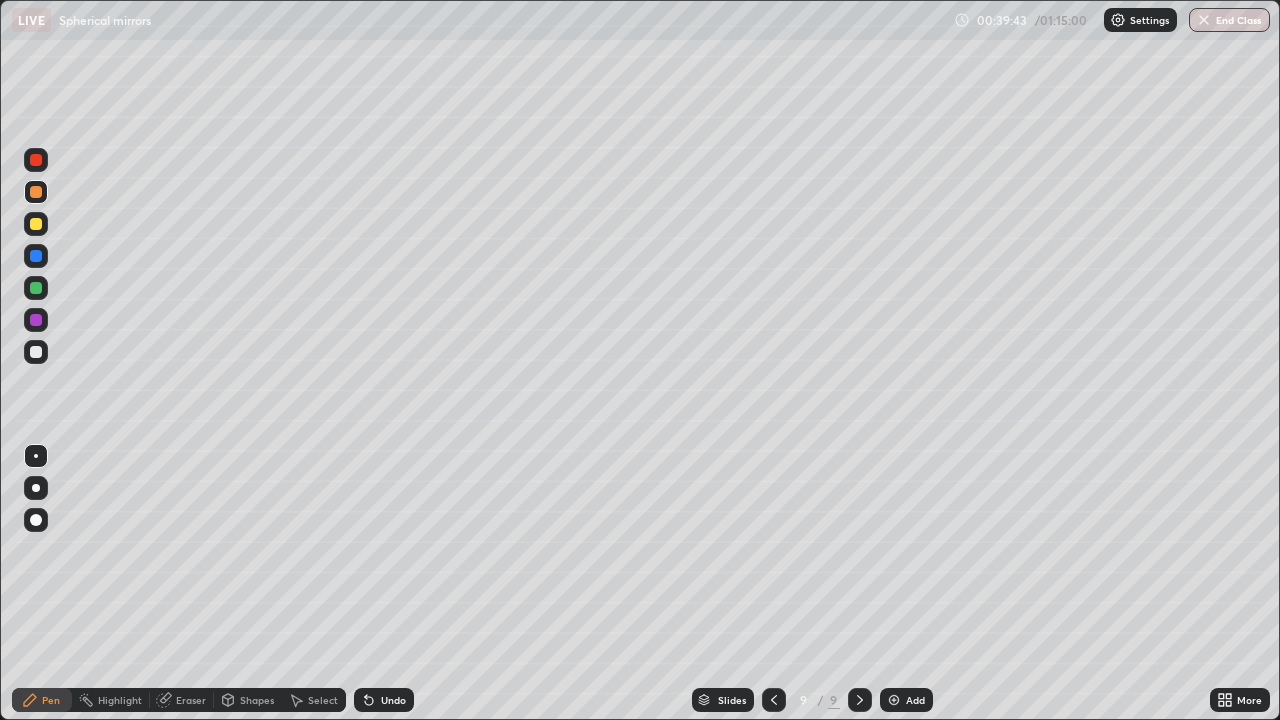 click 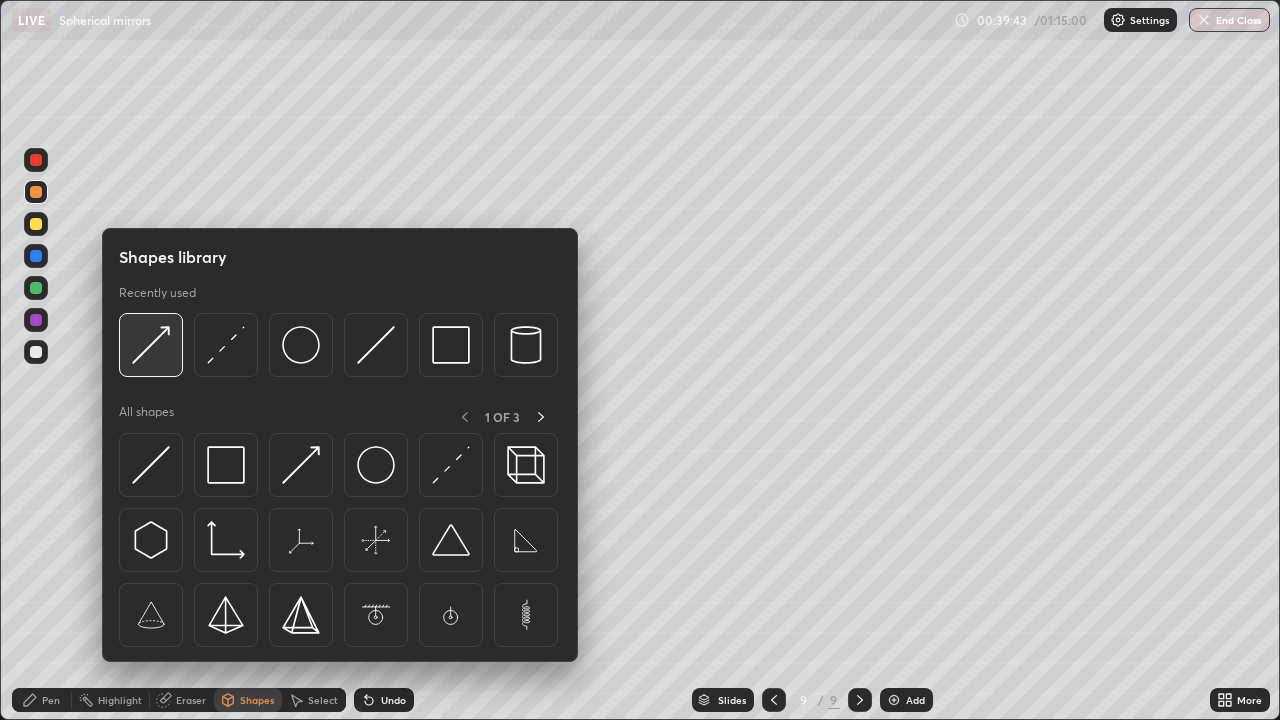 click at bounding box center [151, 345] 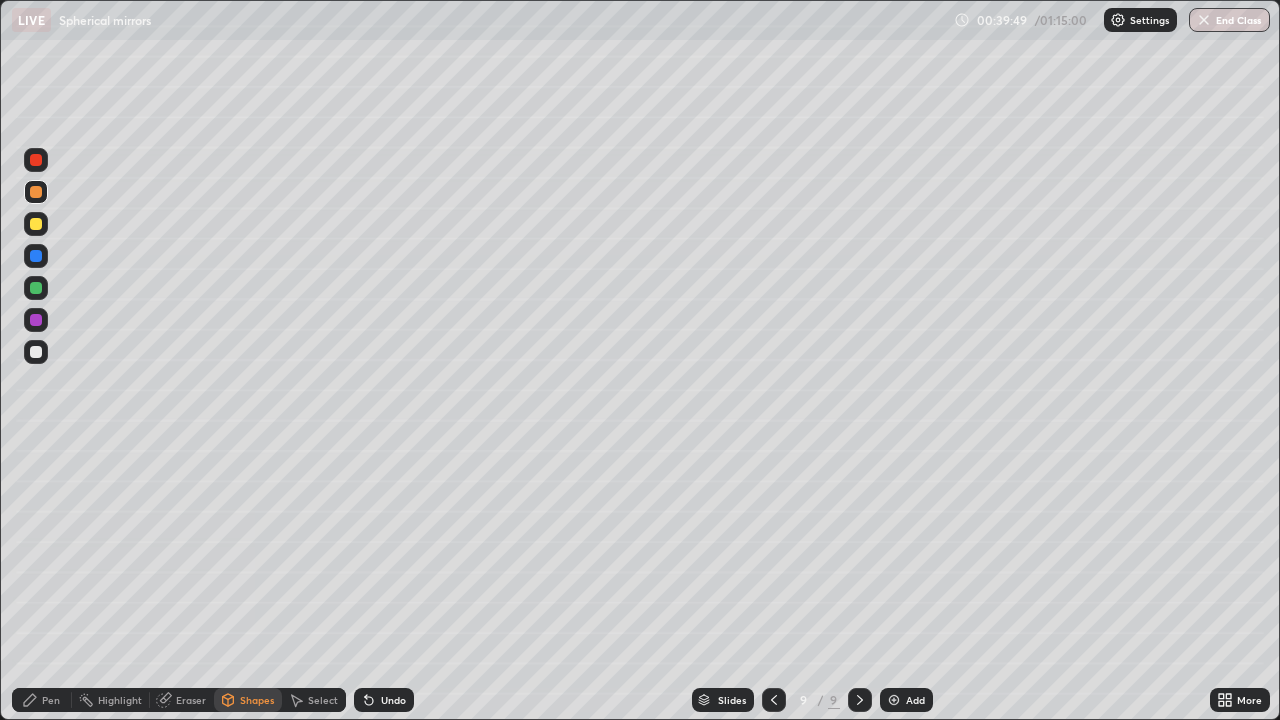 click on "Pen" at bounding box center (42, 700) 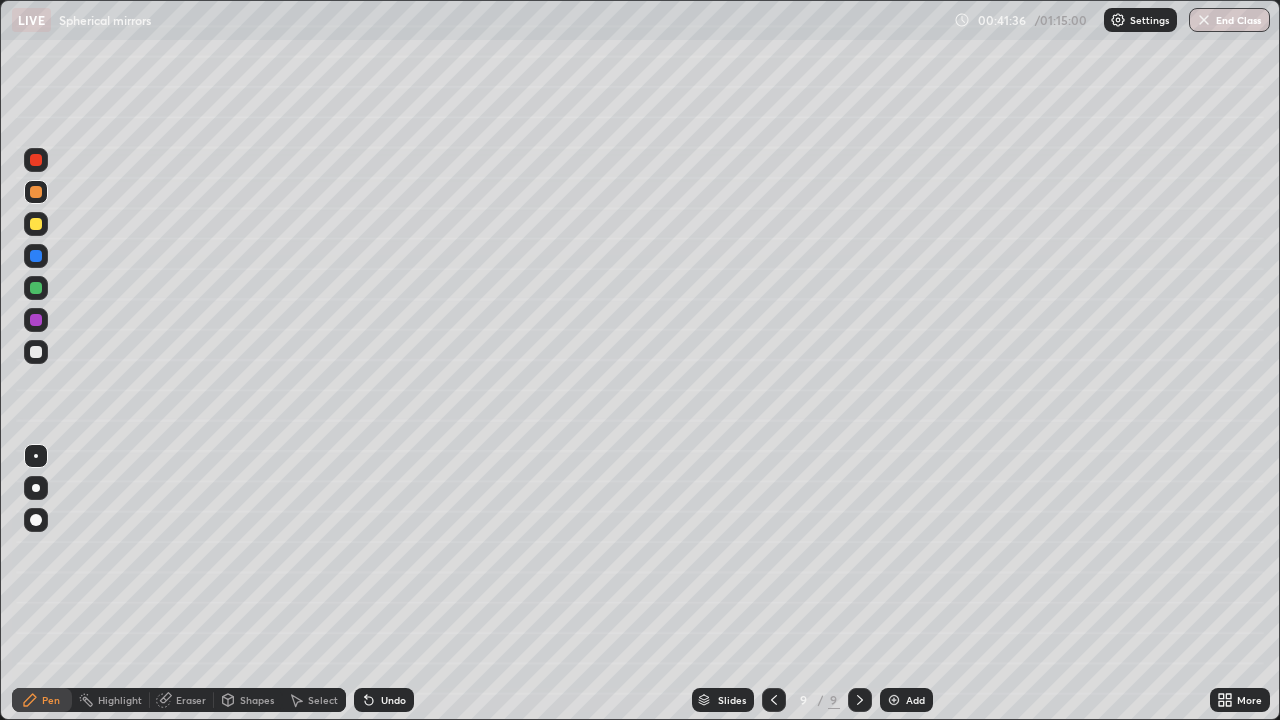 click at bounding box center (894, 700) 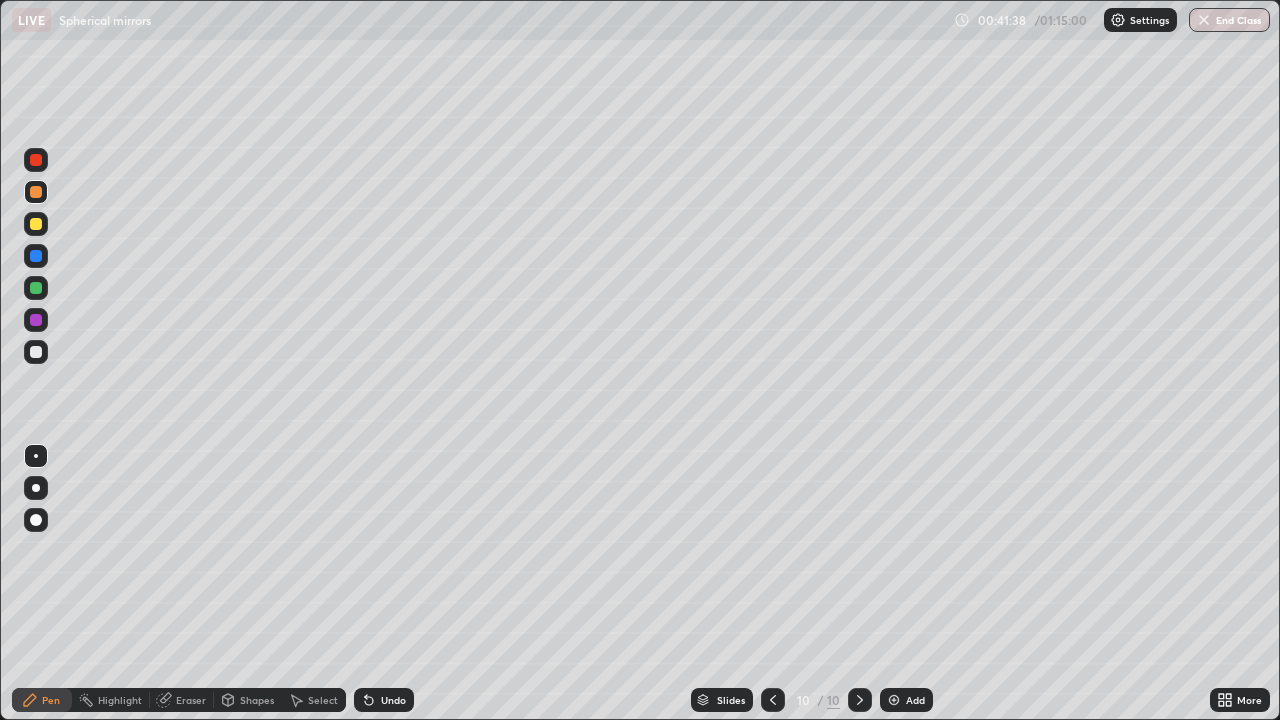 click on "Shapes" at bounding box center (257, 700) 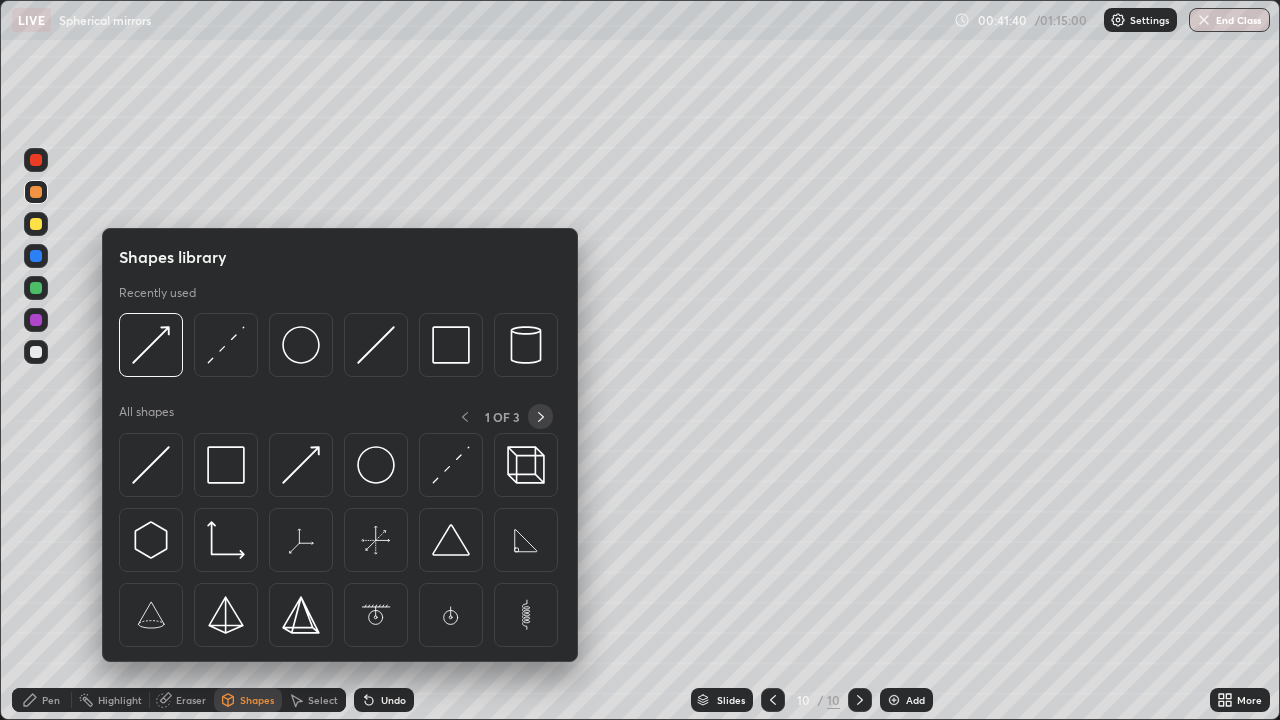 click 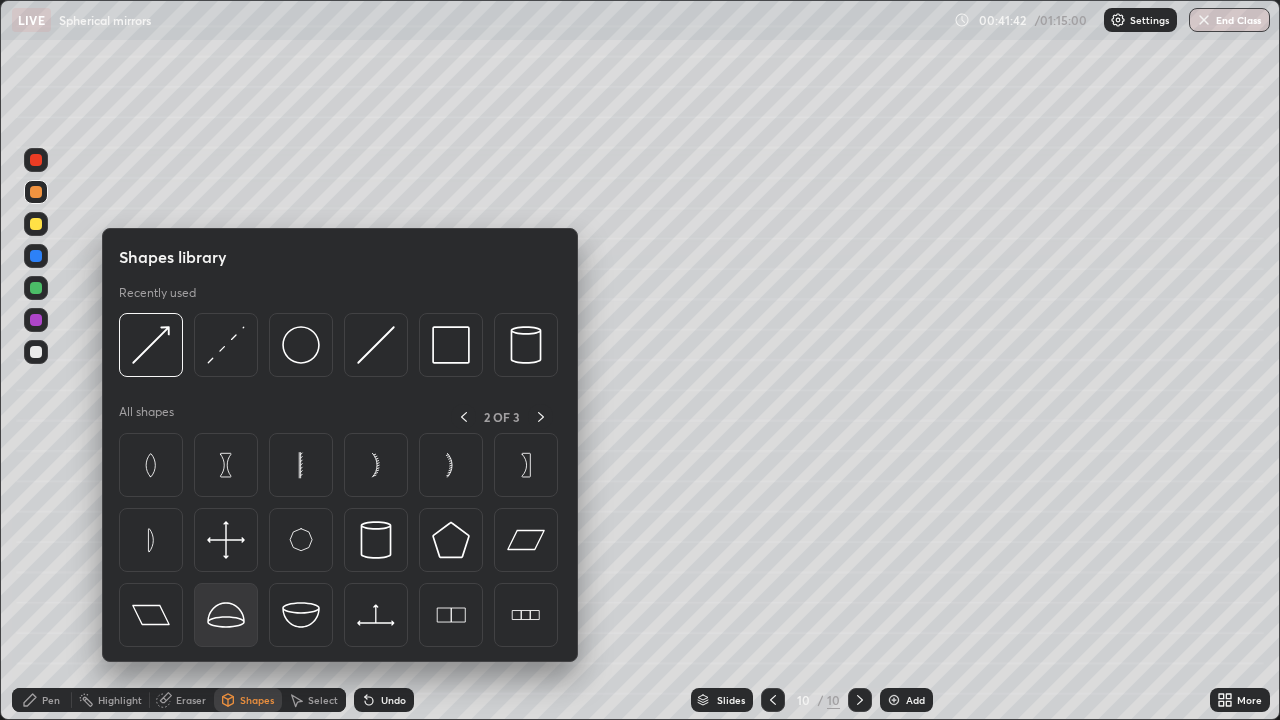 click at bounding box center (226, 615) 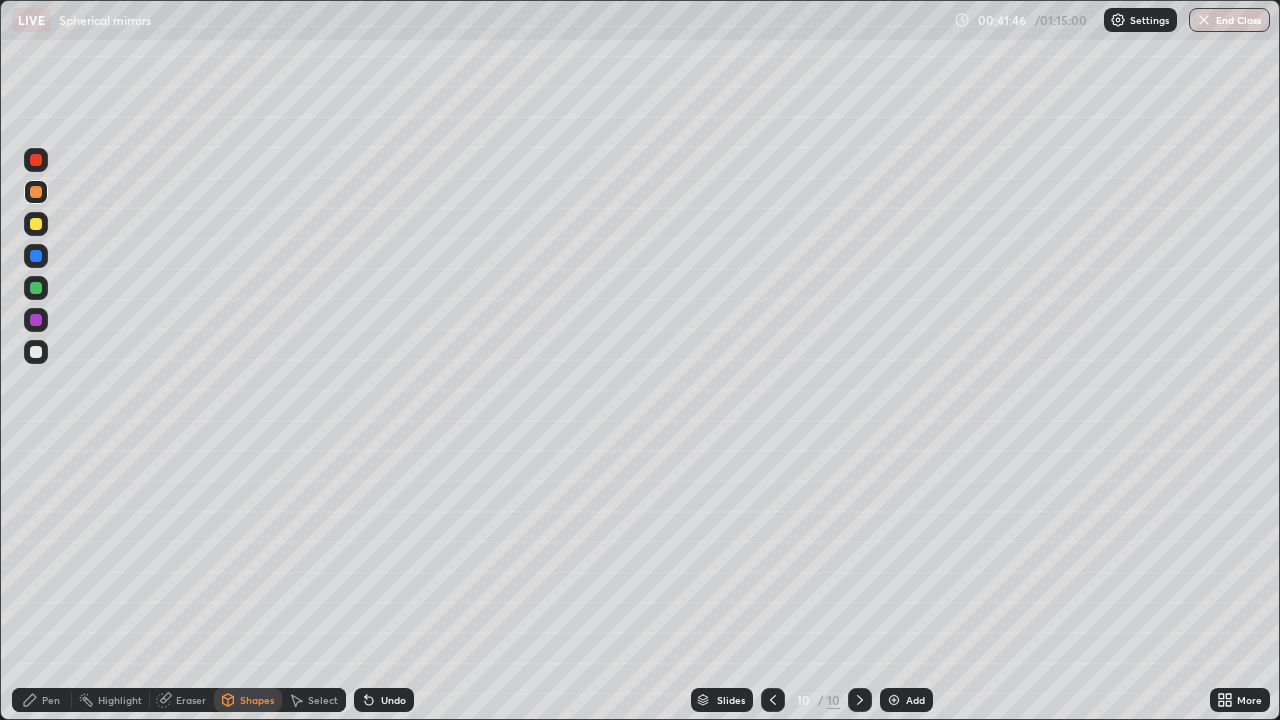click on "Select" at bounding box center [314, 700] 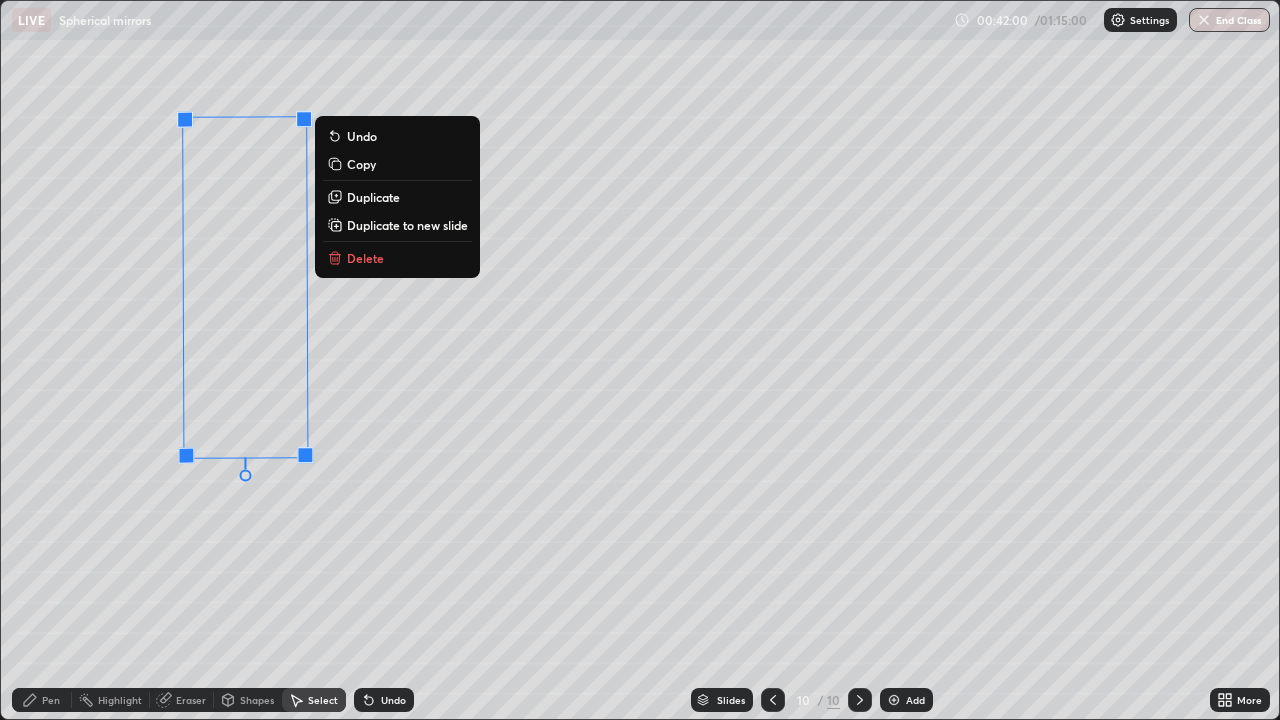 click on "Shapes" at bounding box center [257, 700] 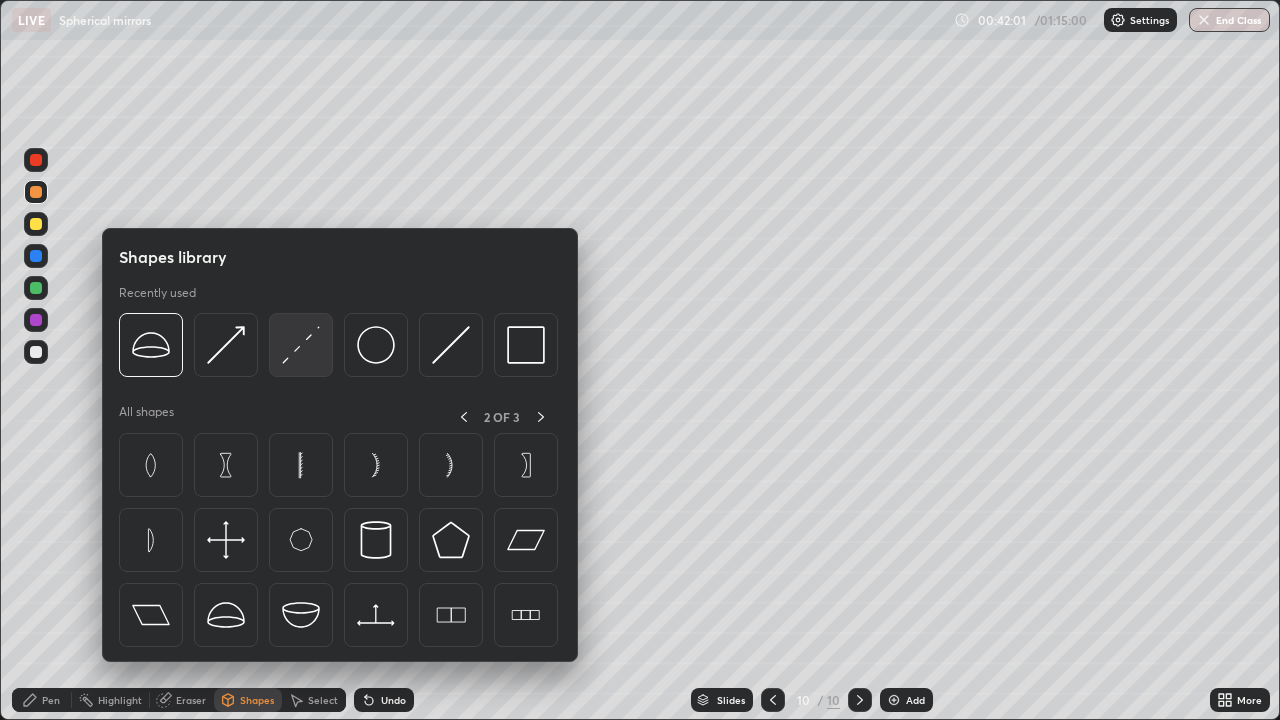 click at bounding box center [301, 345] 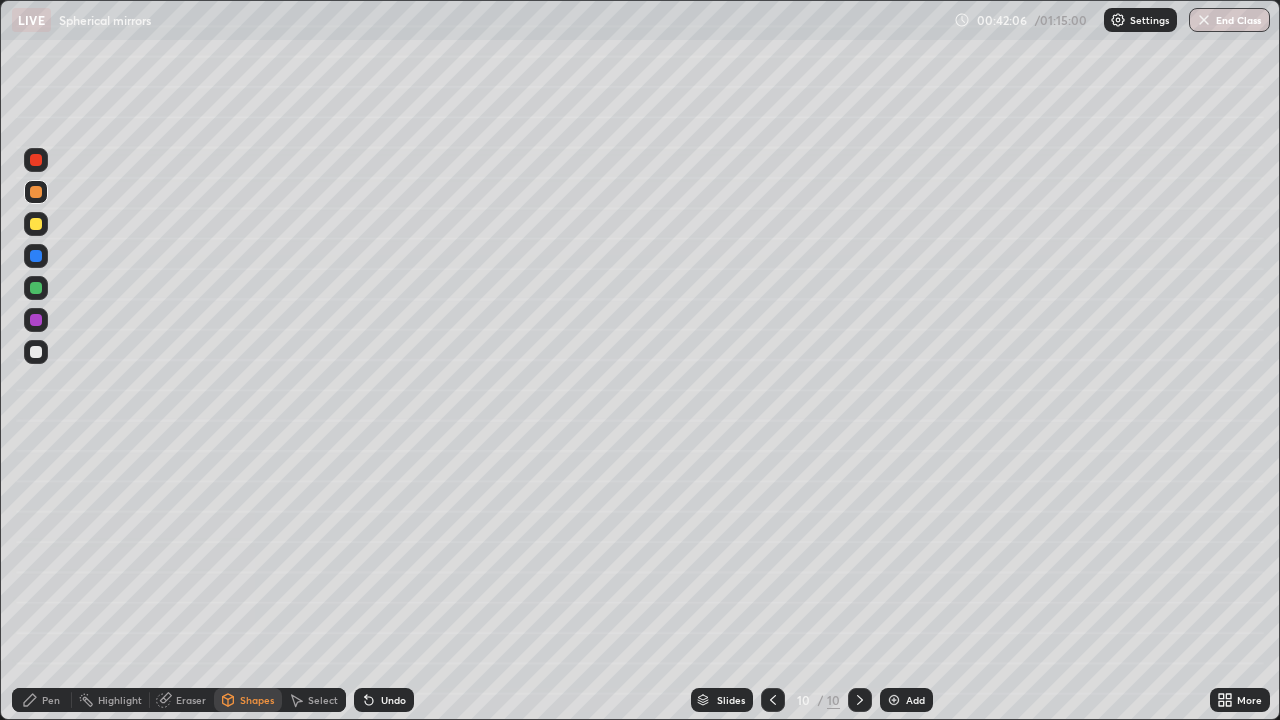 click on "Shapes" at bounding box center (257, 700) 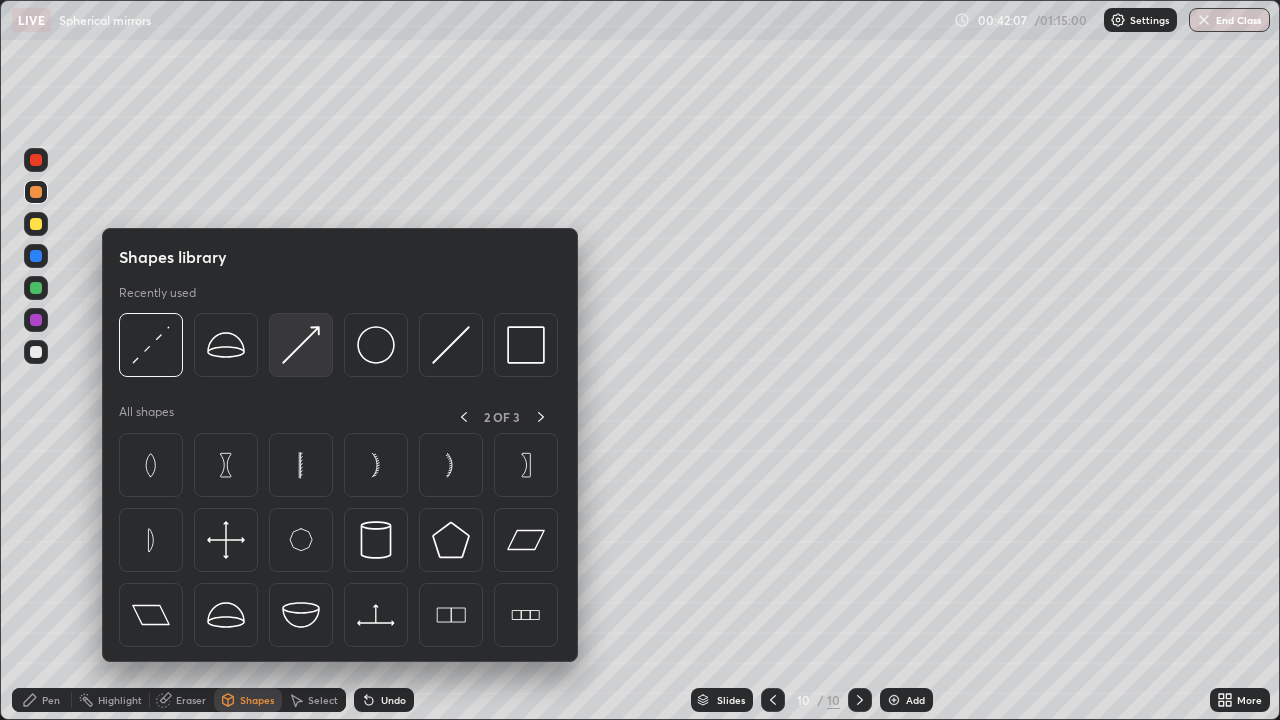 click at bounding box center (301, 345) 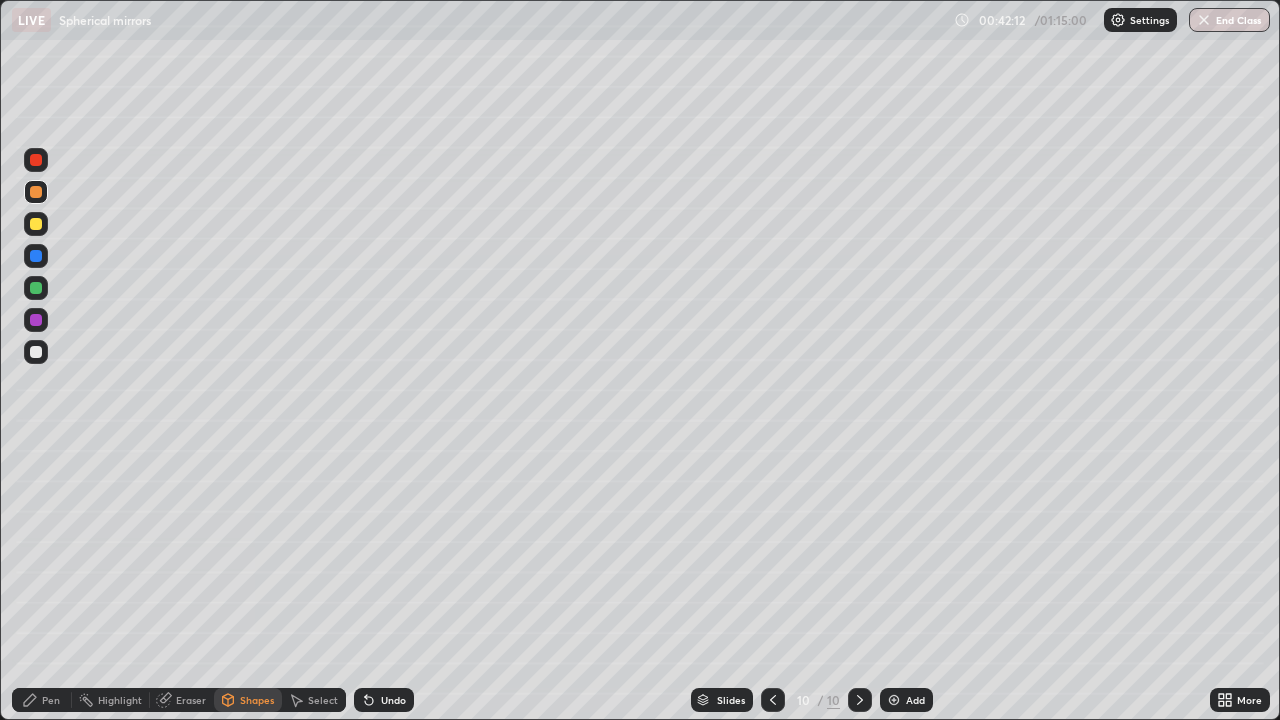 click 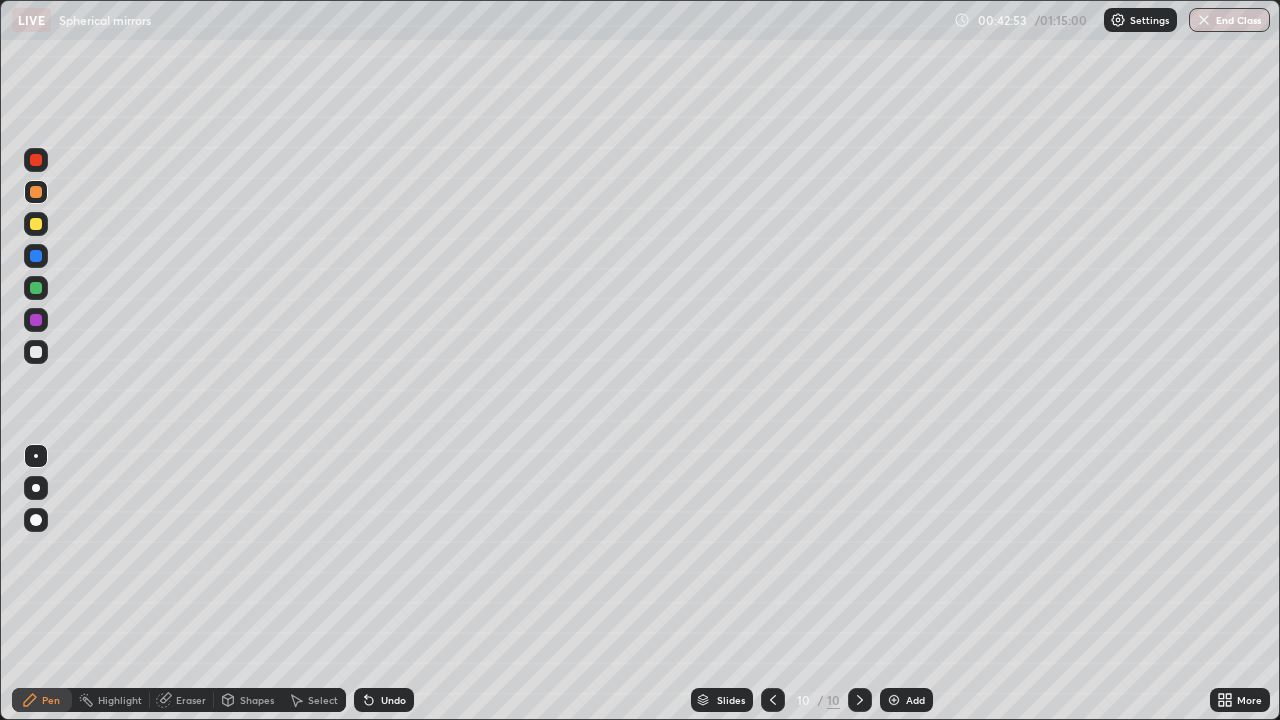 click 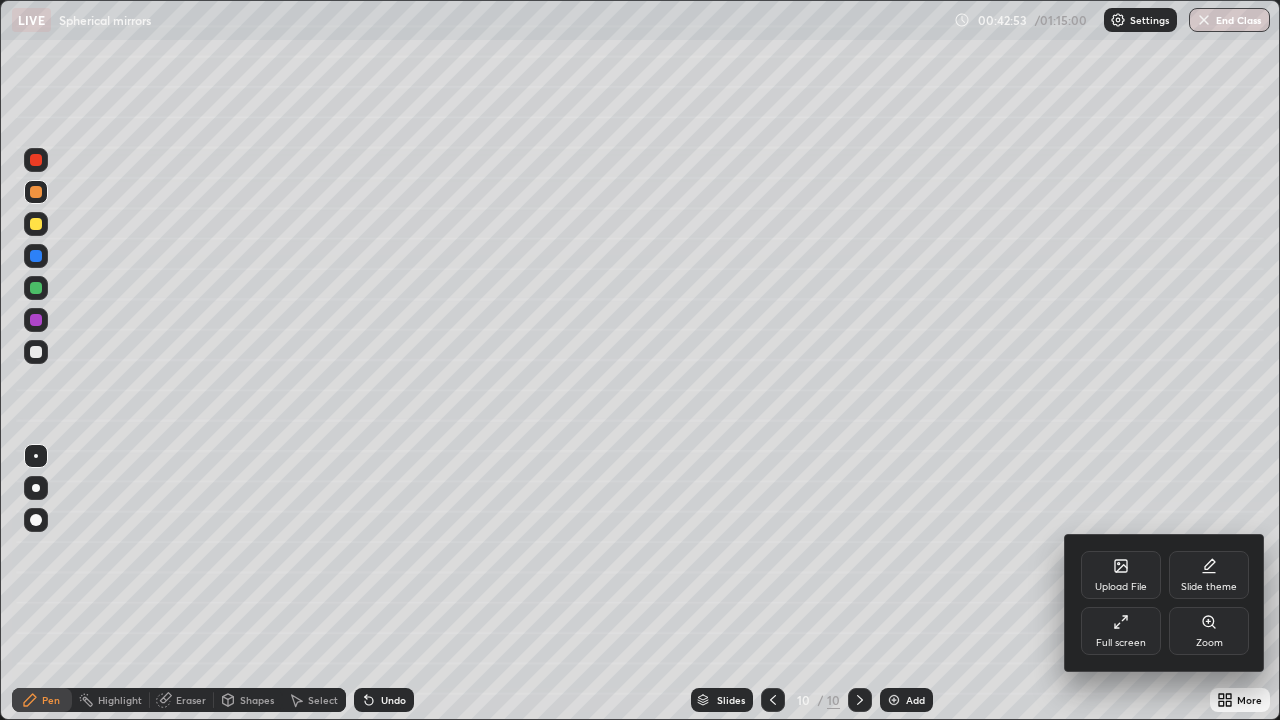 click on "Full screen" at bounding box center [1121, 631] 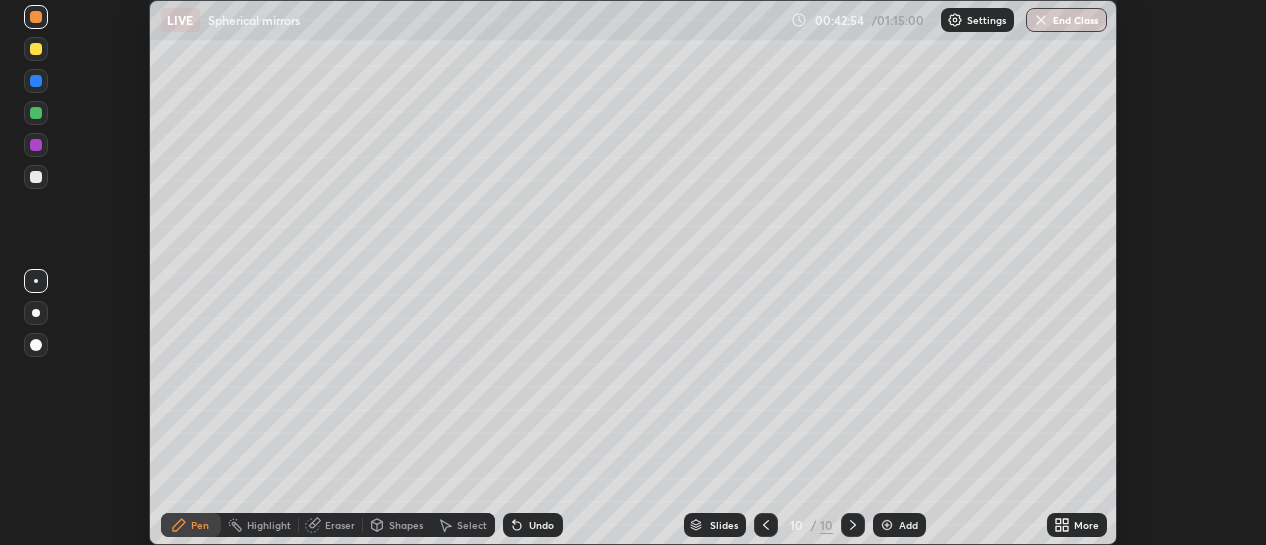 scroll, scrollTop: 545, scrollLeft: 1266, axis: both 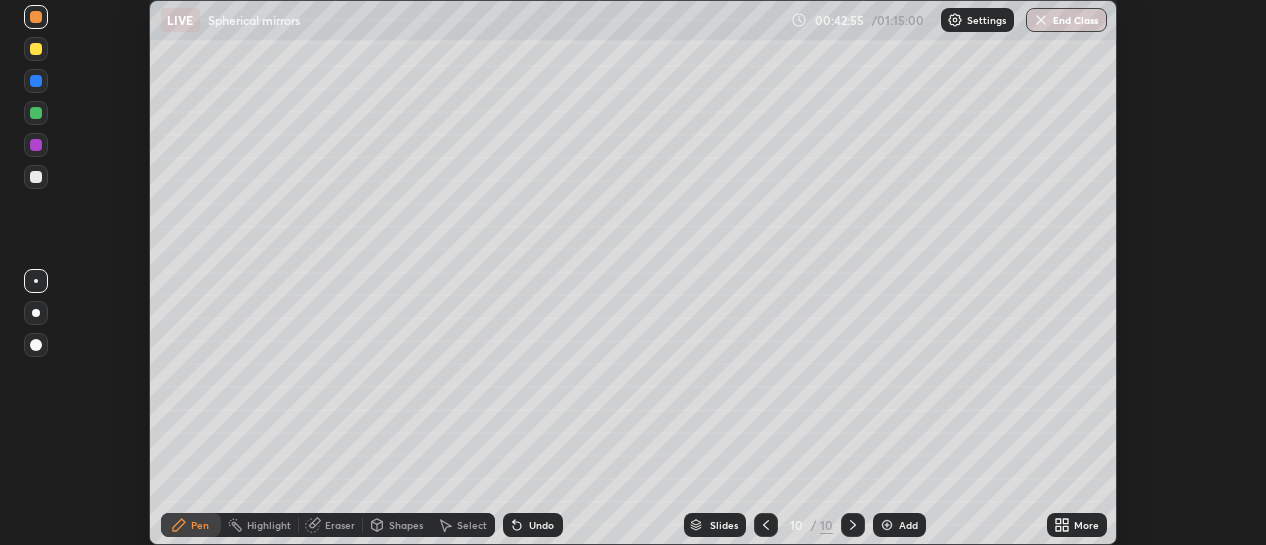 click on "More" at bounding box center [1086, 525] 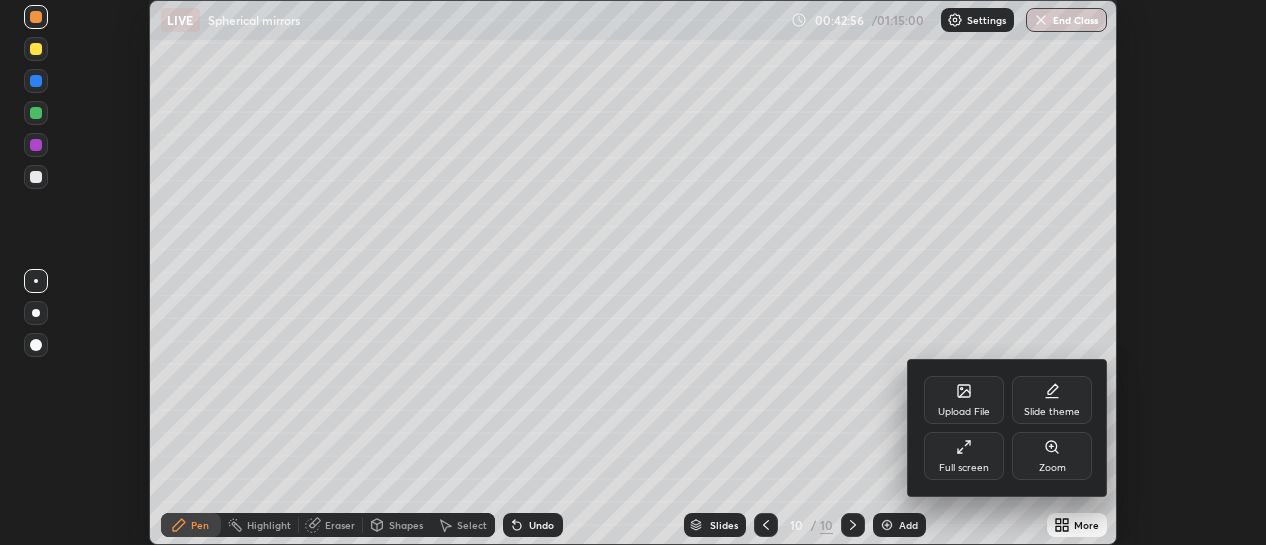 click on "Full screen" at bounding box center [964, 468] 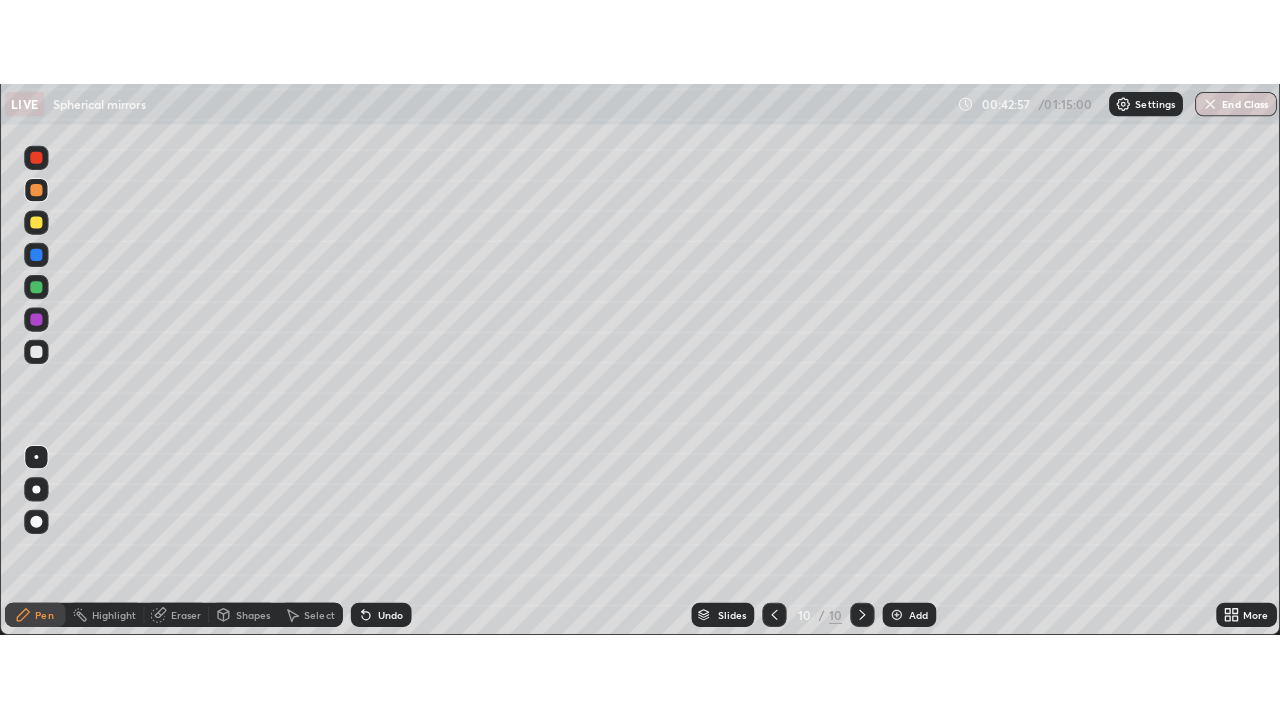 scroll, scrollTop: 99280, scrollLeft: 98720, axis: both 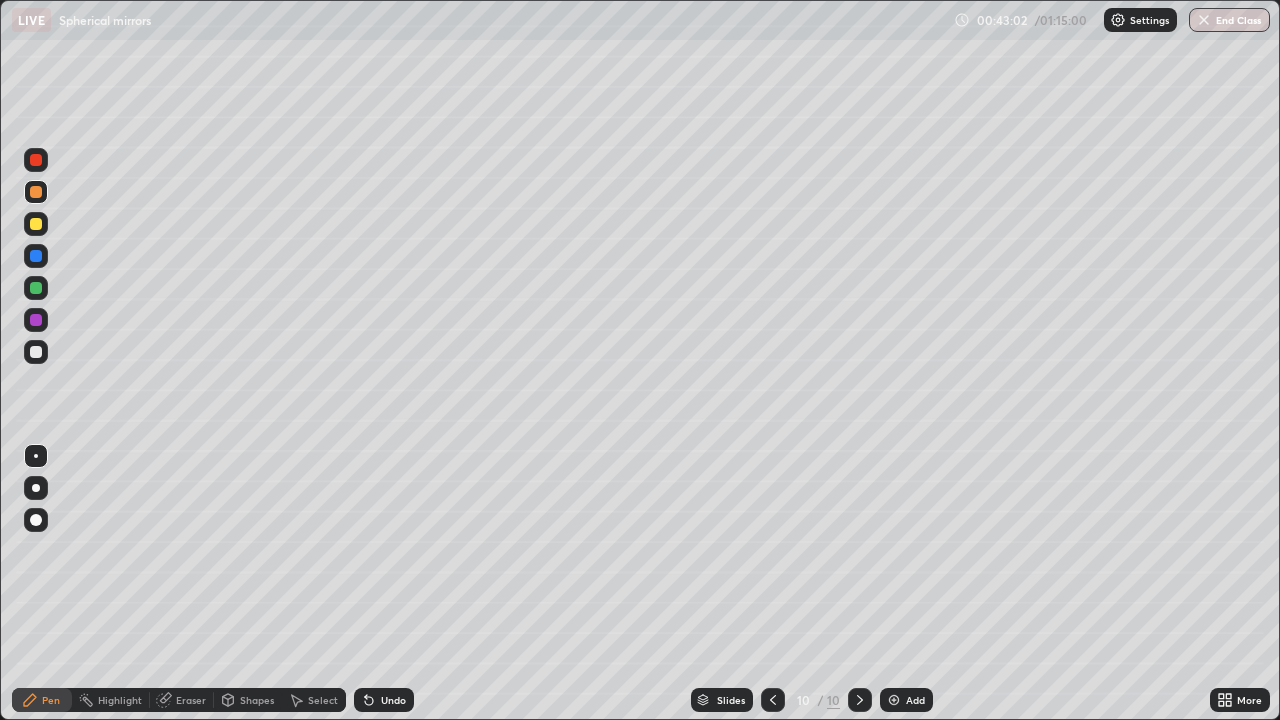 click at bounding box center (36, 288) 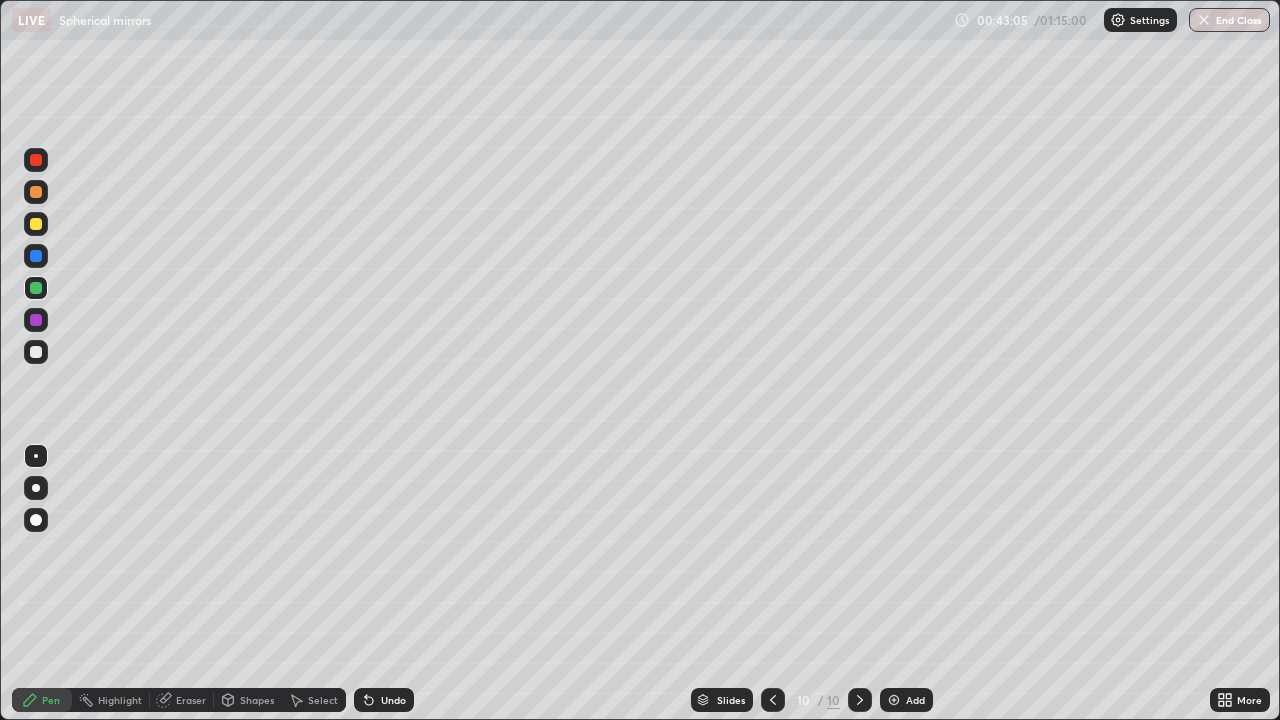 click on "Undo" at bounding box center [384, 700] 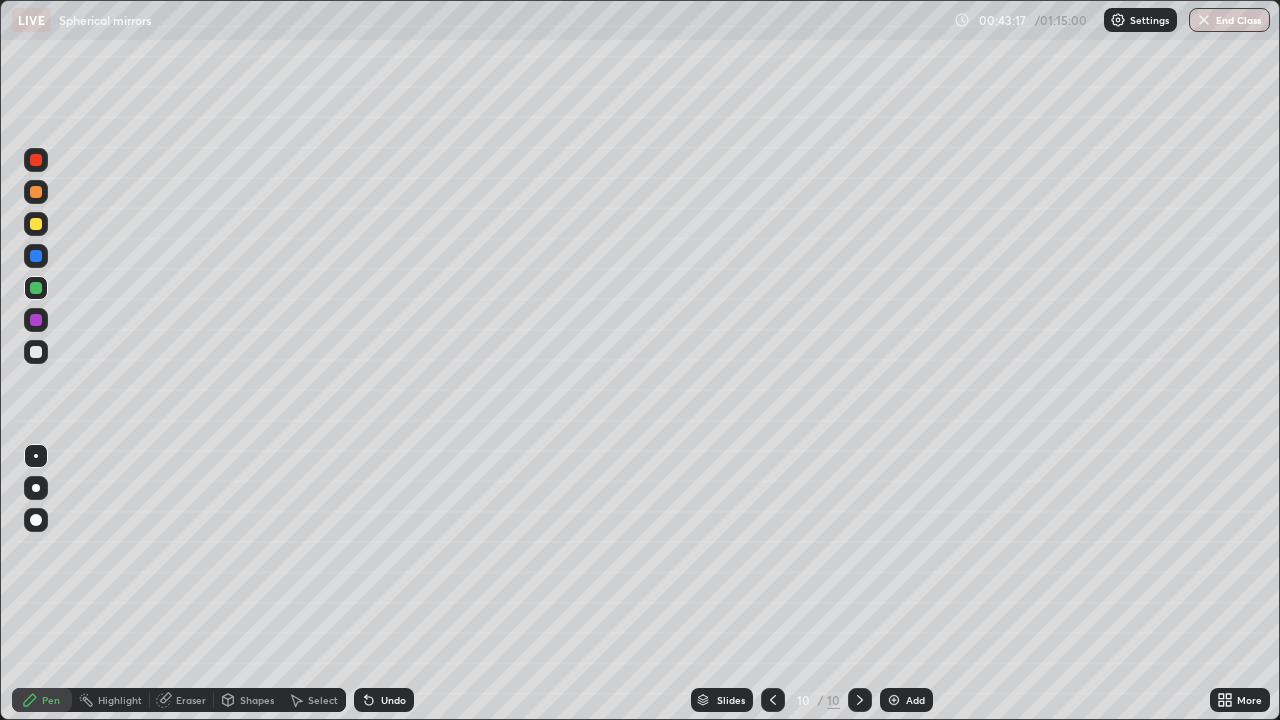 click 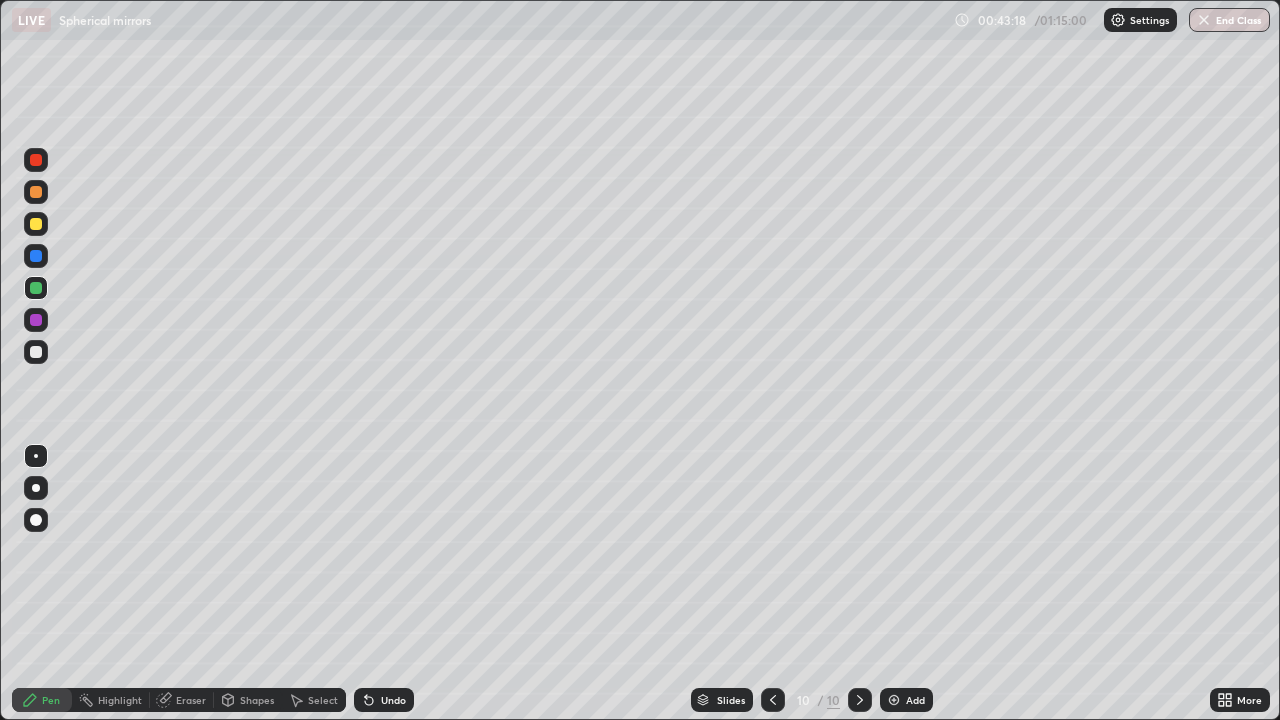 click 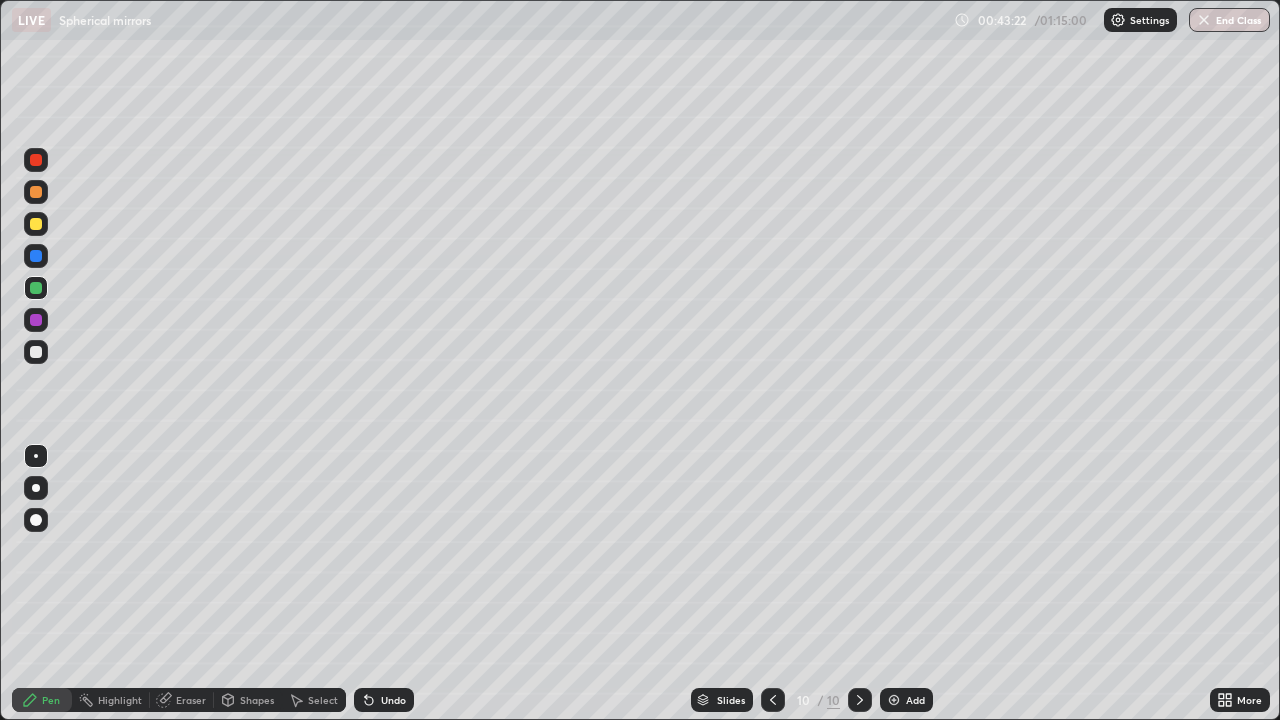click at bounding box center (36, 256) 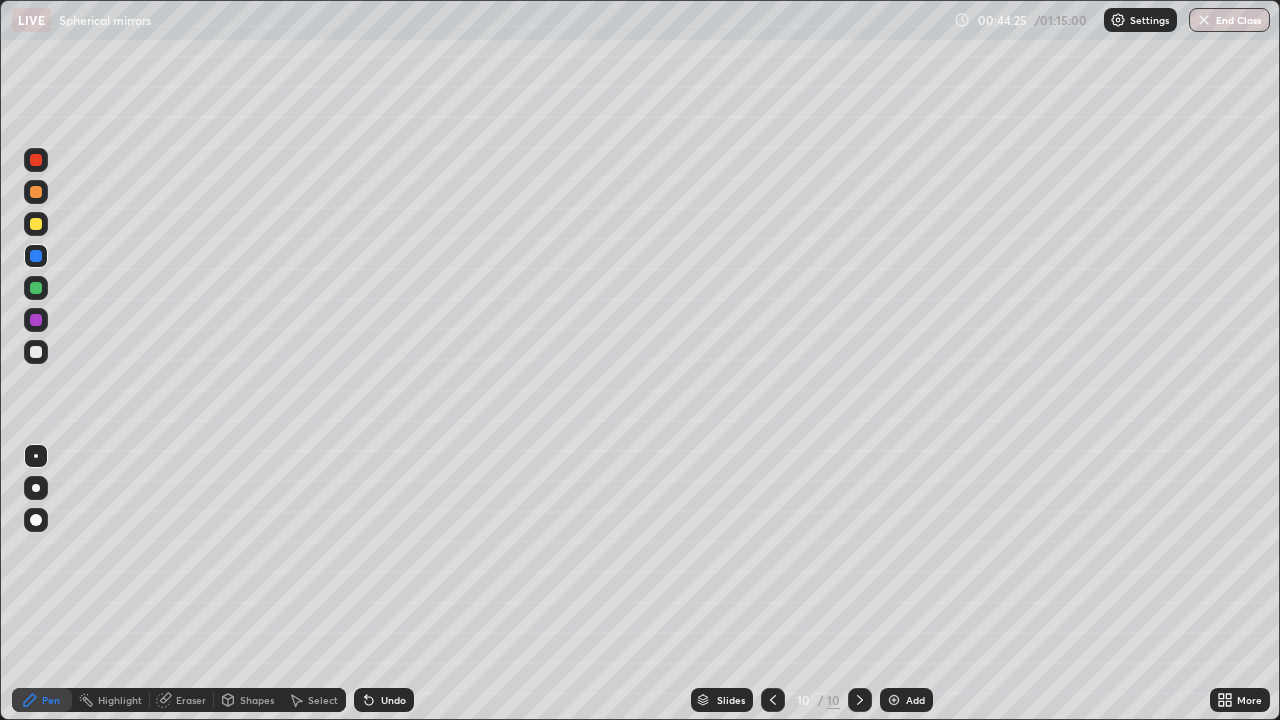 click at bounding box center (36, 352) 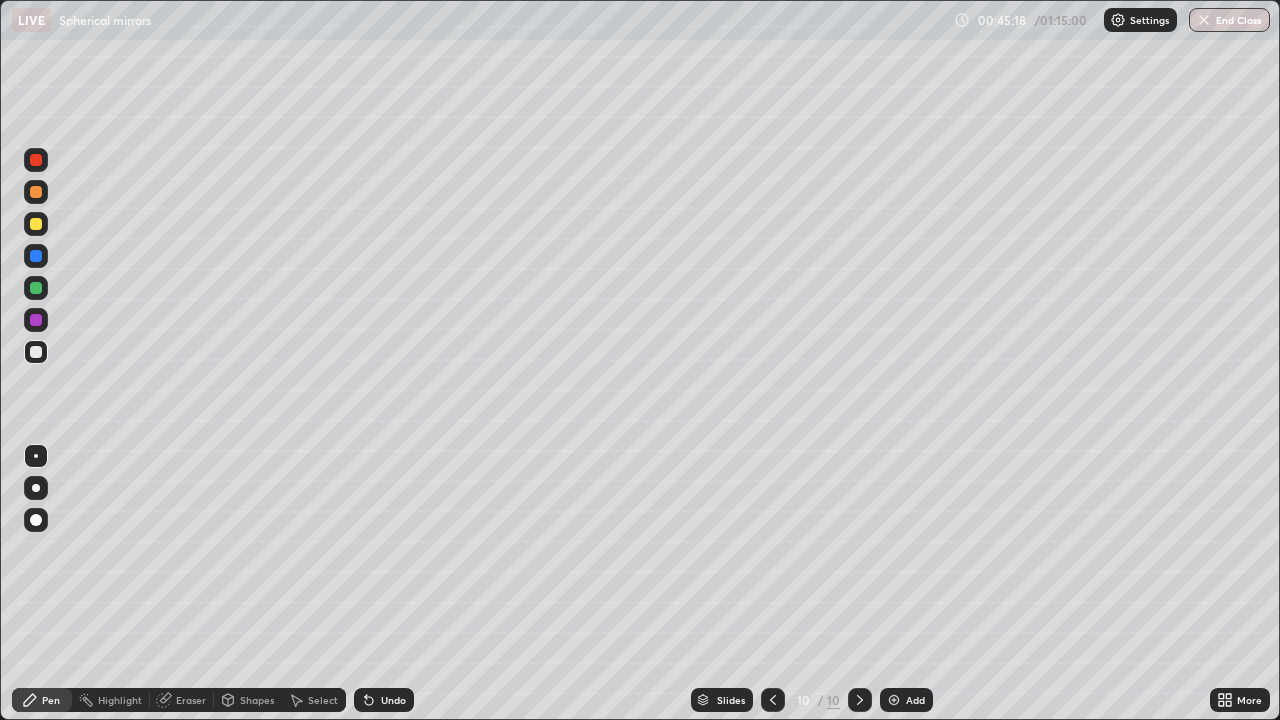click at bounding box center [894, 700] 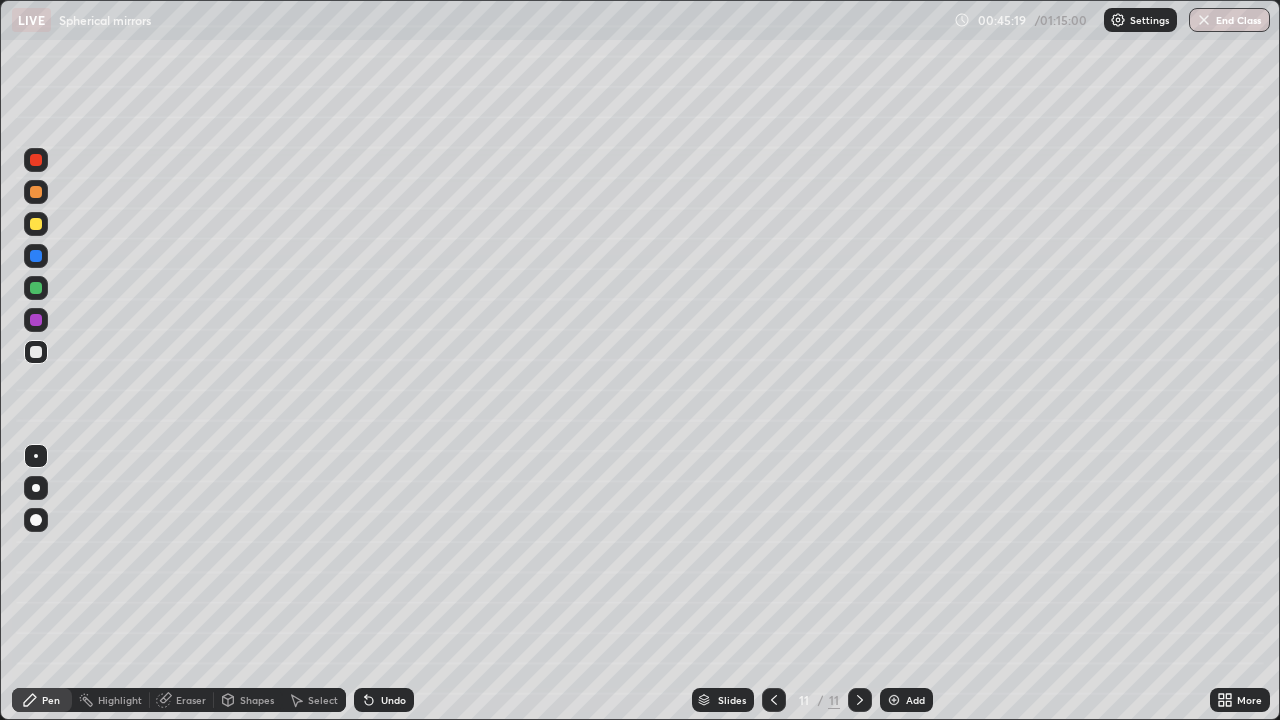 click at bounding box center [36, 488] 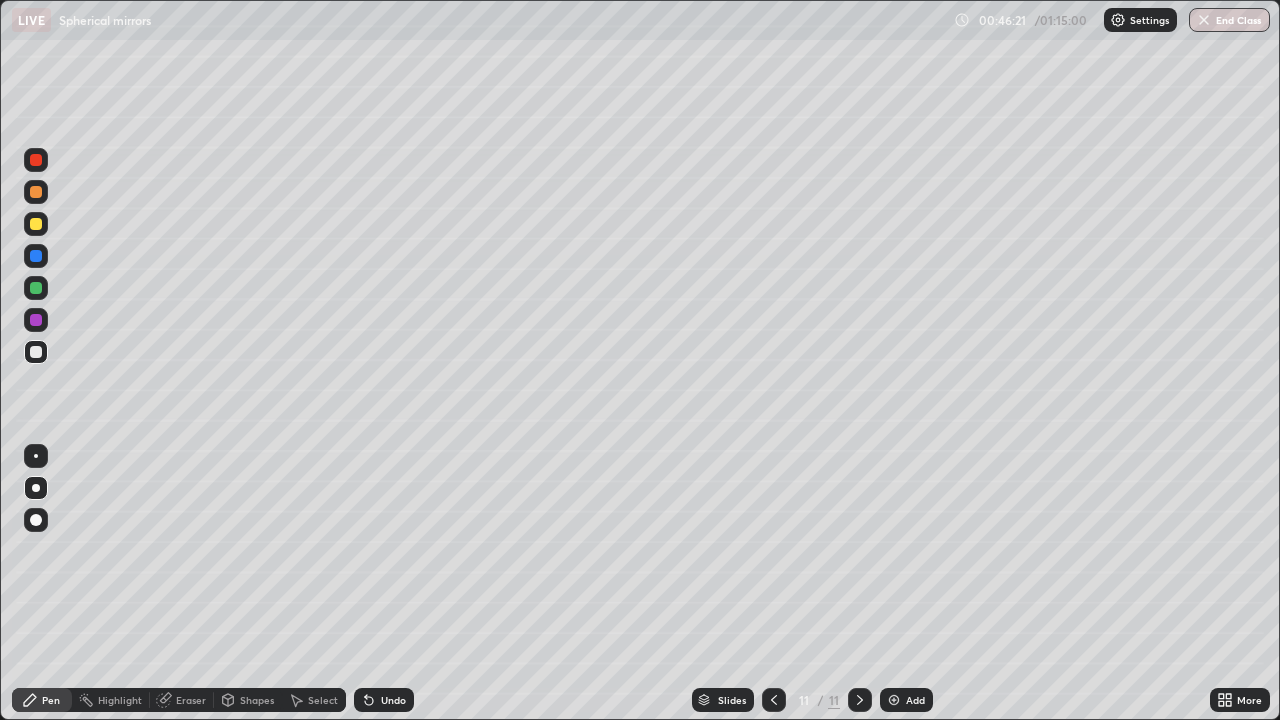 click on "Shapes" at bounding box center [257, 700] 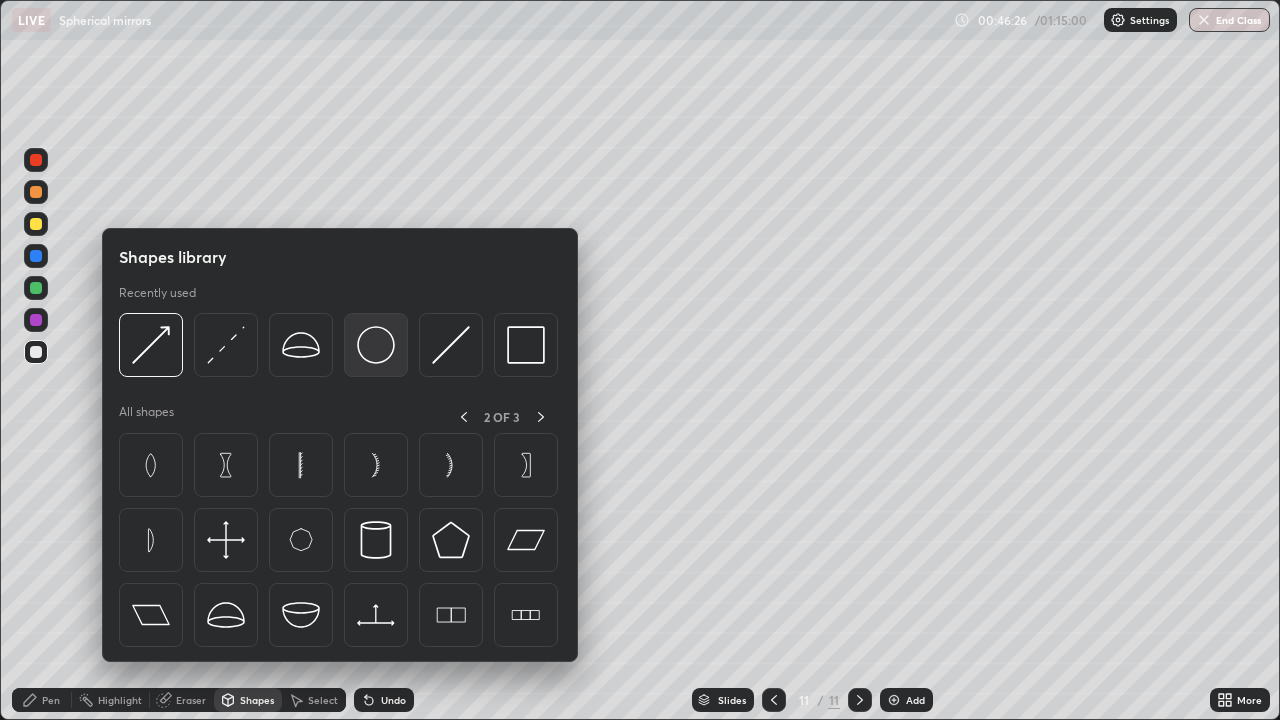 click at bounding box center [376, 345] 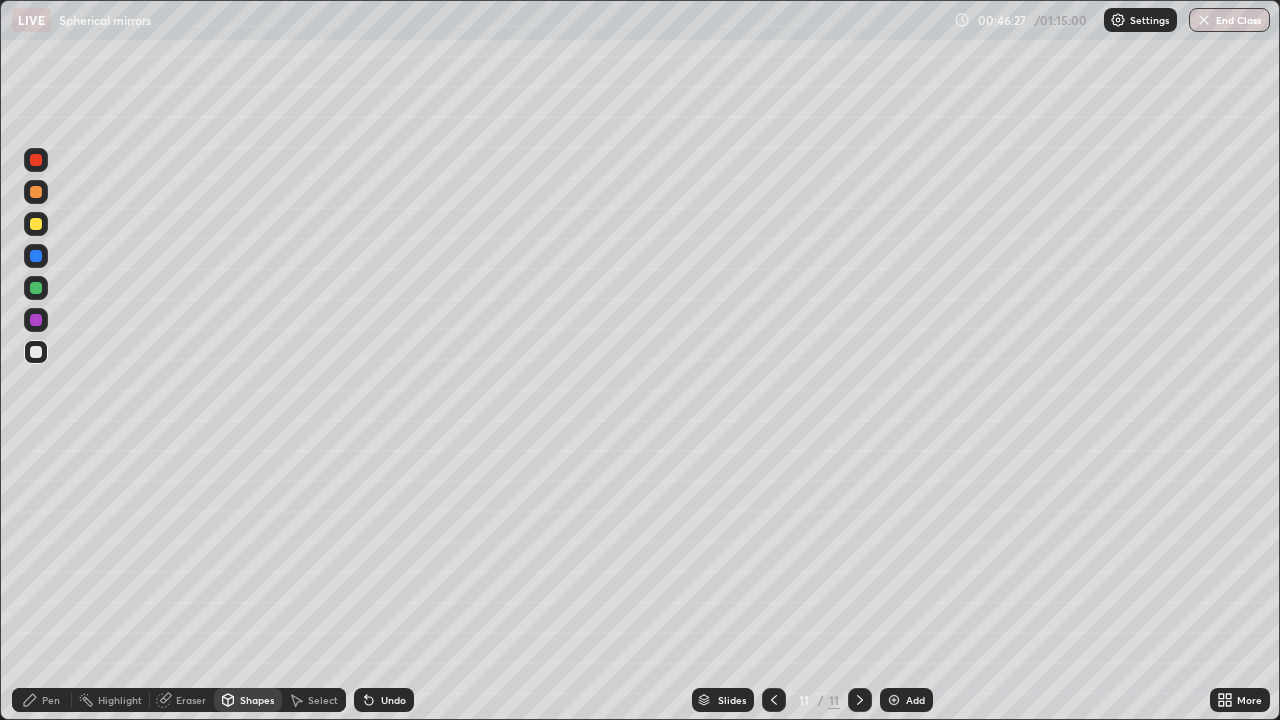 click on "Pen" at bounding box center [42, 700] 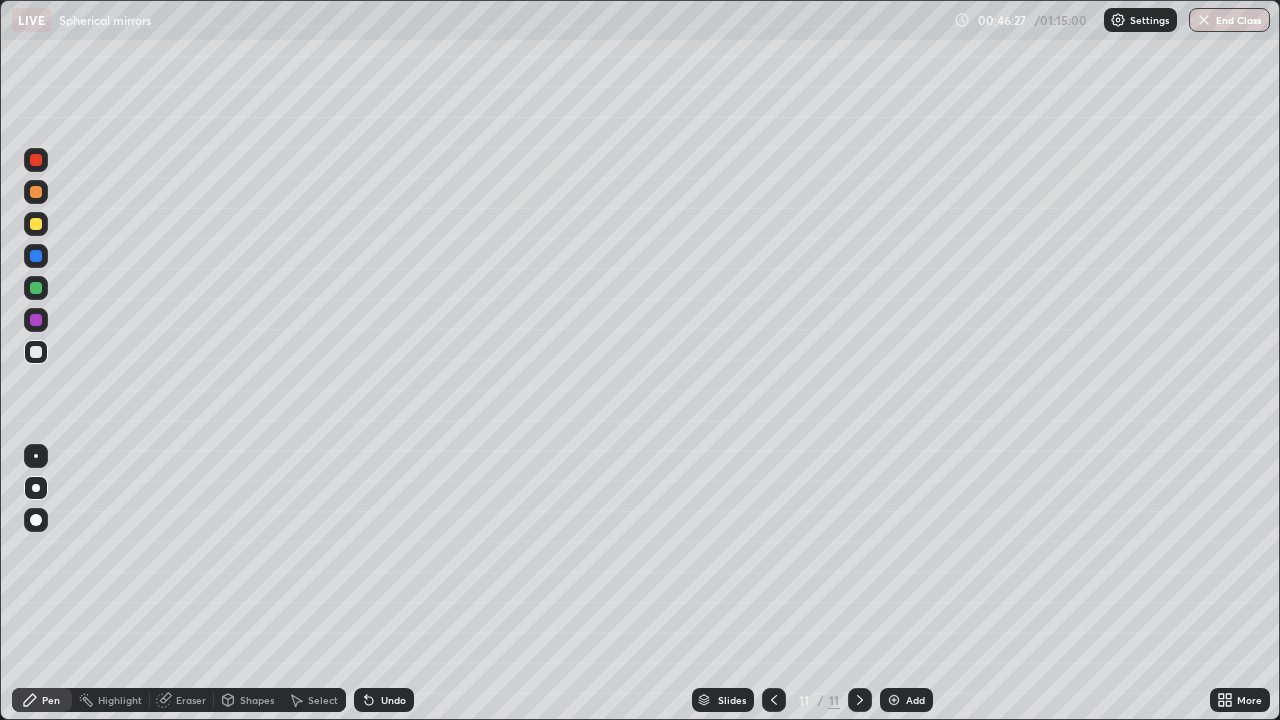 click at bounding box center [36, 456] 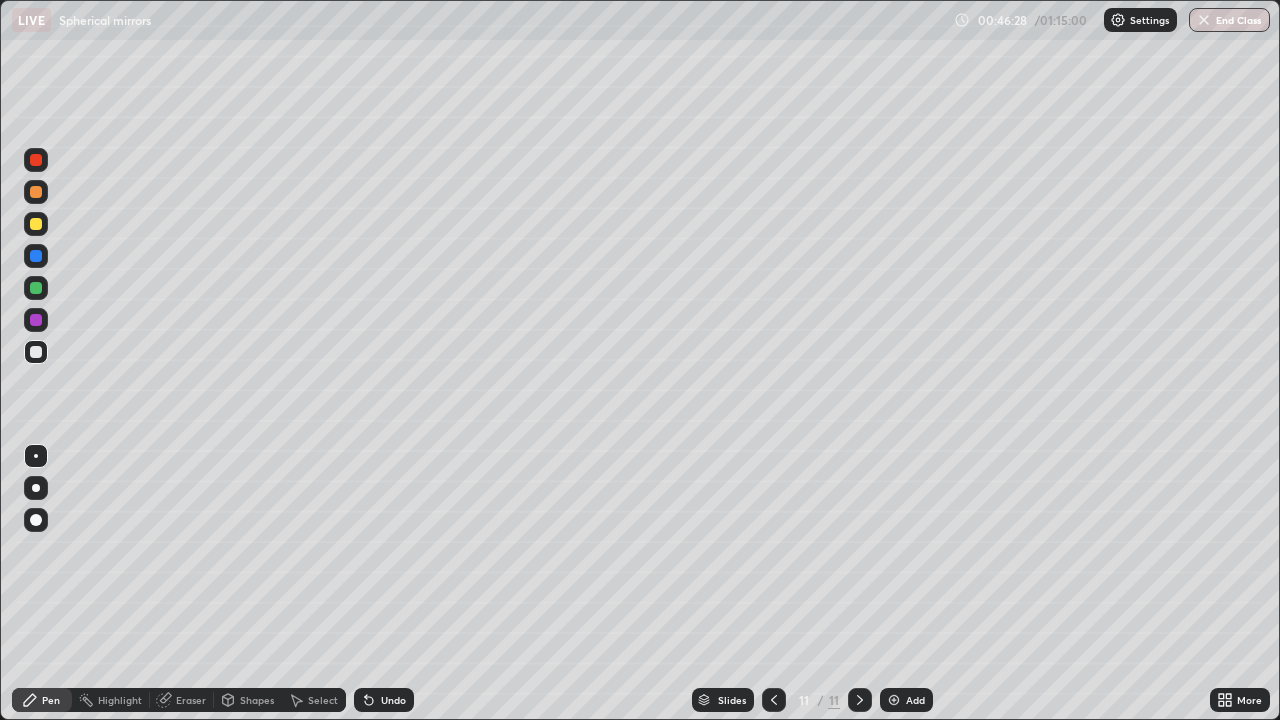 click on "Shapes" at bounding box center (248, 700) 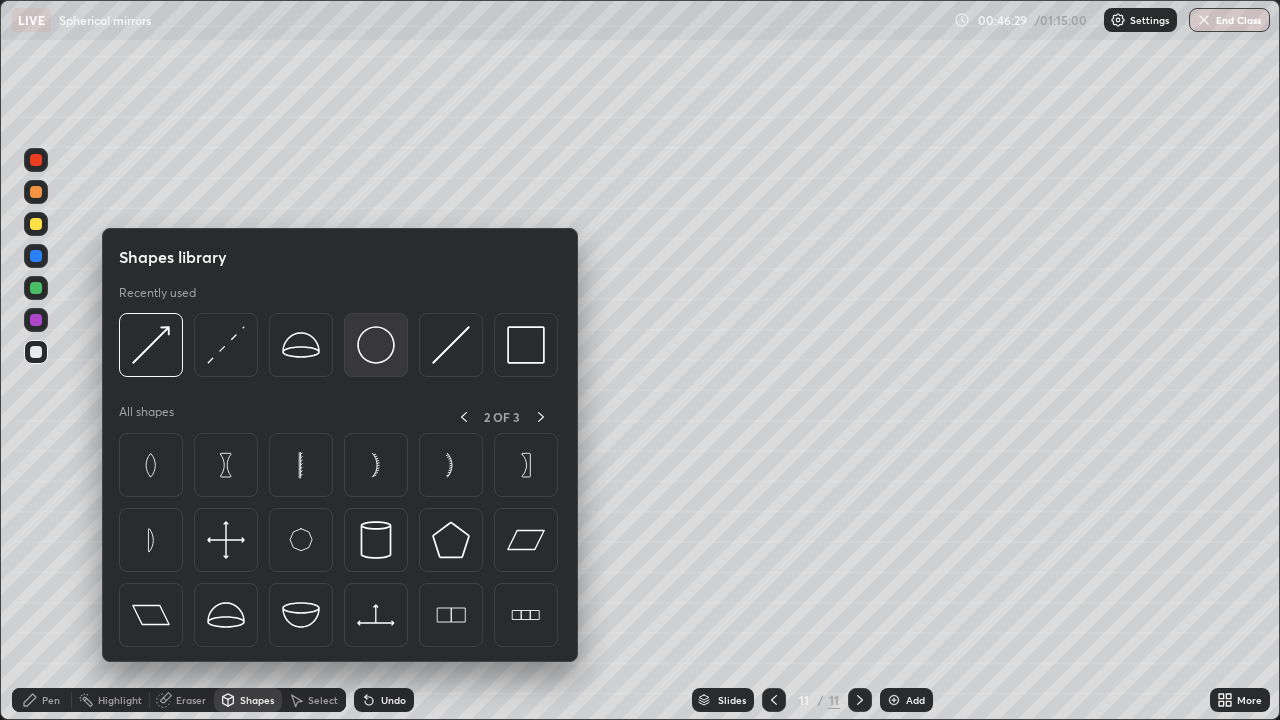 click at bounding box center [376, 345] 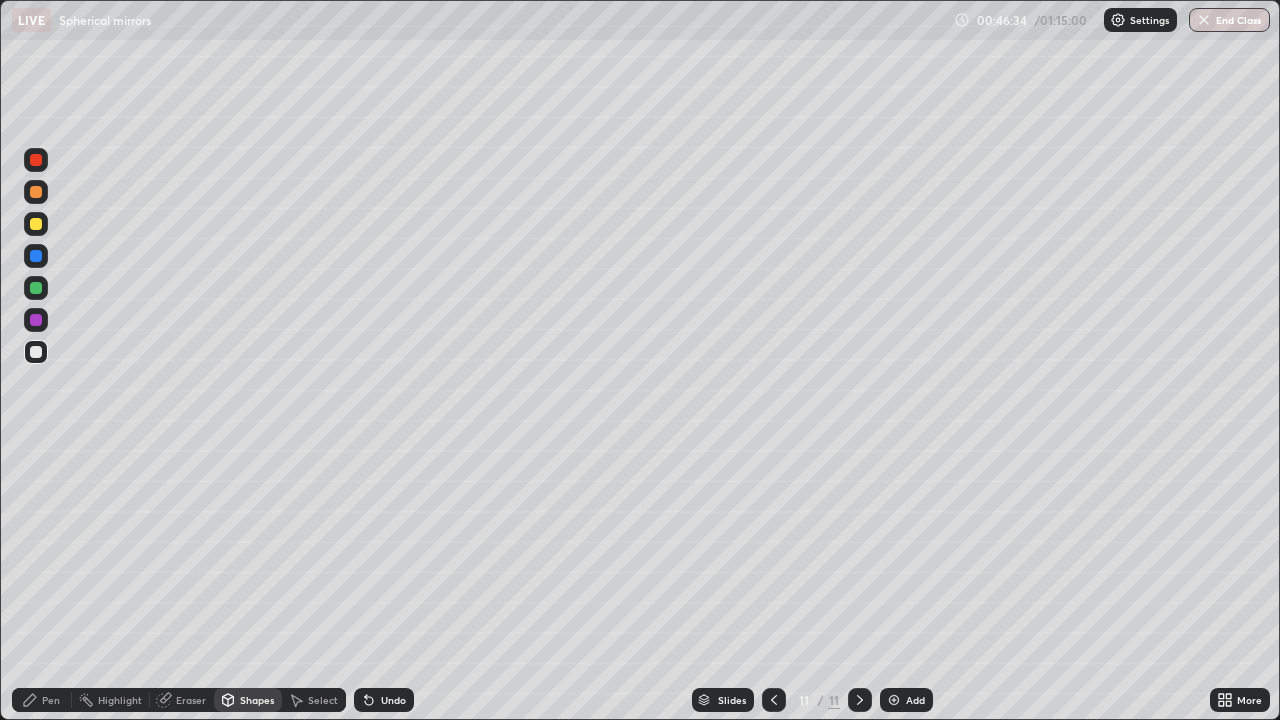 click 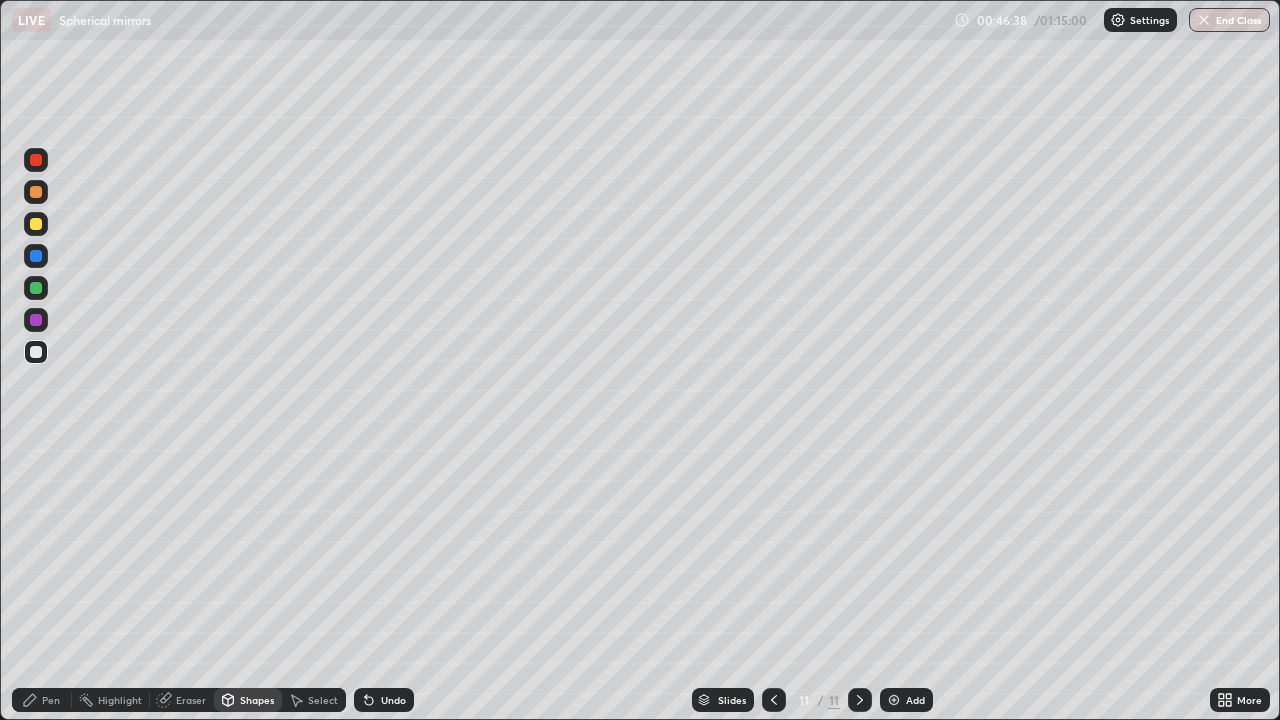 click on "Eraser" at bounding box center [191, 700] 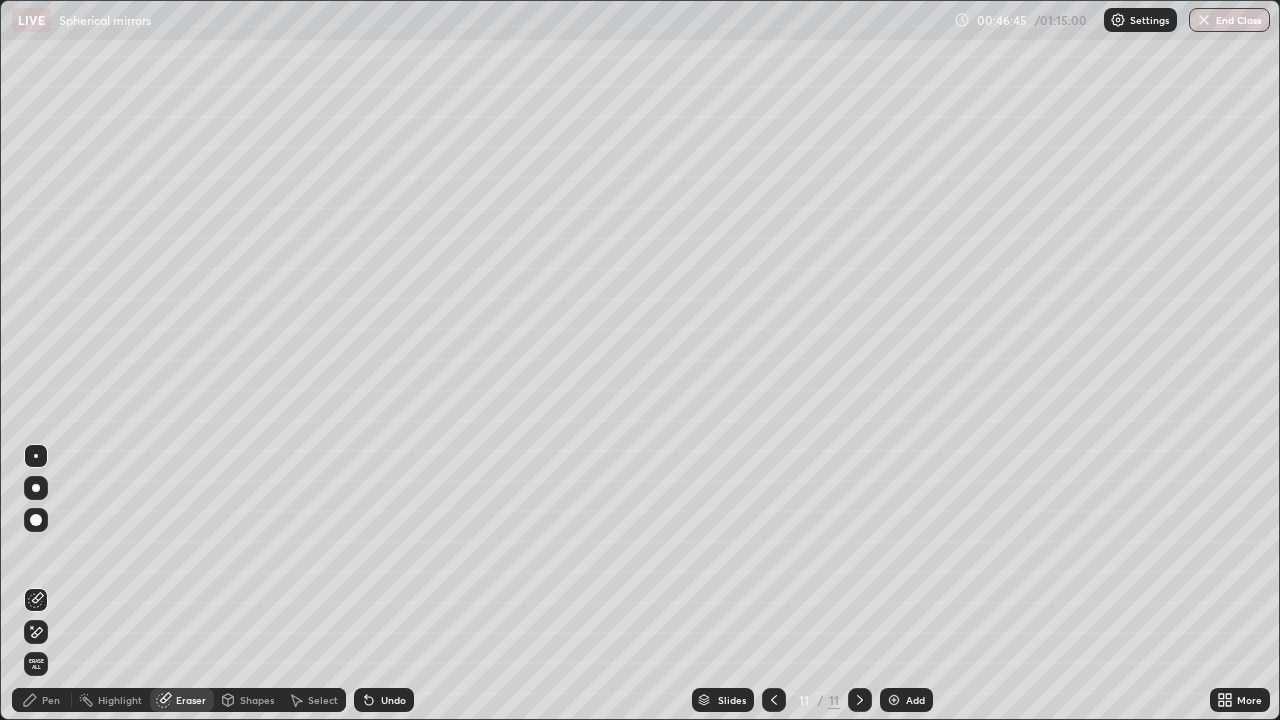 click on "Pen" at bounding box center (51, 700) 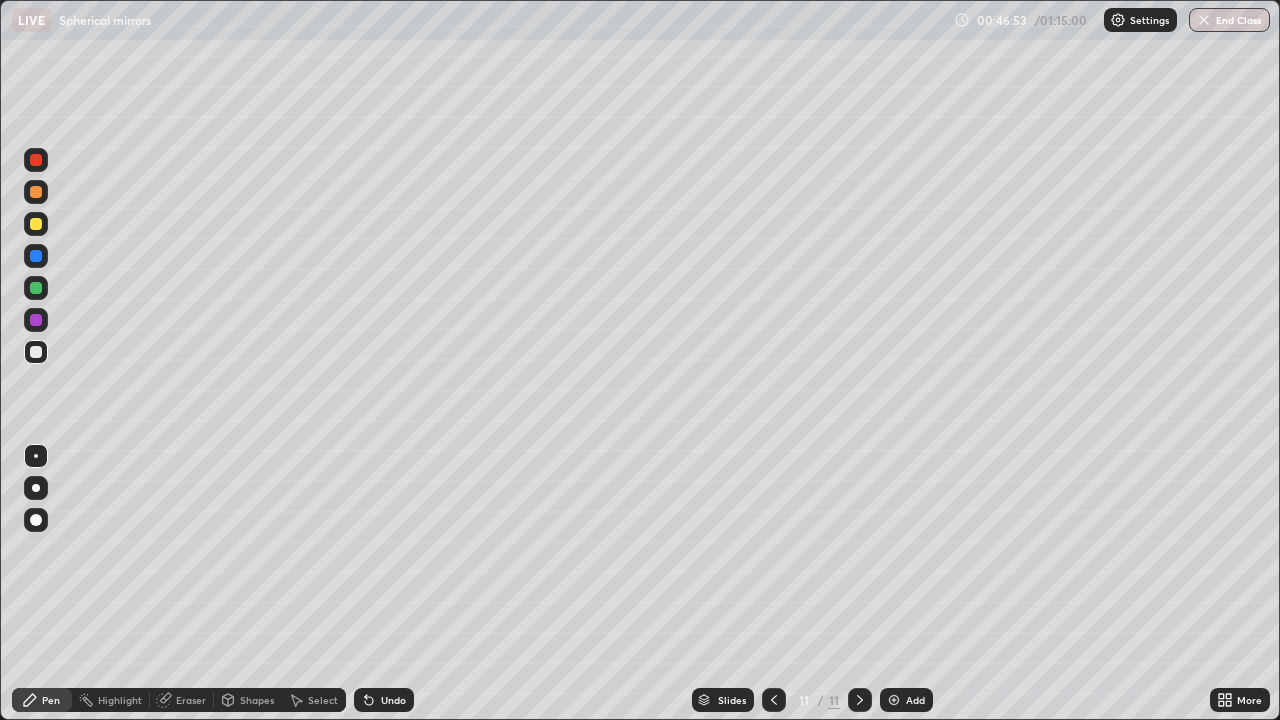 click on "Select" at bounding box center (323, 700) 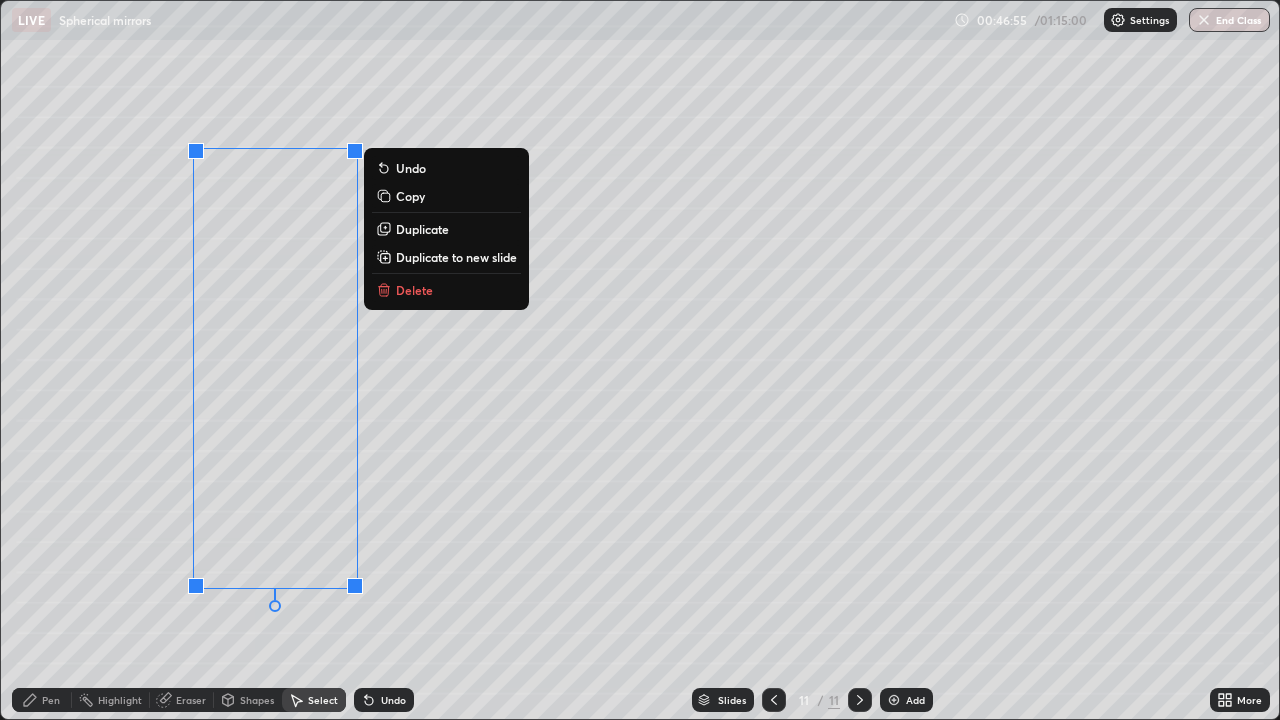click on "Delete" at bounding box center [414, 290] 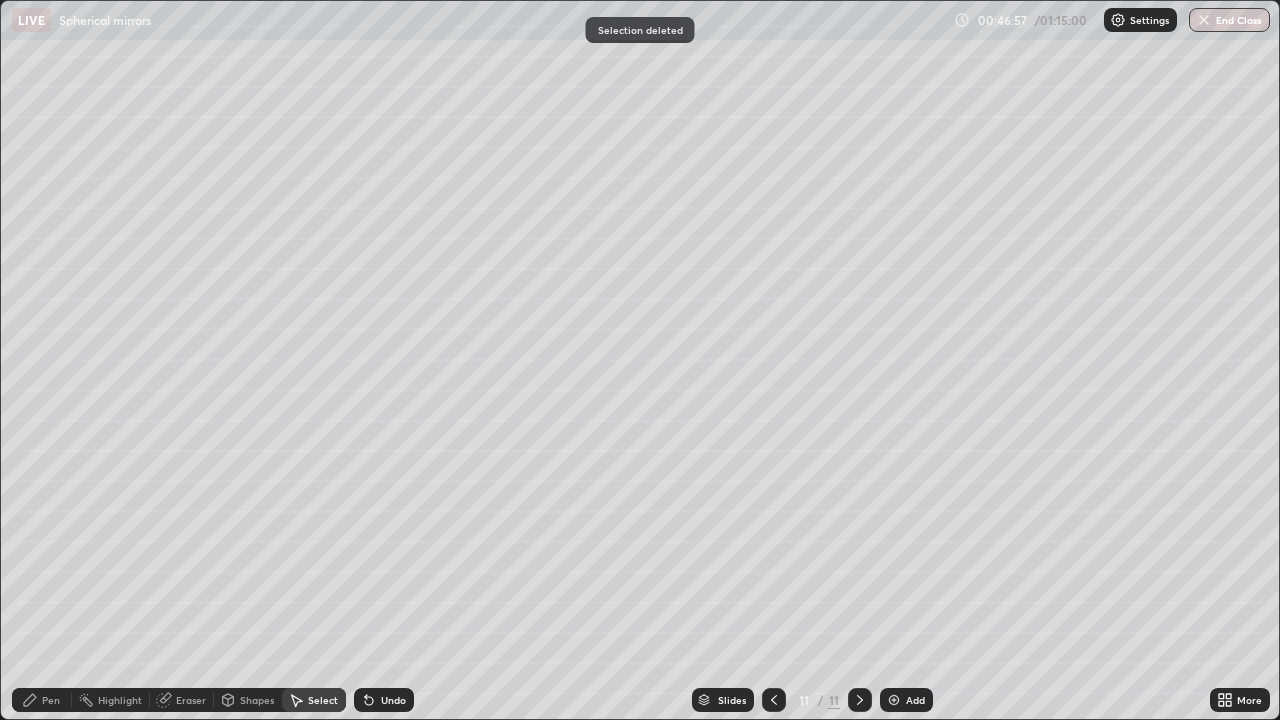 click on "Shapes" at bounding box center [248, 700] 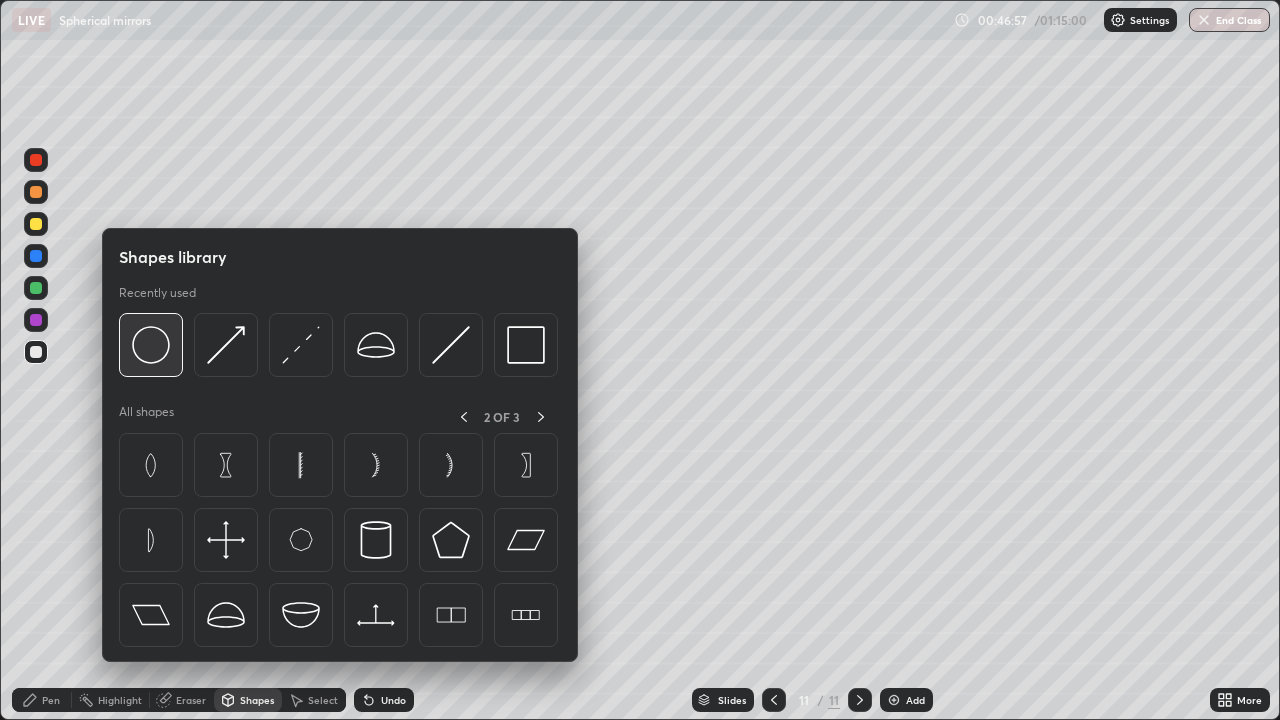 click at bounding box center (151, 345) 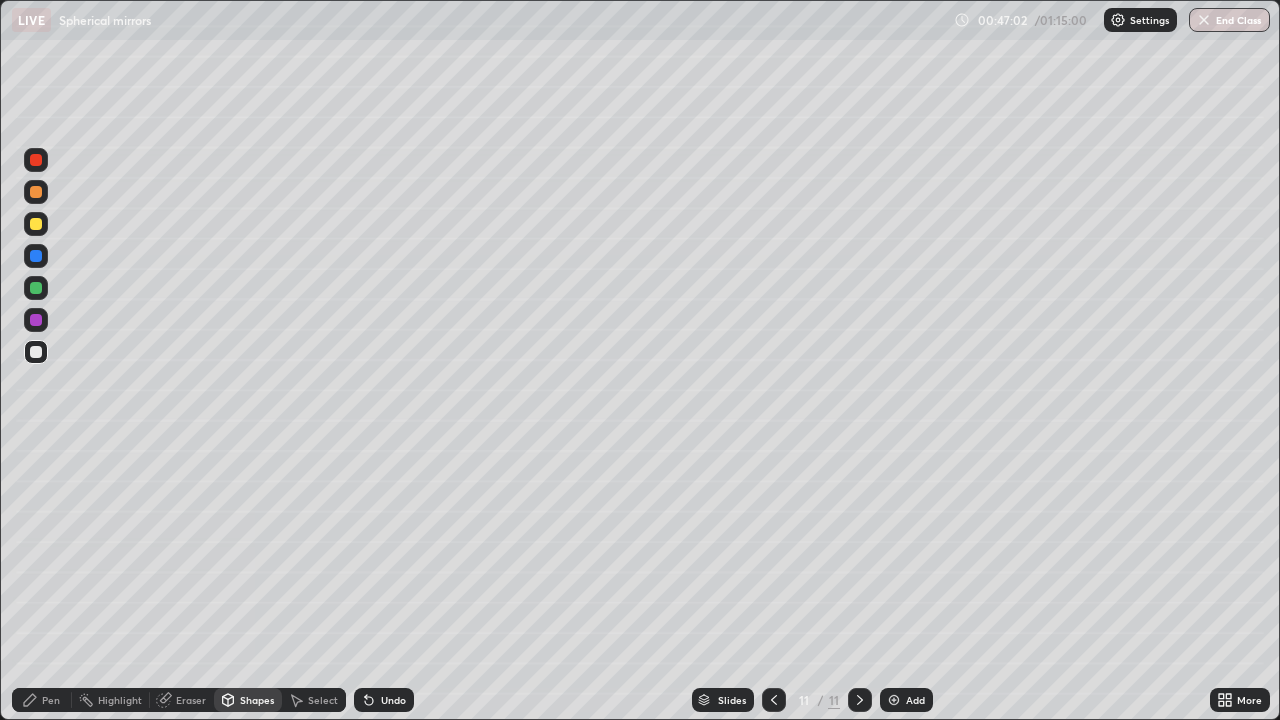 click on "Shapes" at bounding box center (257, 700) 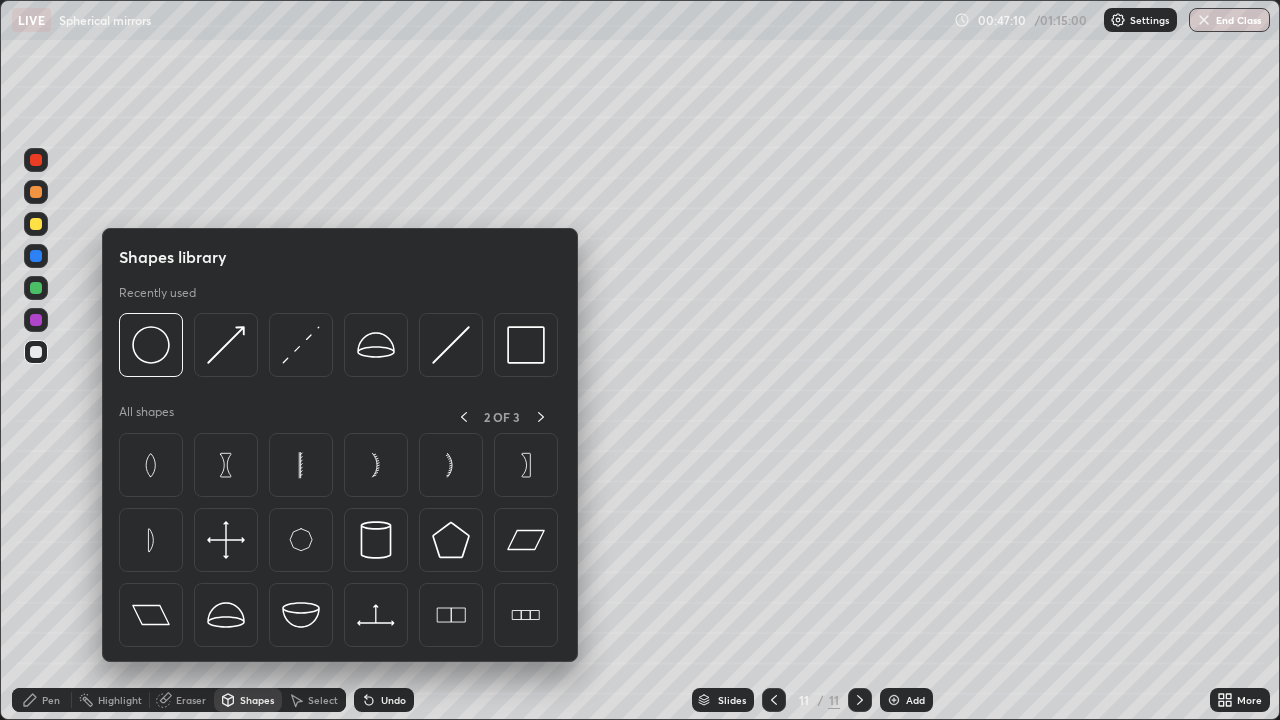 click 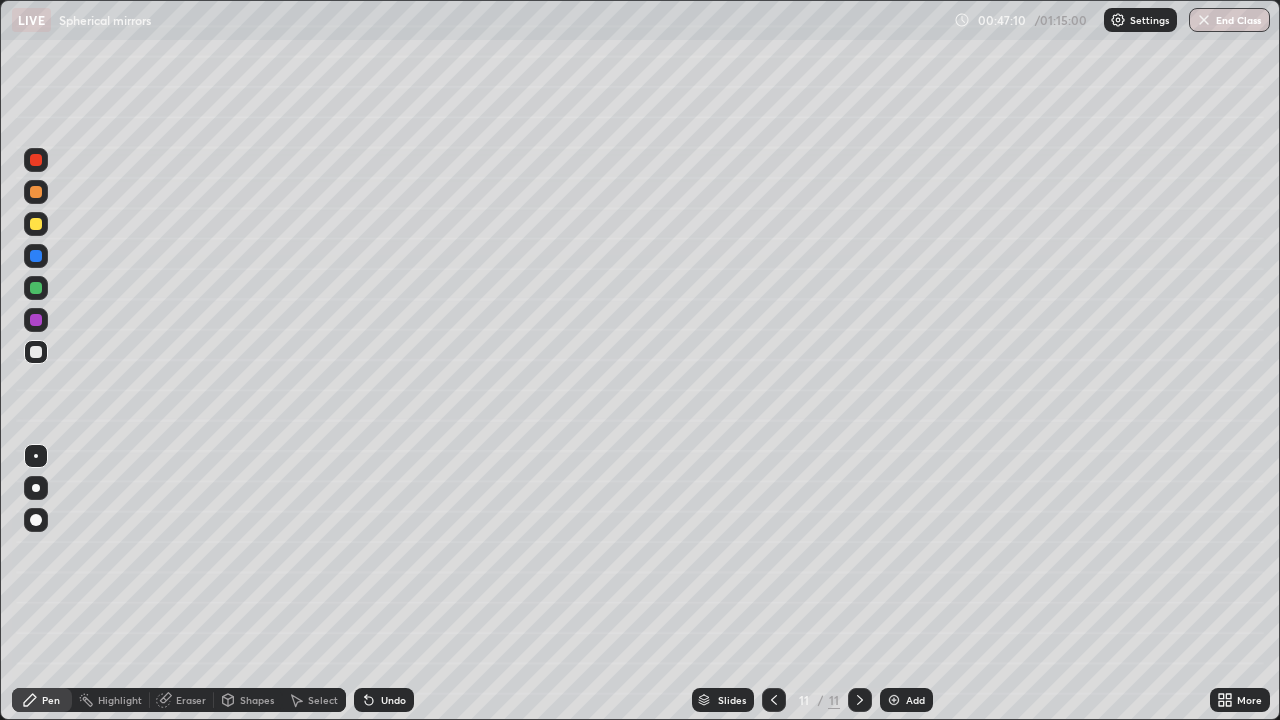 click on "Eraser" at bounding box center [182, 700] 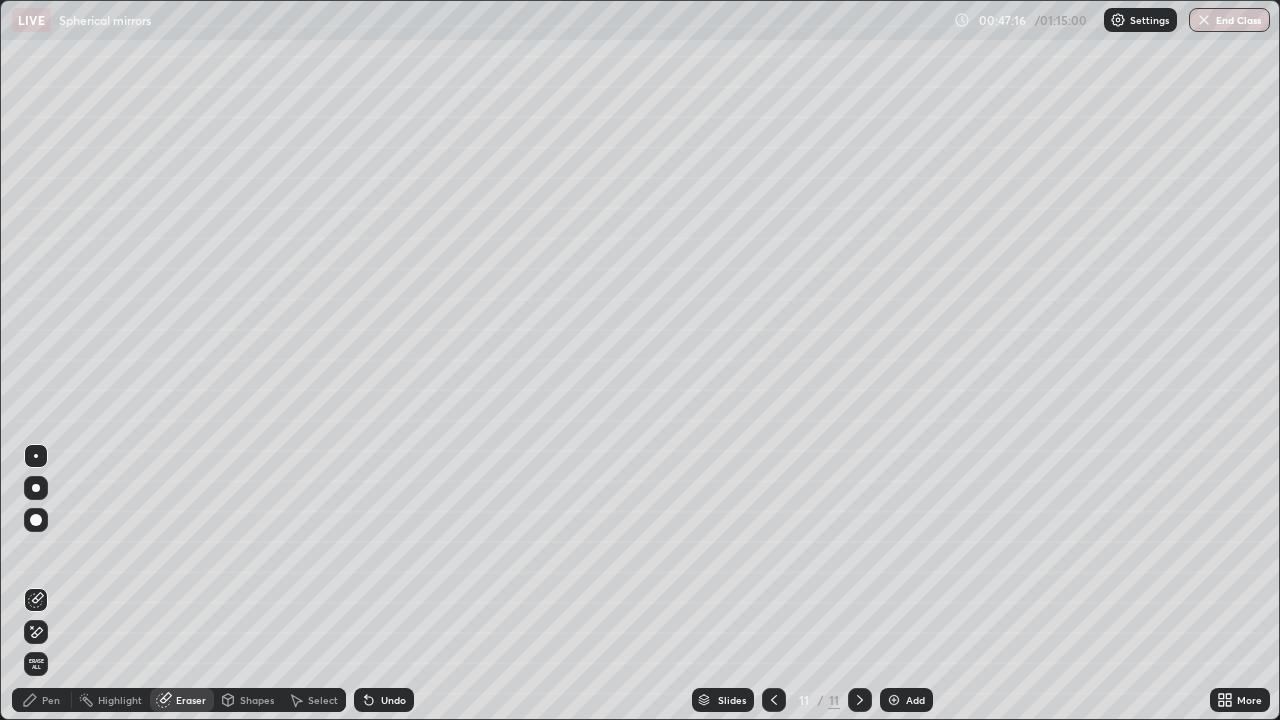 click on "Pen" at bounding box center (51, 700) 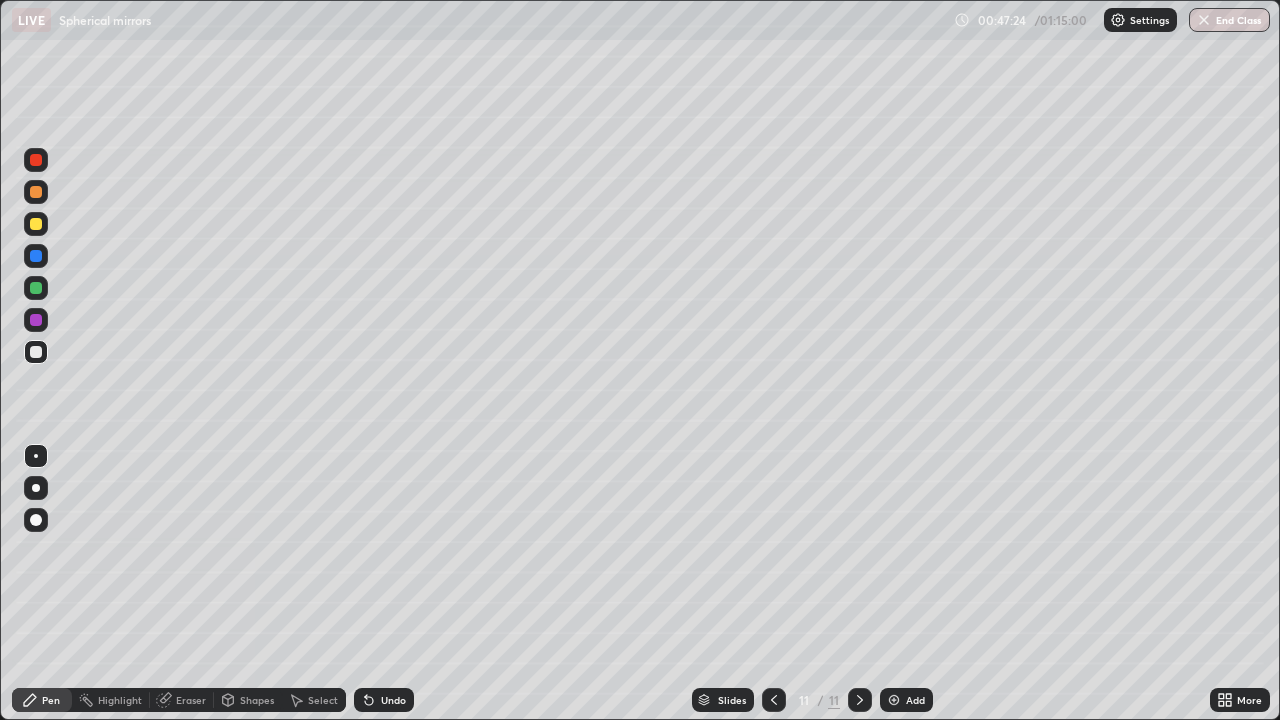 click 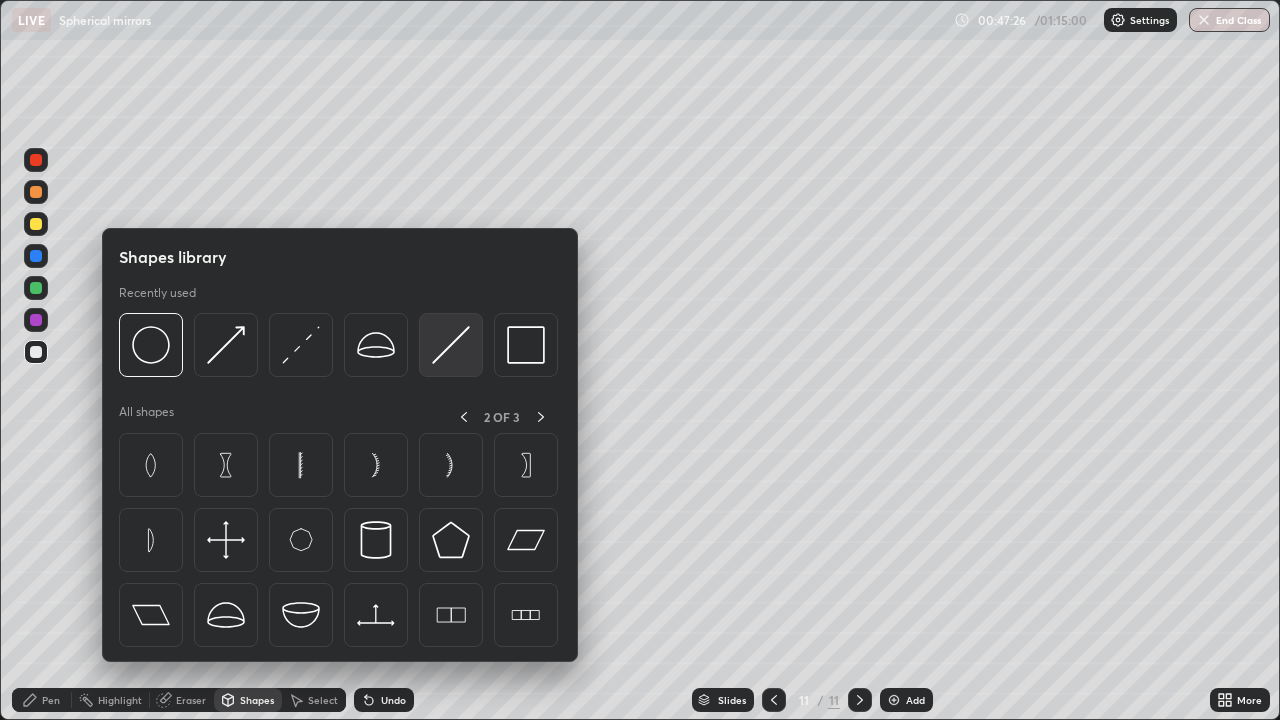 click at bounding box center [451, 345] 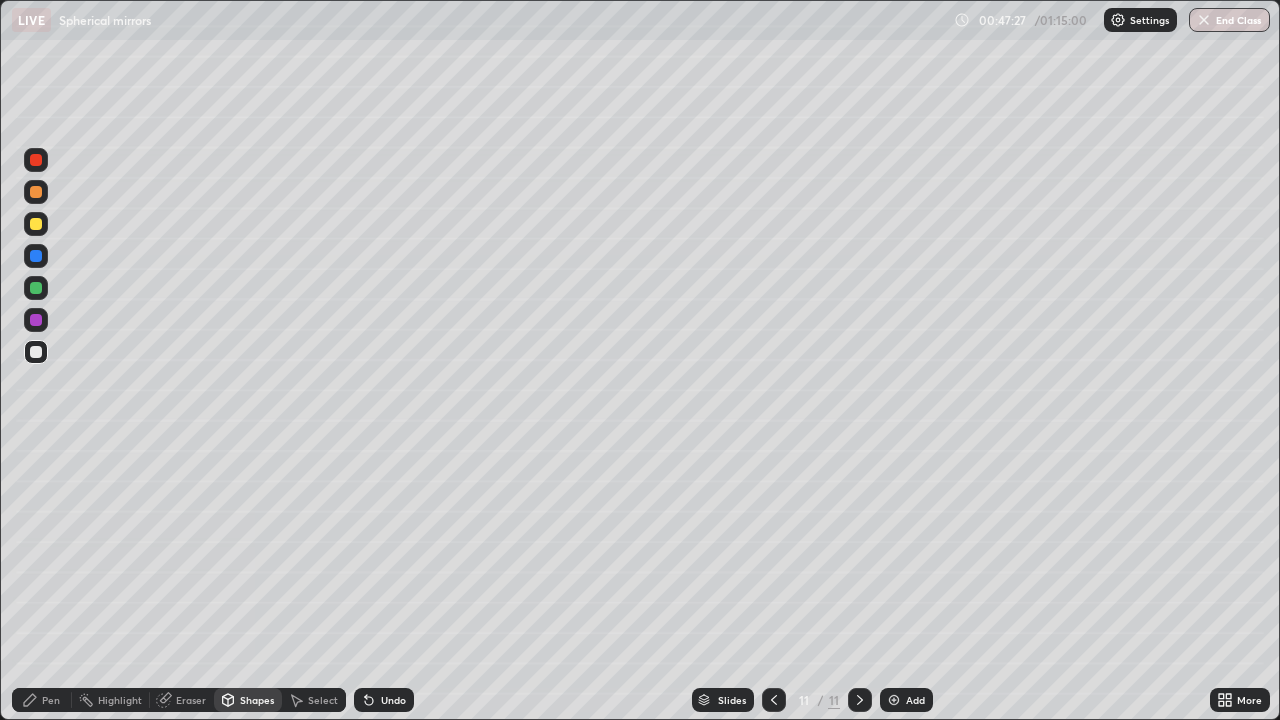 click on "Shapes" at bounding box center [248, 700] 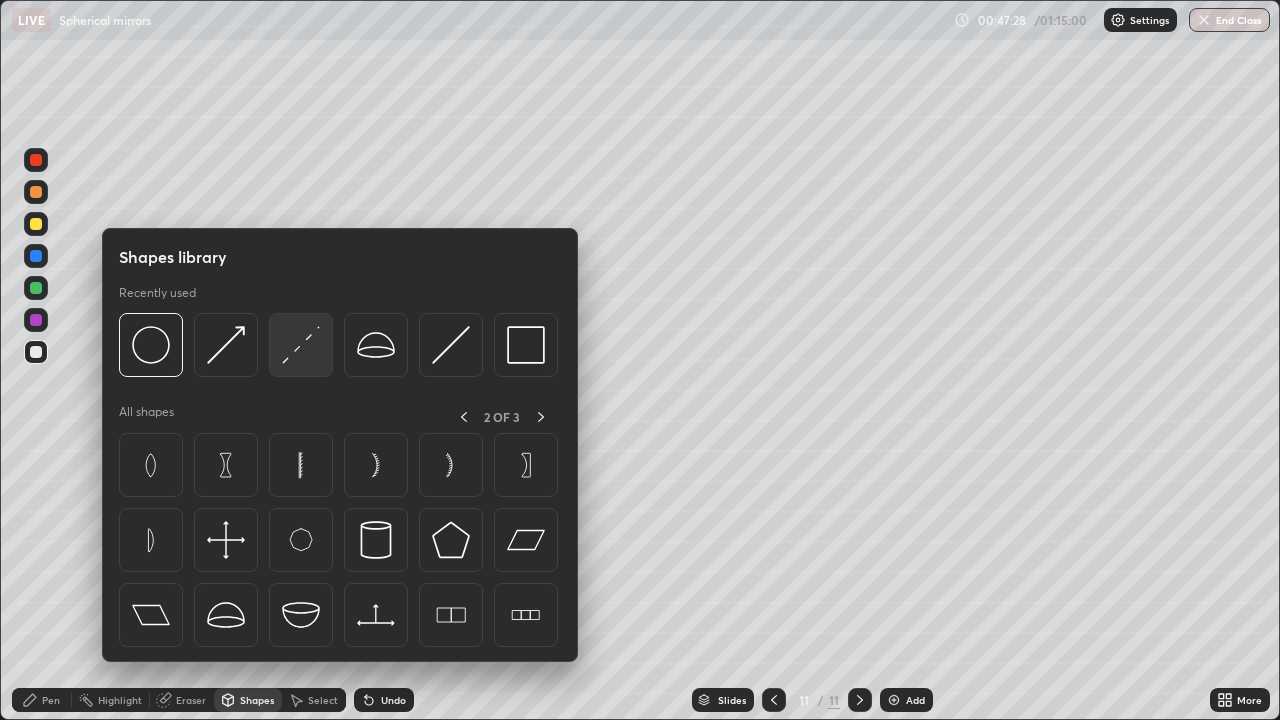 click at bounding box center (301, 345) 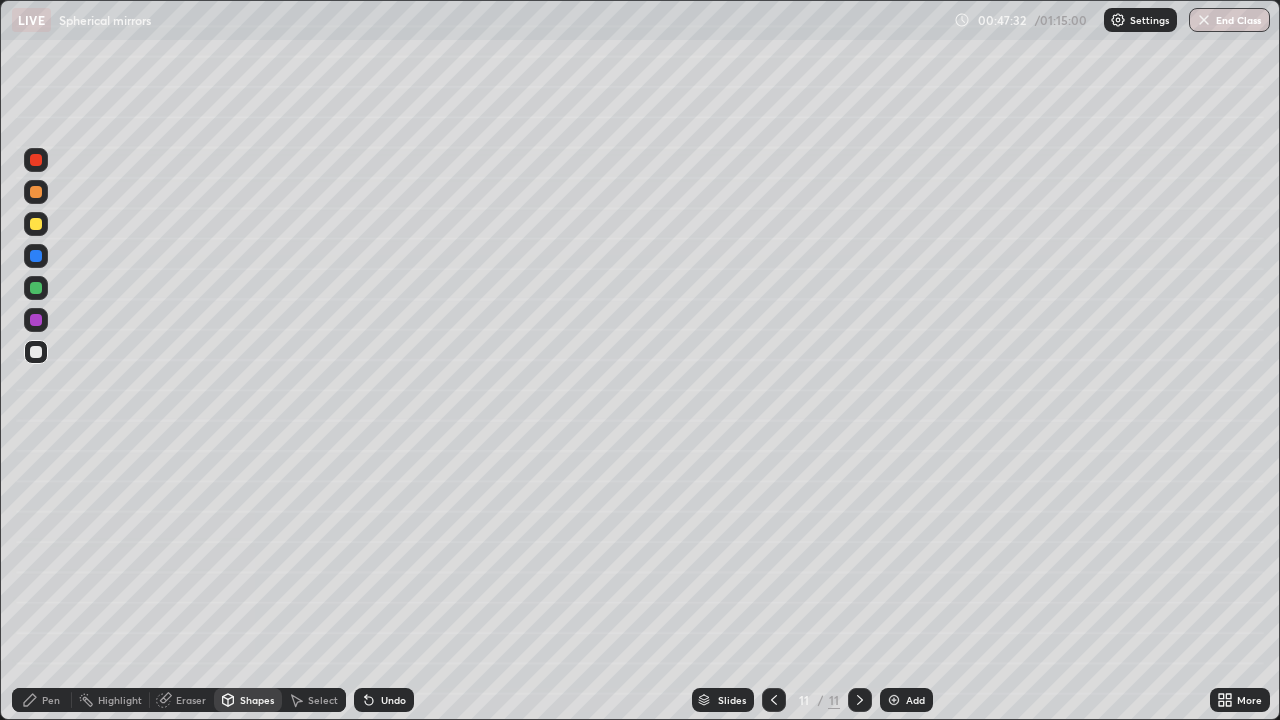 click on "Pen" at bounding box center (51, 700) 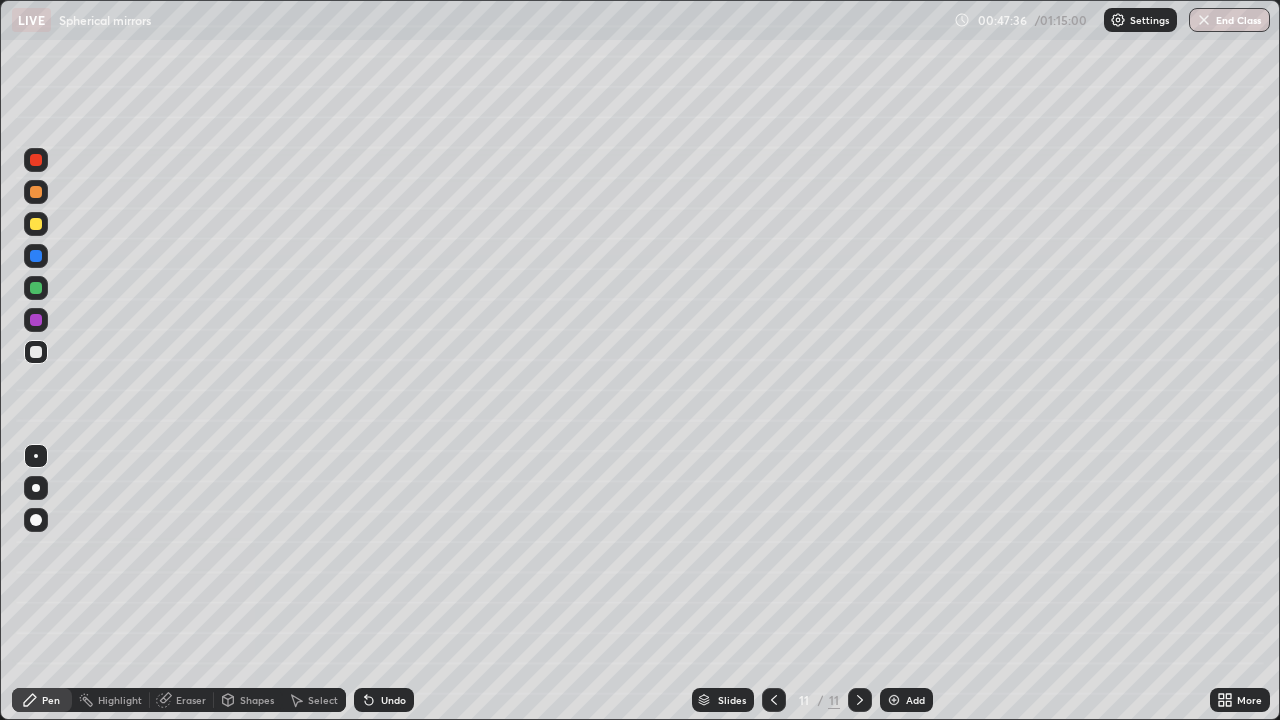 click on "Shapes" at bounding box center (248, 700) 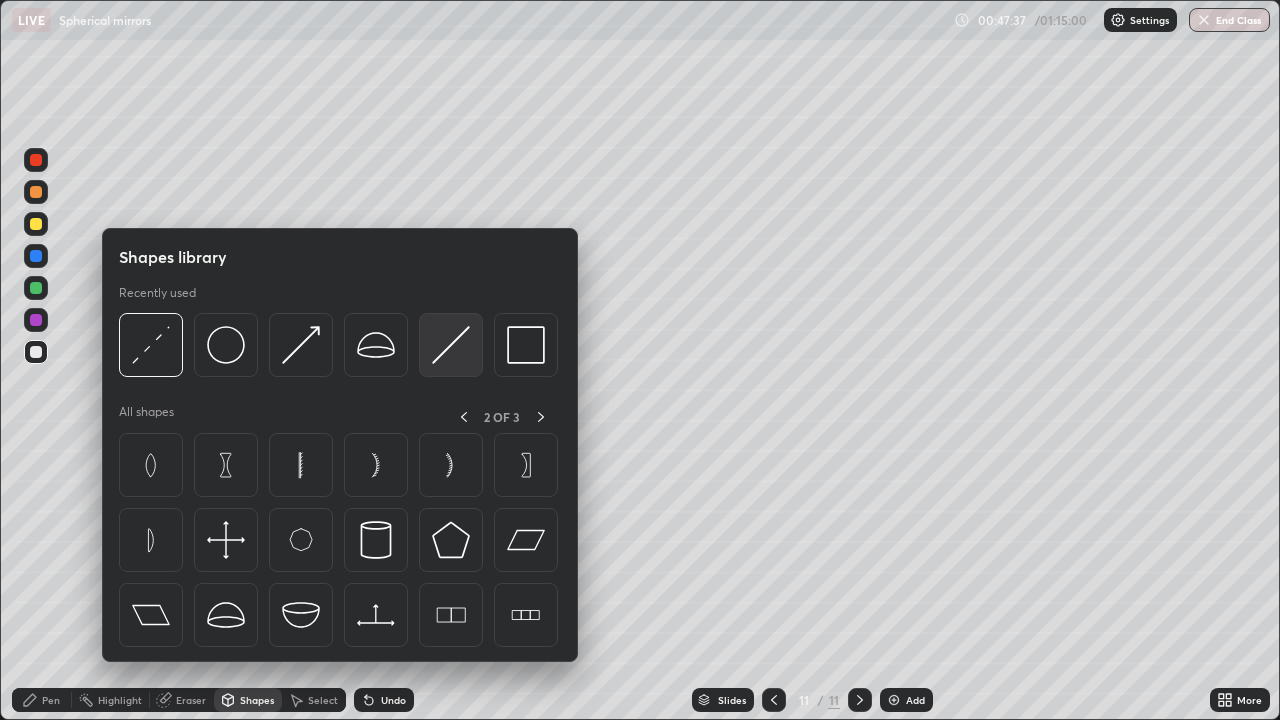 click at bounding box center [451, 345] 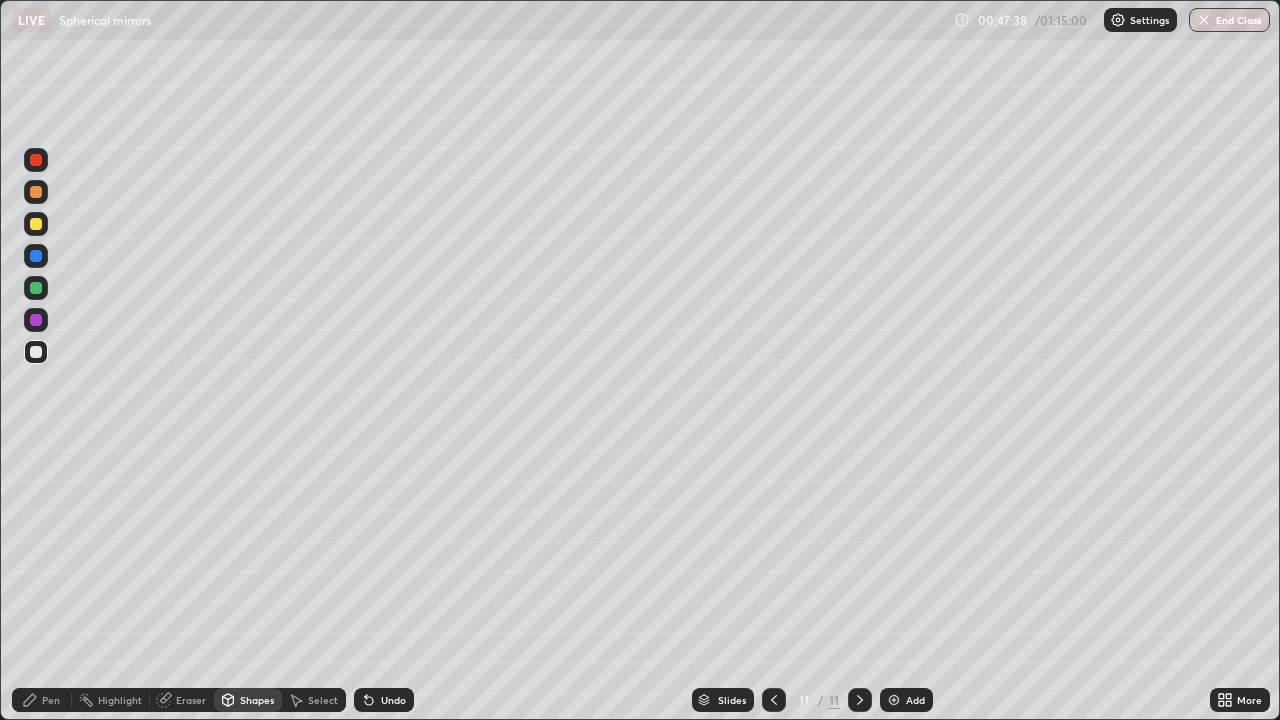 click at bounding box center (36, 192) 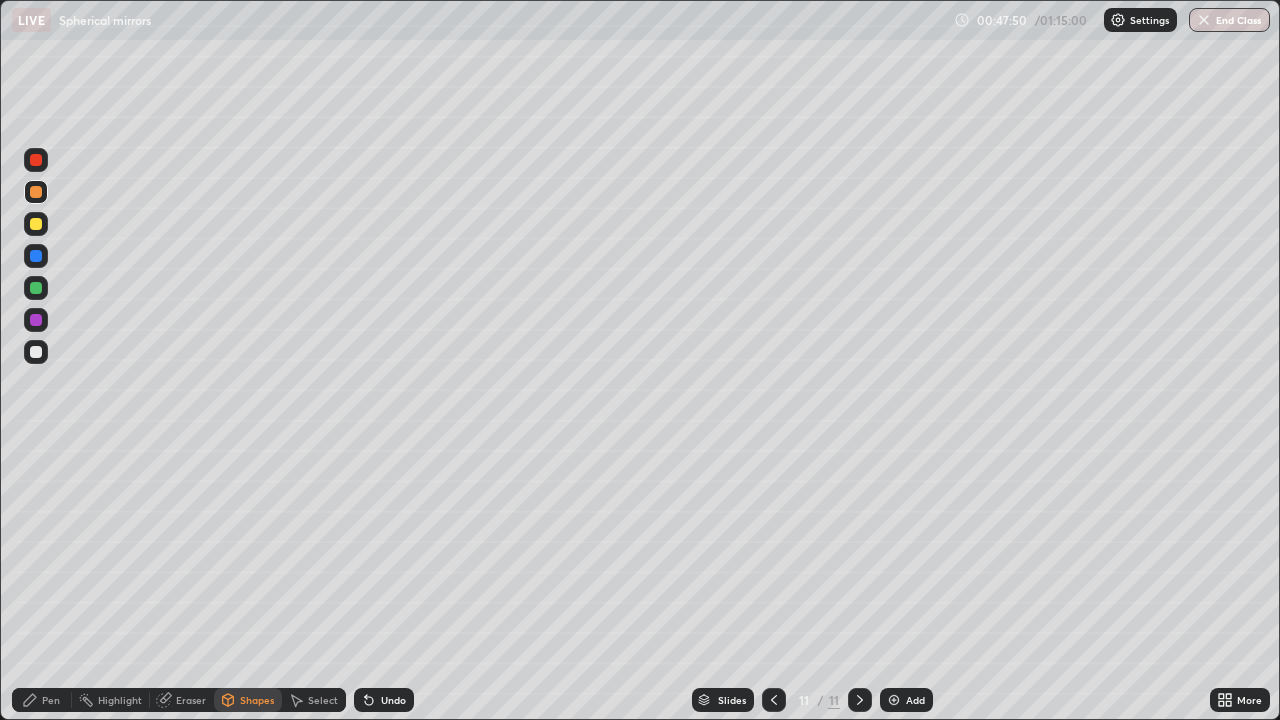 click on "Pen" at bounding box center [51, 700] 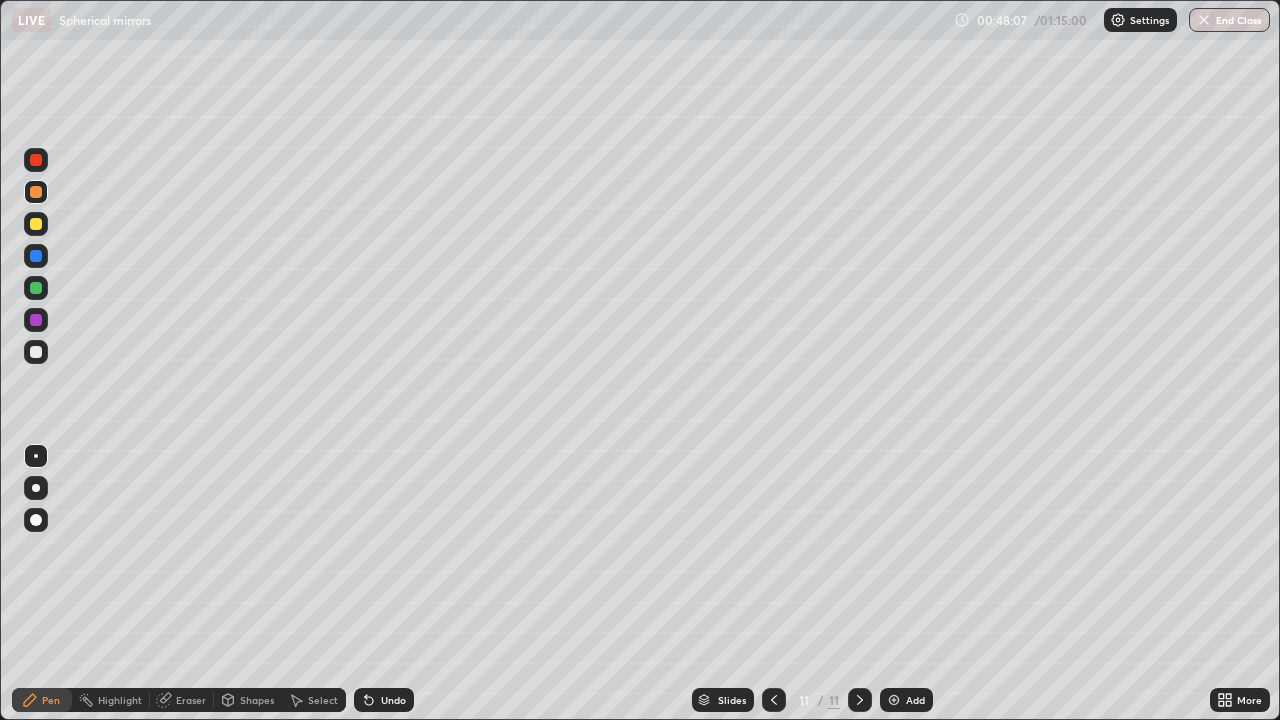 click on "Shapes" at bounding box center [257, 700] 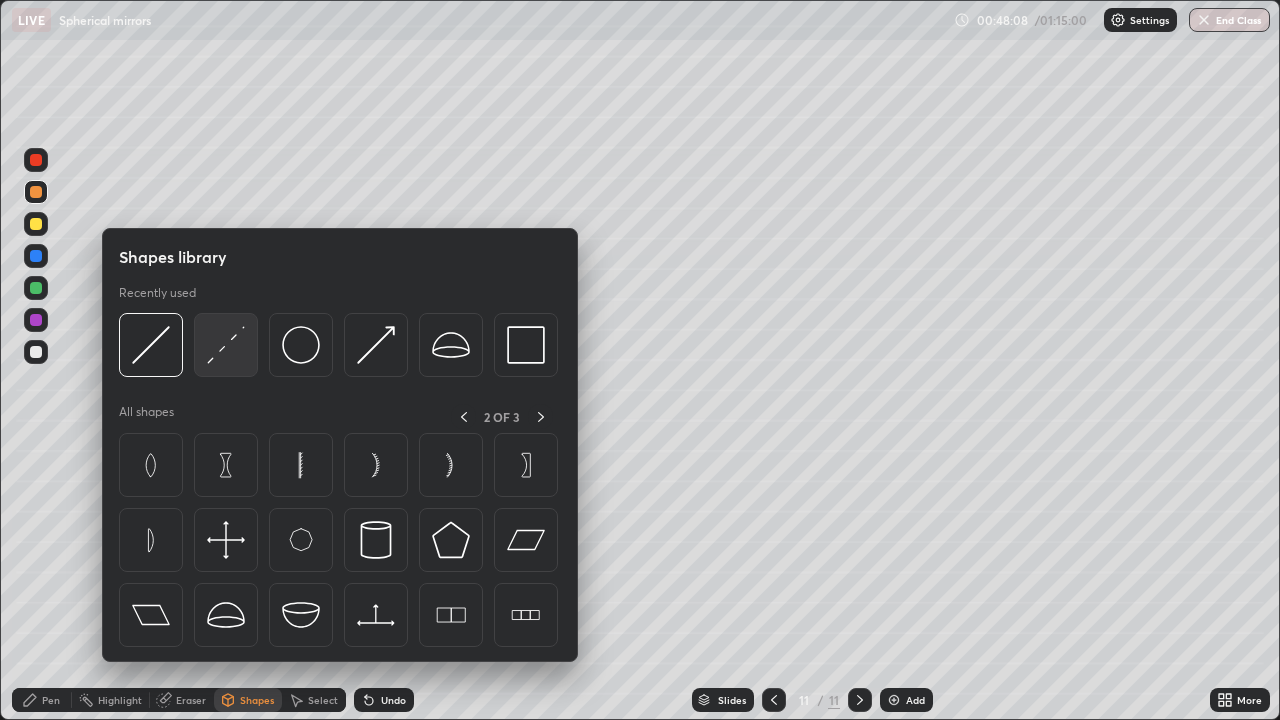 click at bounding box center (226, 345) 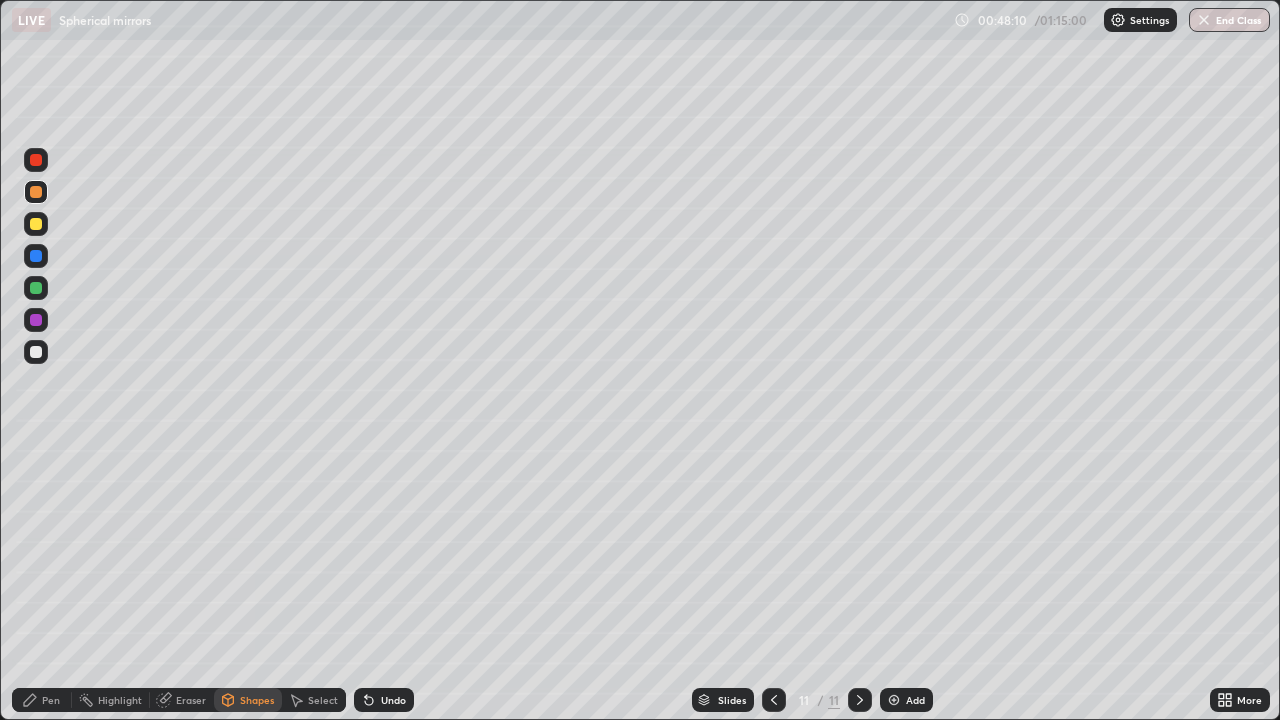 click at bounding box center (36, 320) 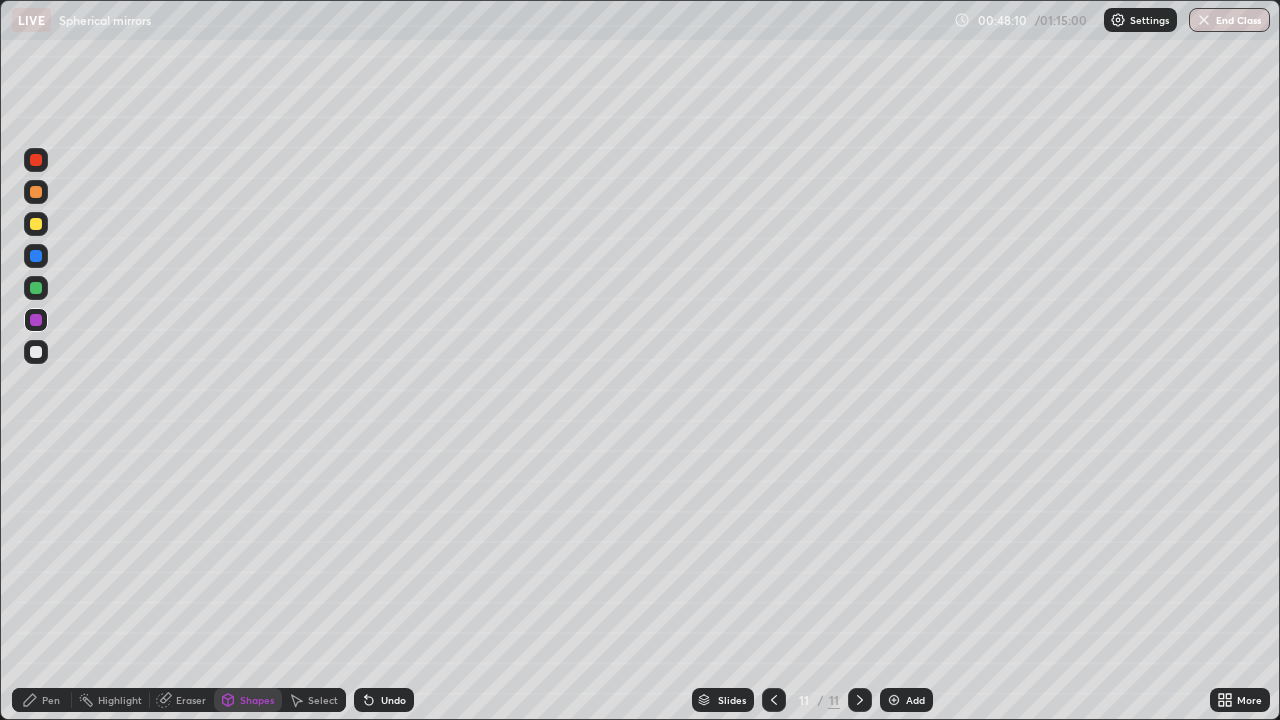 click at bounding box center (36, 288) 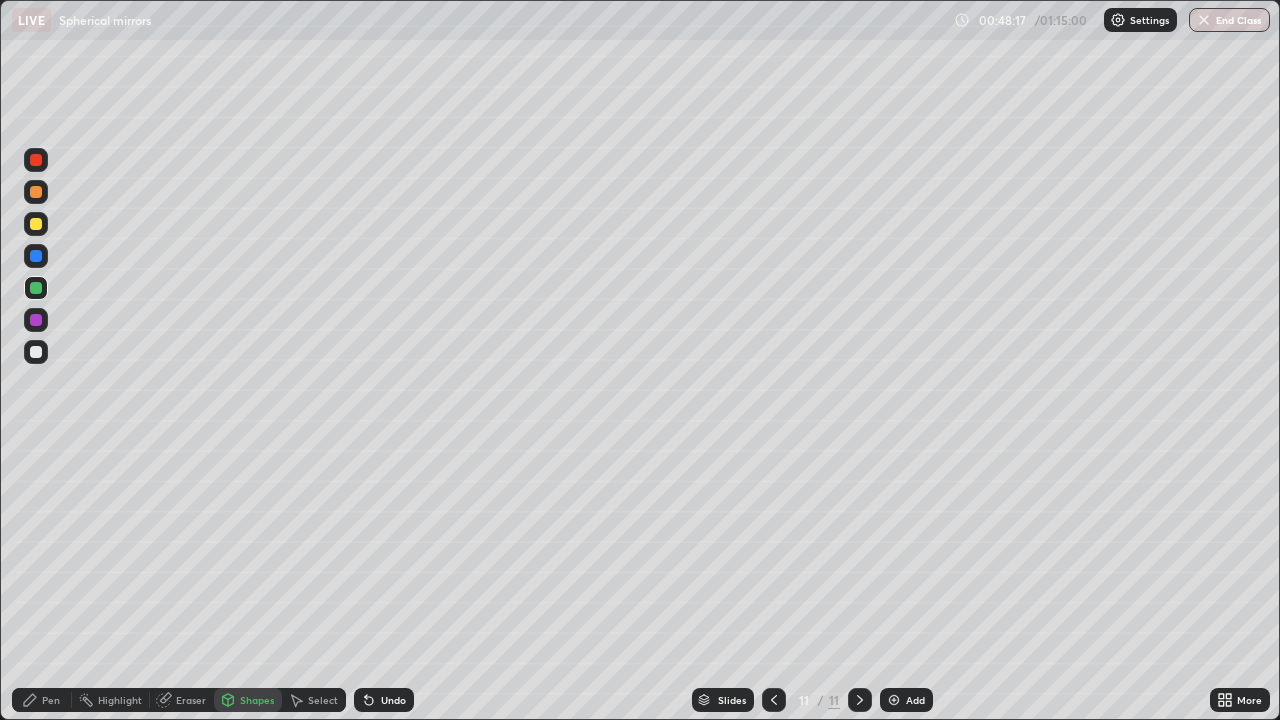 click 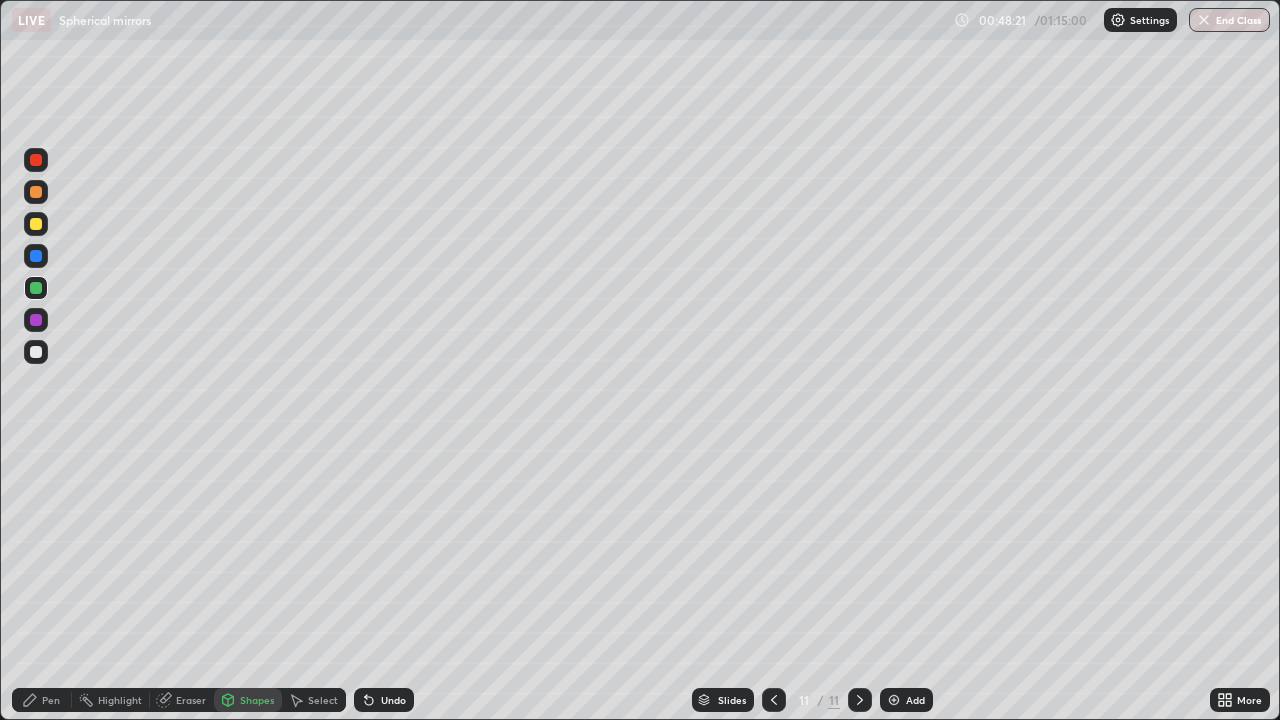 click 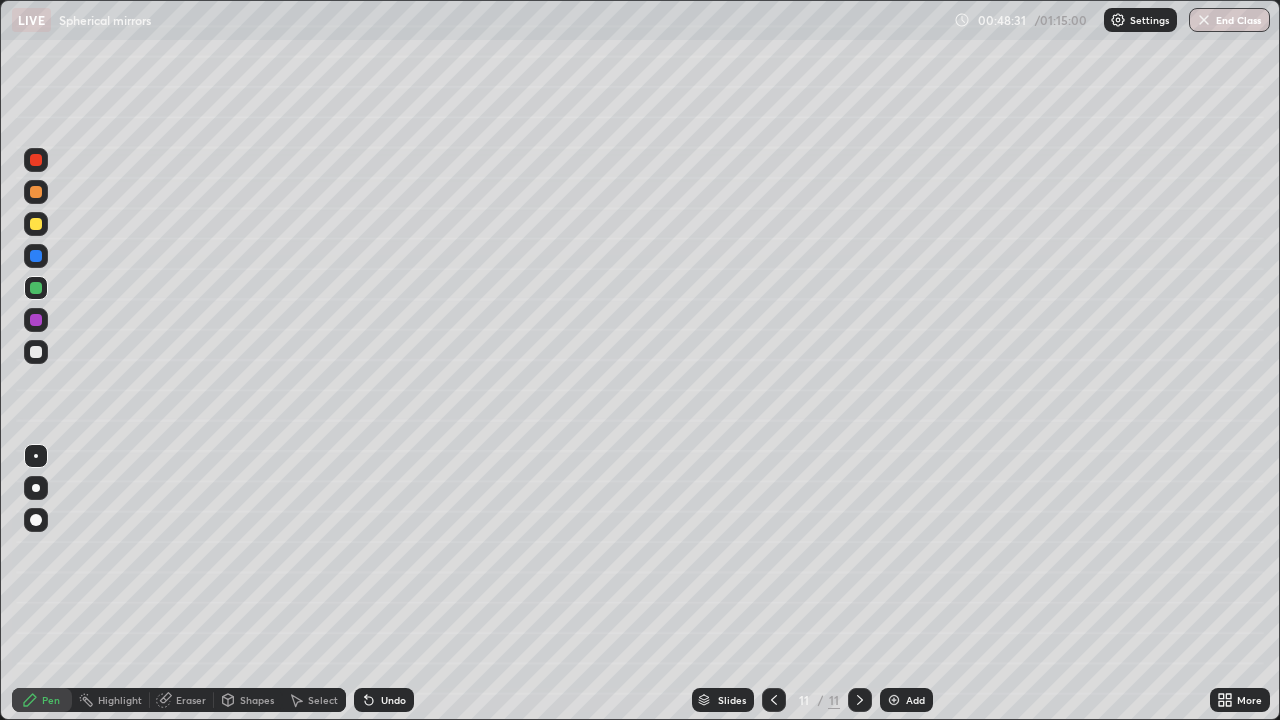 click at bounding box center (36, 352) 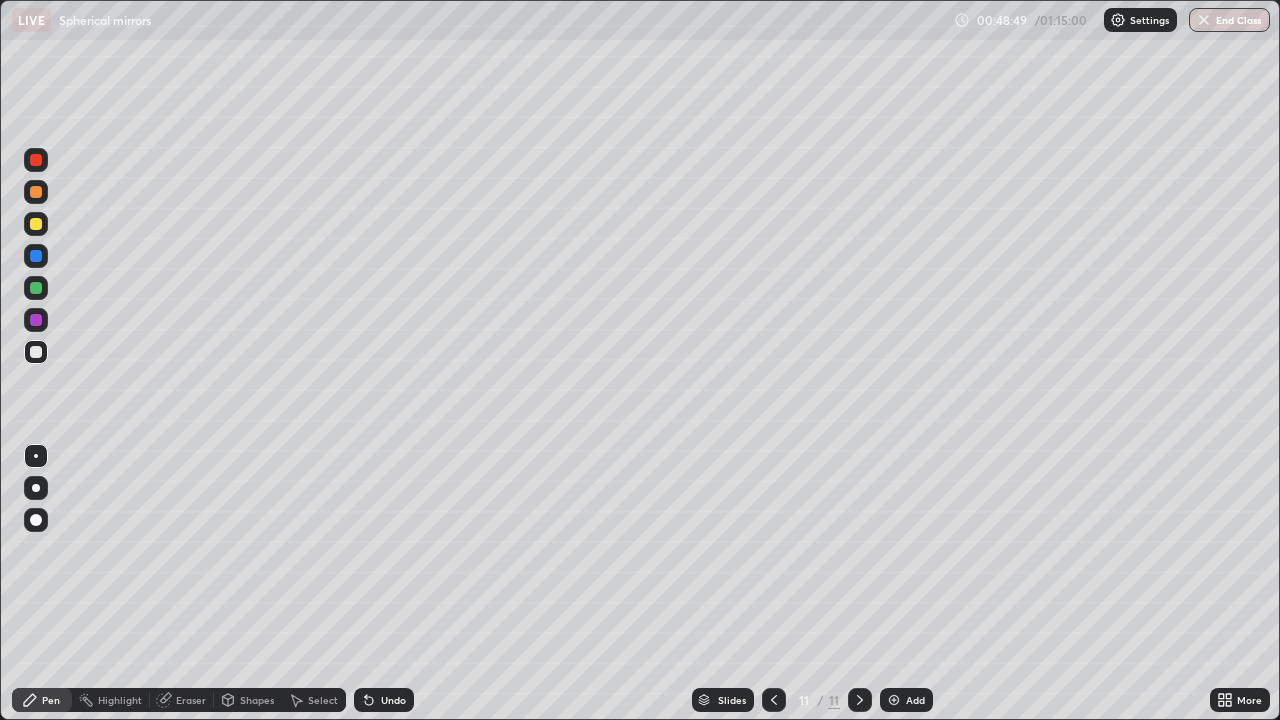 click at bounding box center (36, 192) 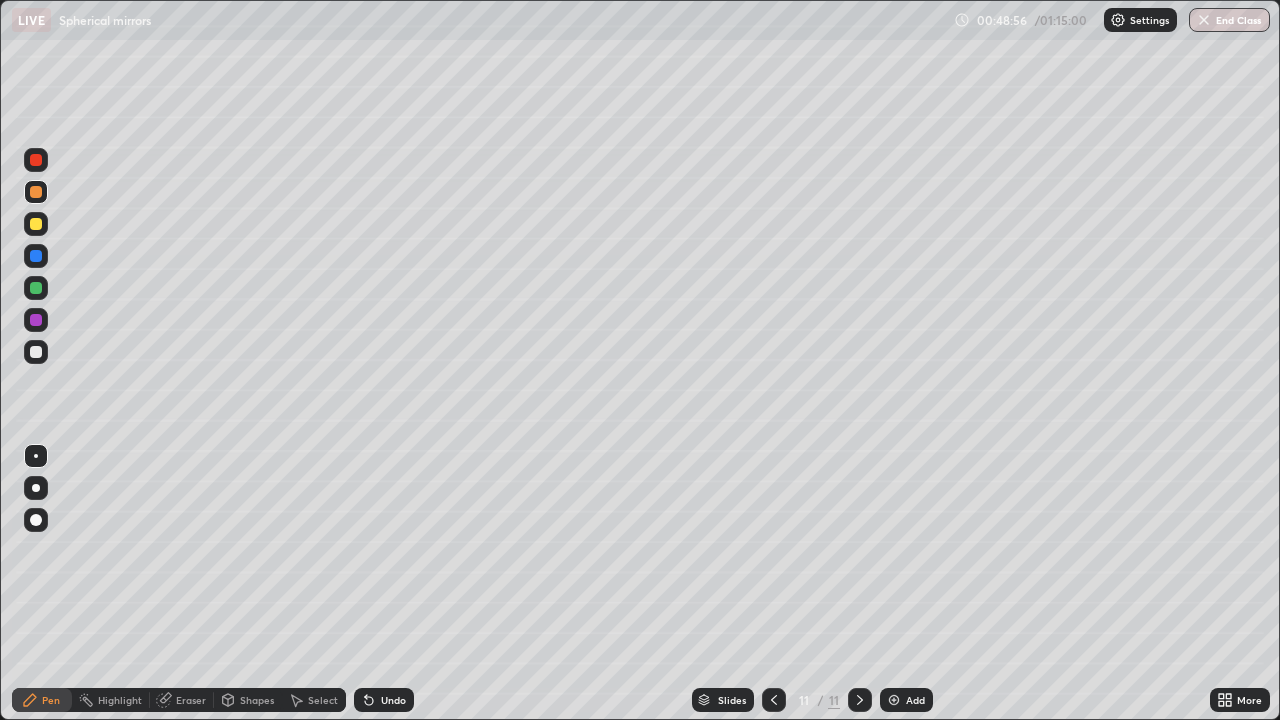 click at bounding box center (36, 256) 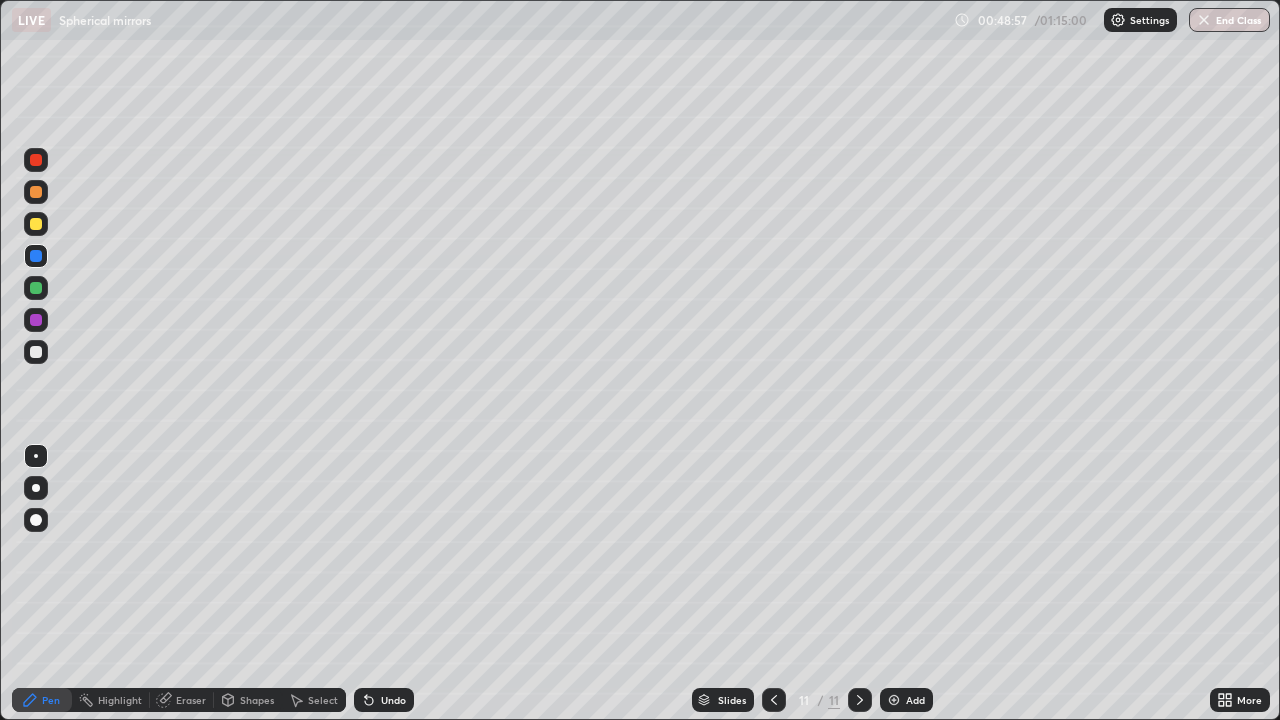 click at bounding box center [36, 224] 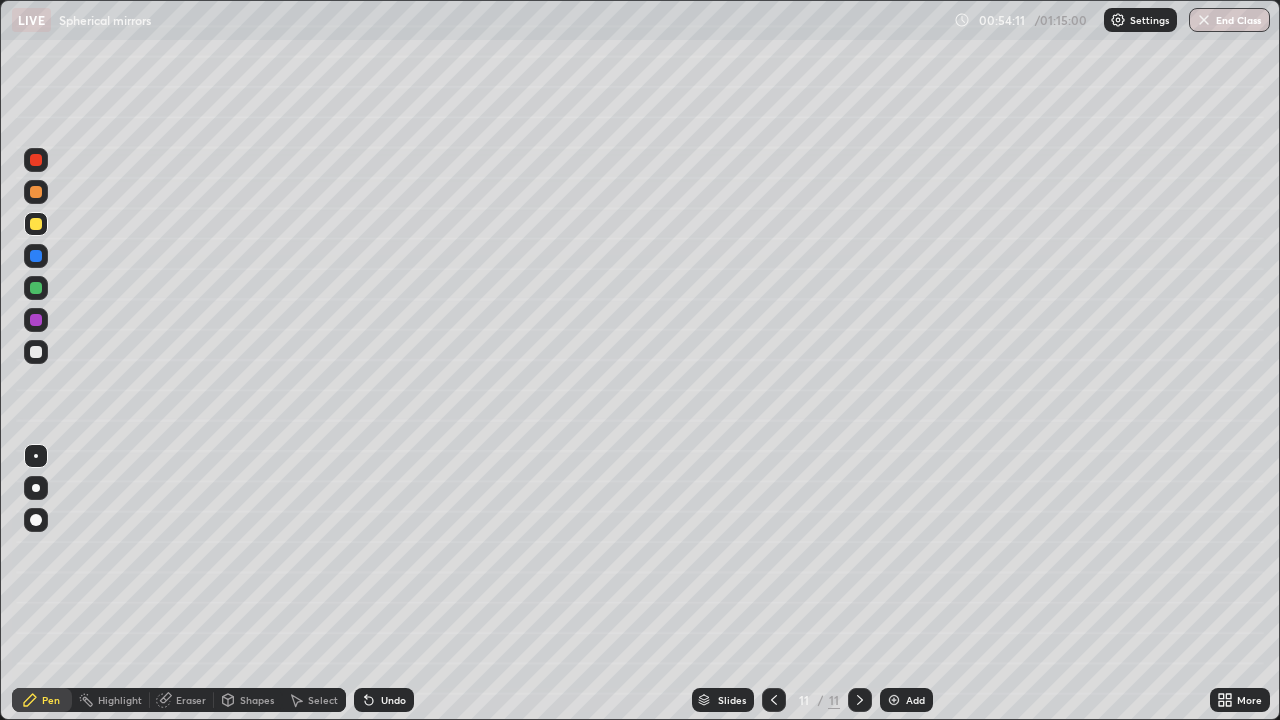 click at bounding box center [36, 352] 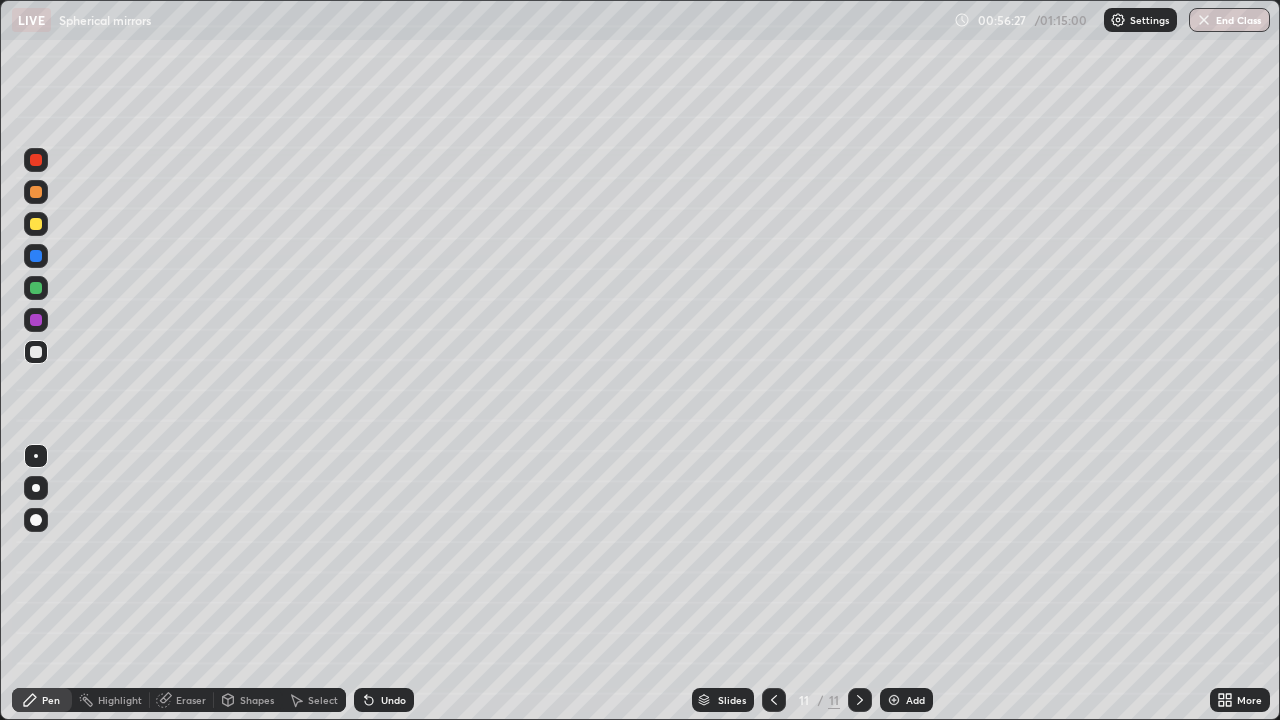 click on "Add" at bounding box center [915, 700] 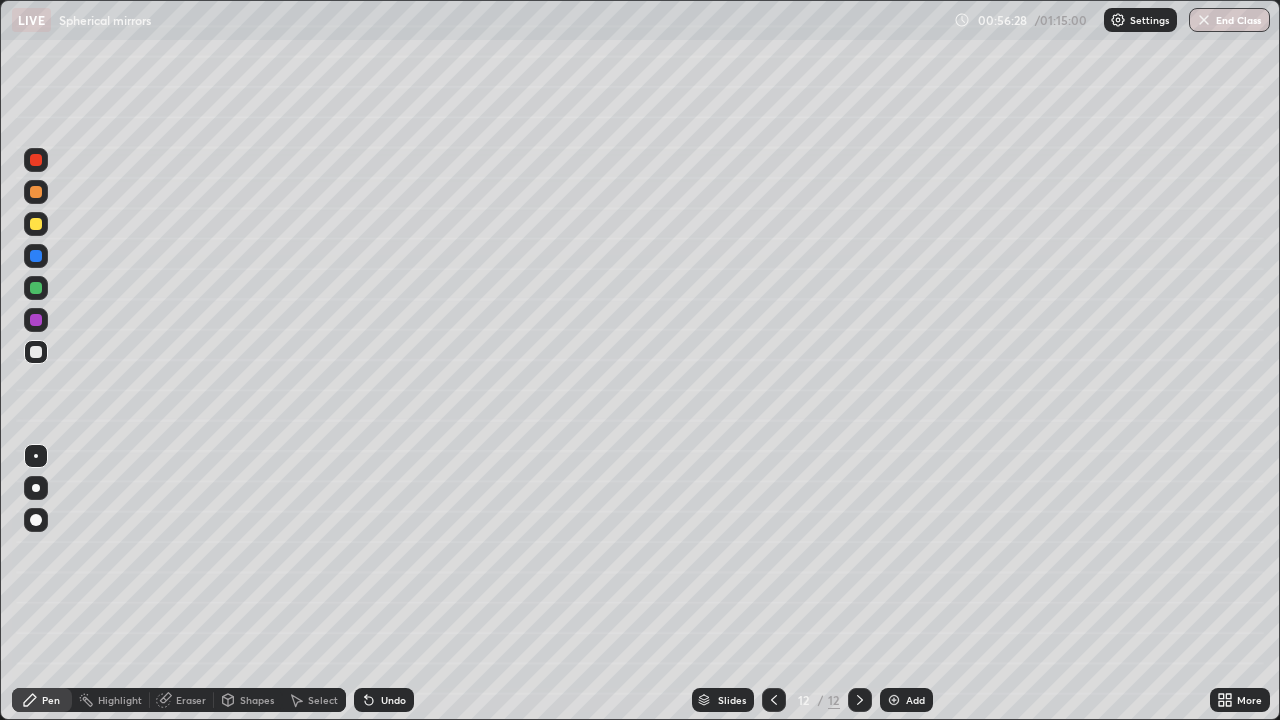 click at bounding box center [36, 488] 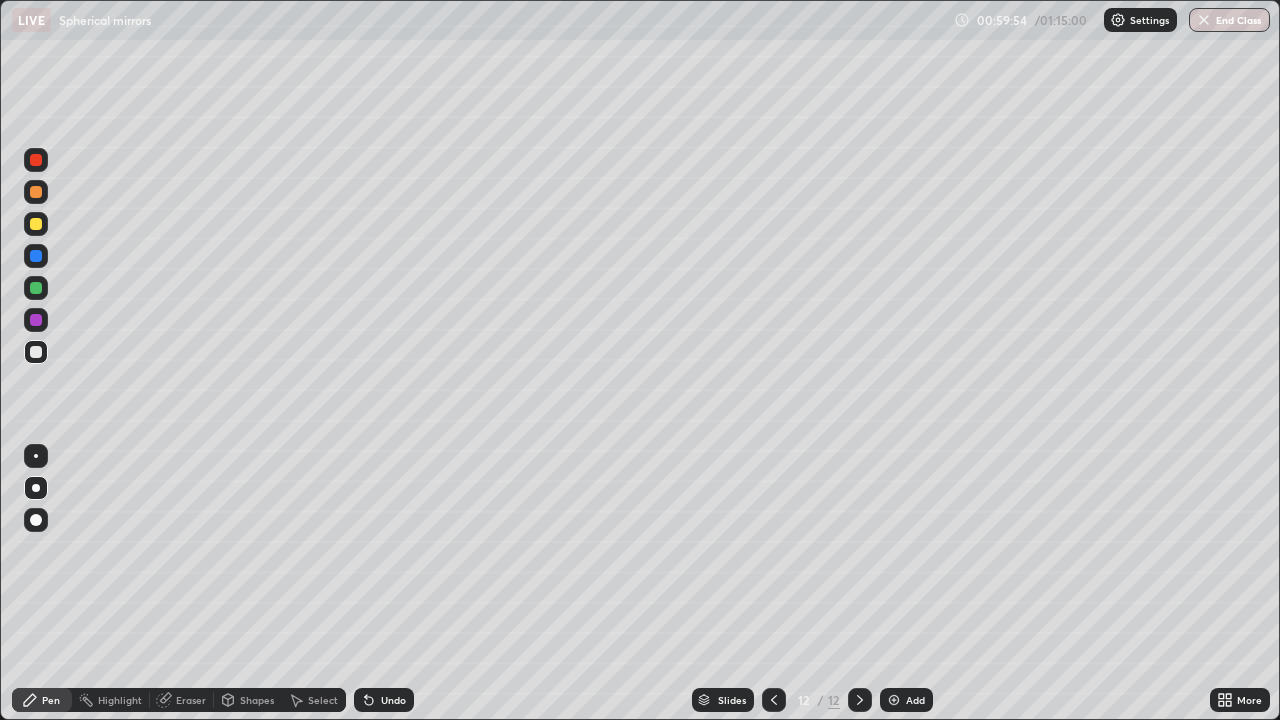 click 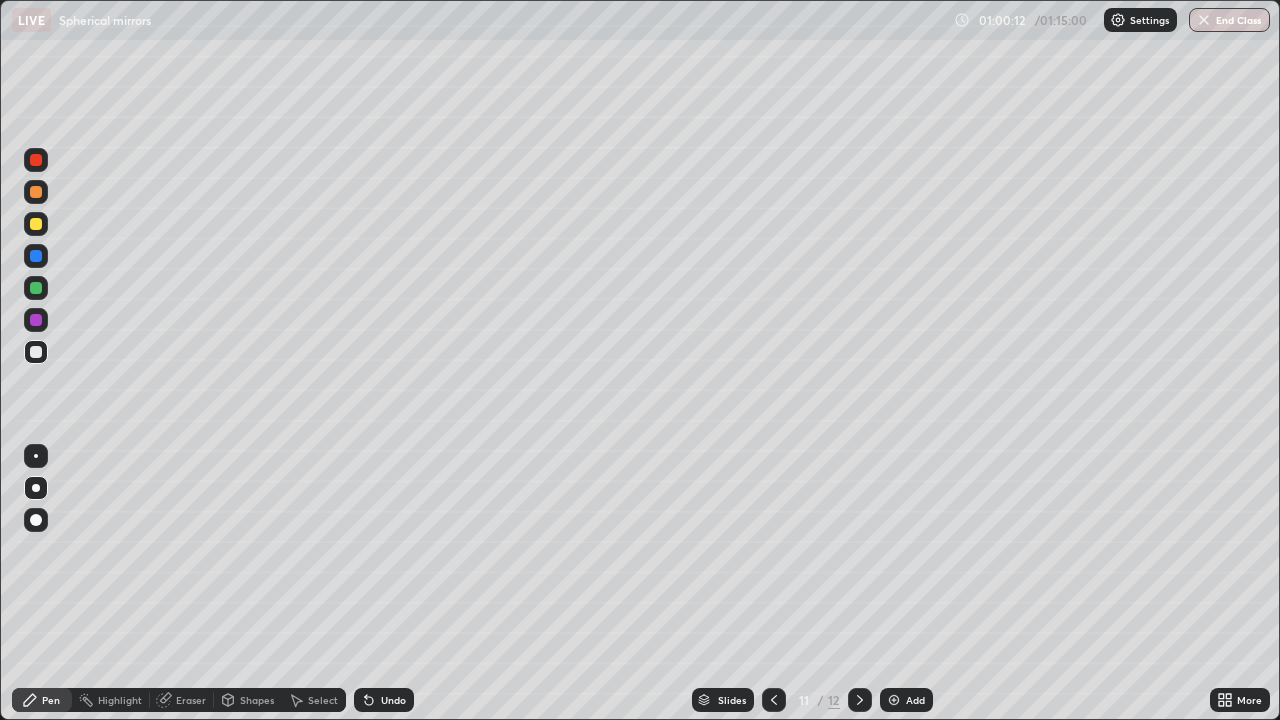 click 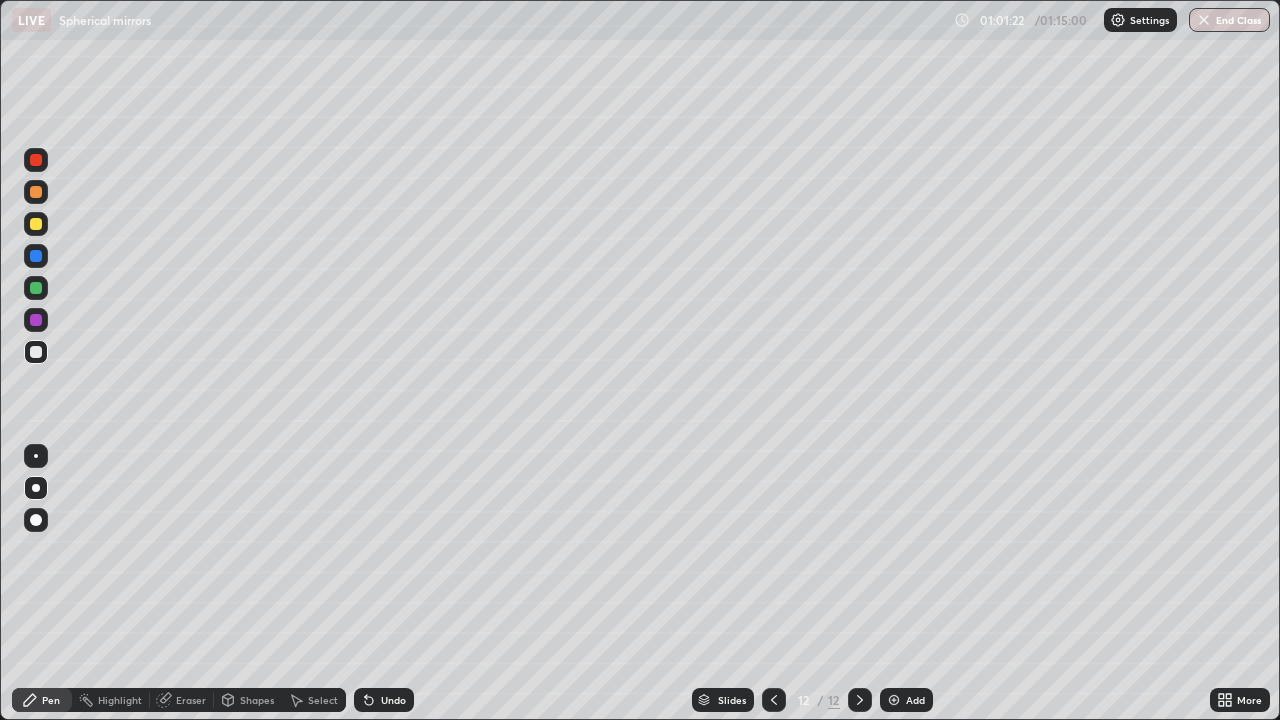 click on "Undo" at bounding box center [393, 700] 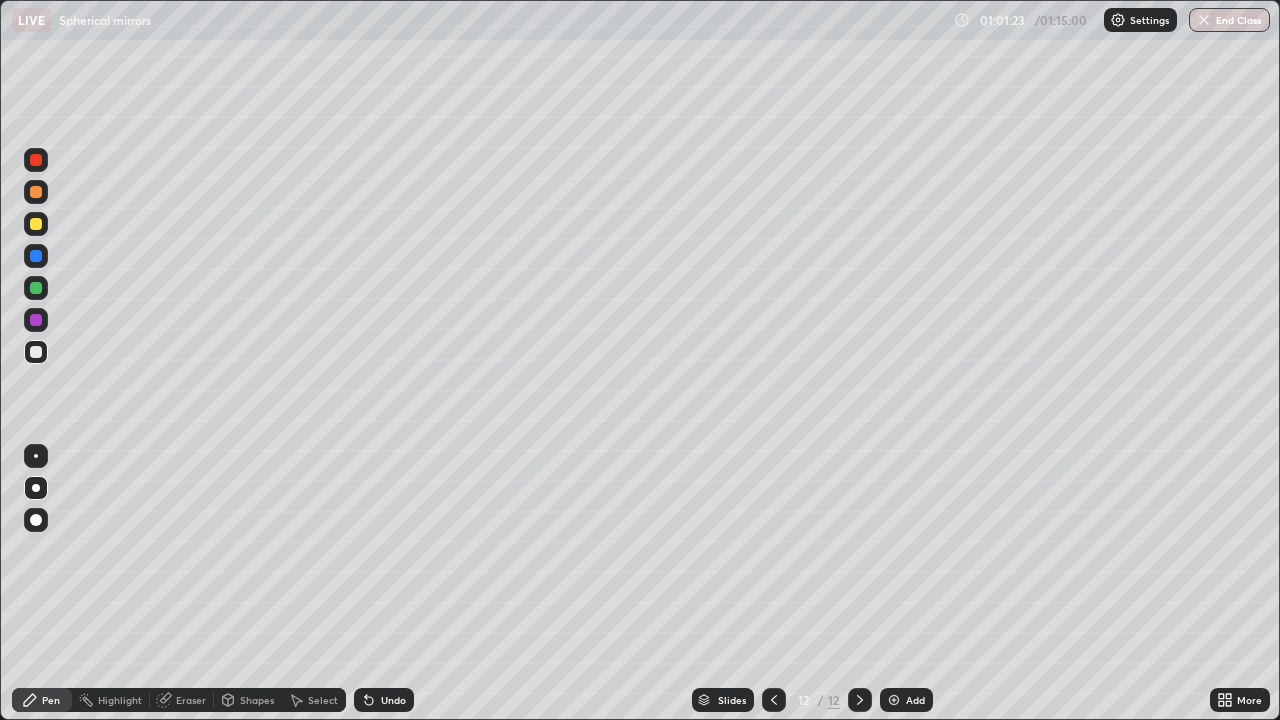 click on "Undo" at bounding box center (393, 700) 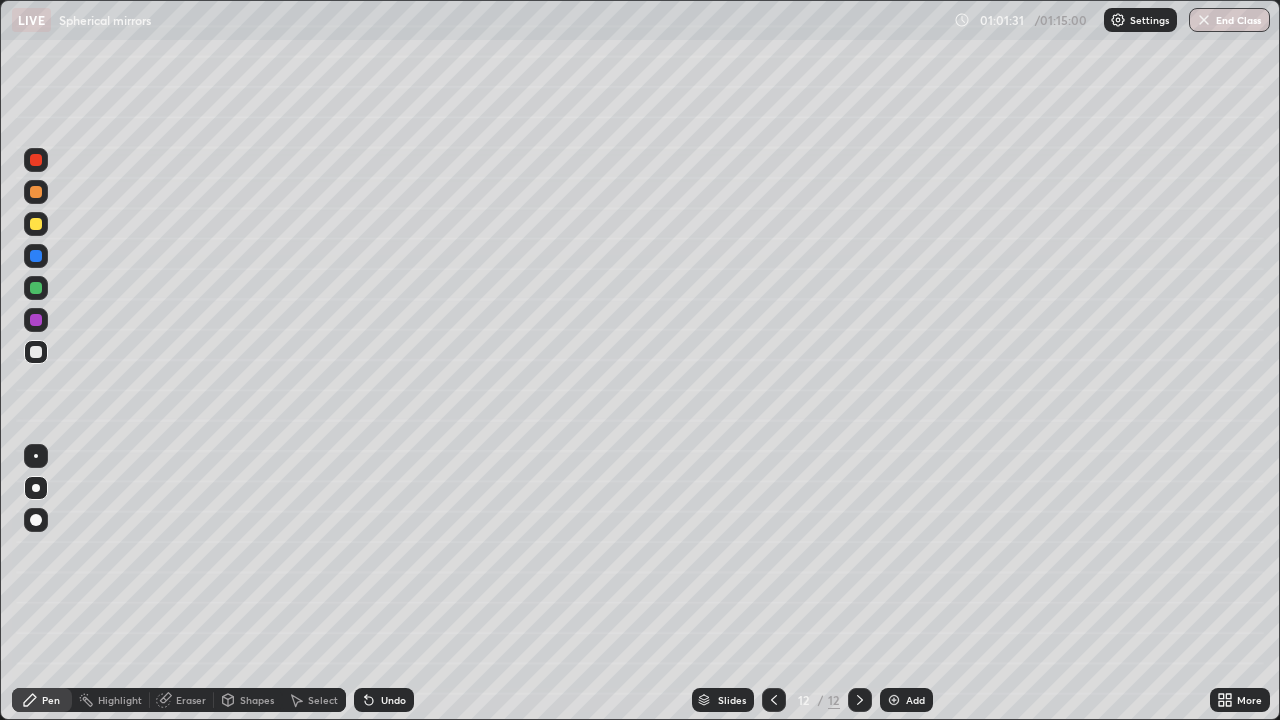 click at bounding box center [36, 288] 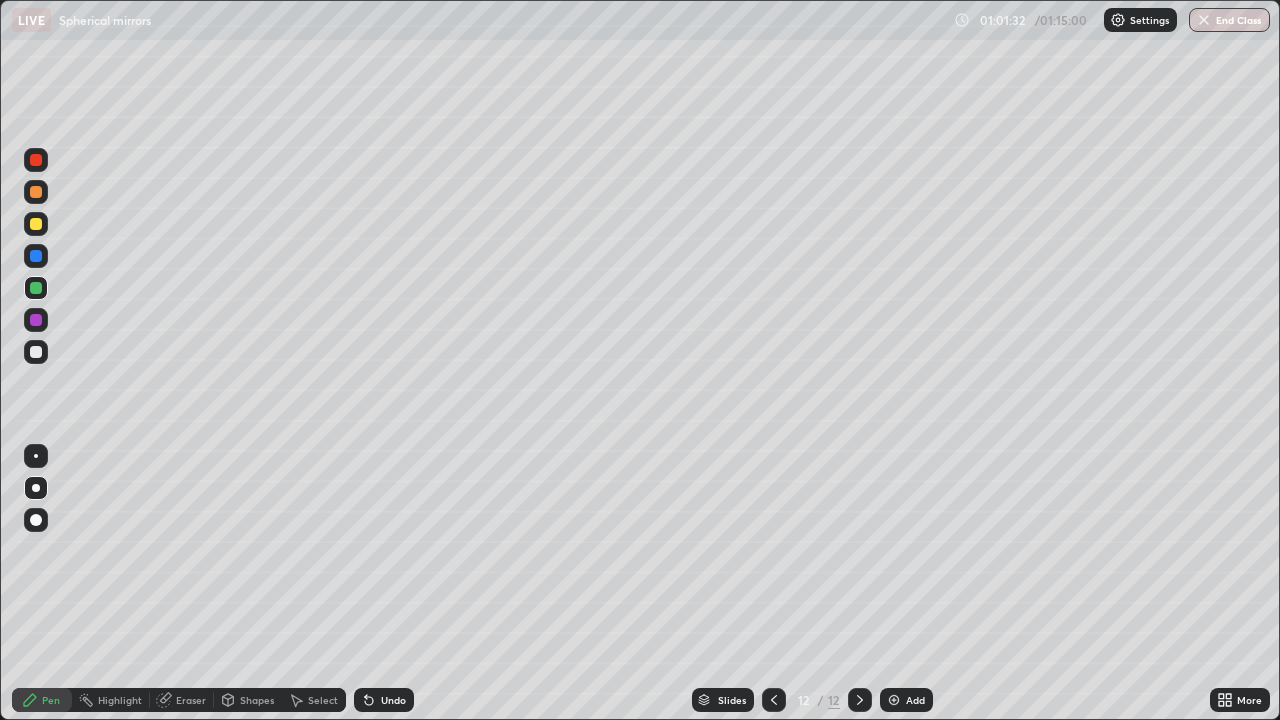 click at bounding box center [36, 456] 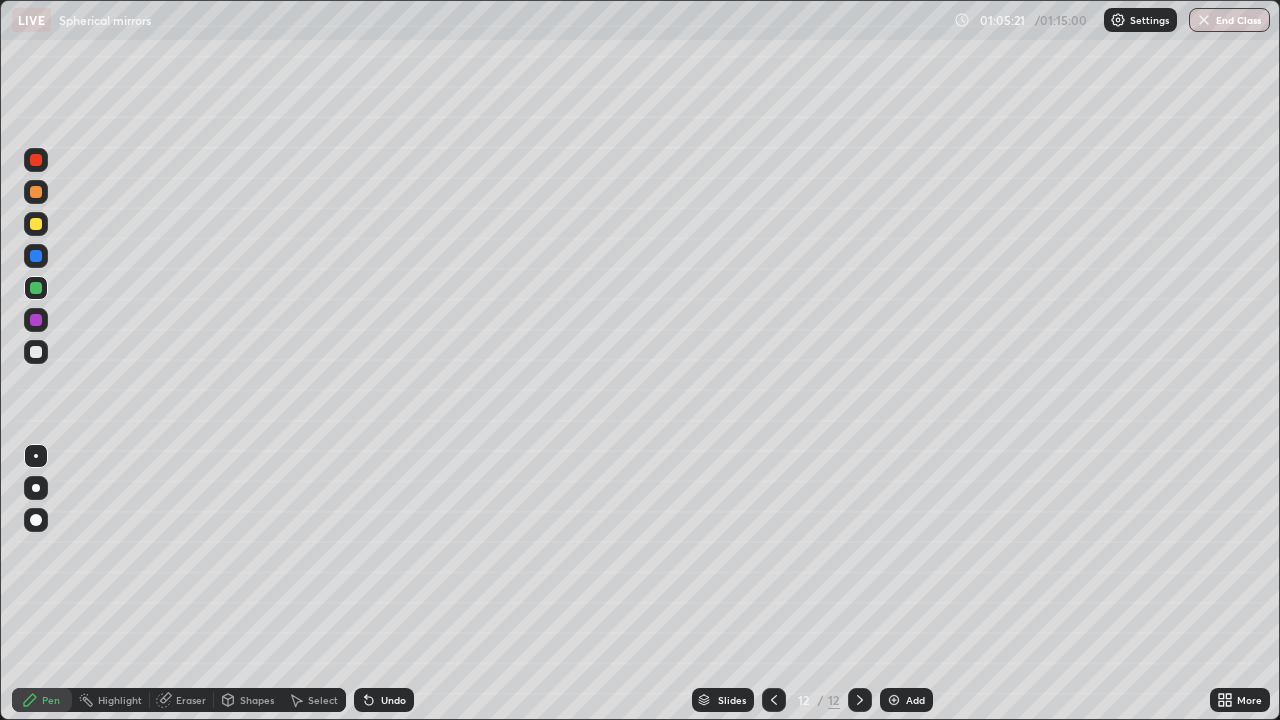 click on "Add" at bounding box center (915, 700) 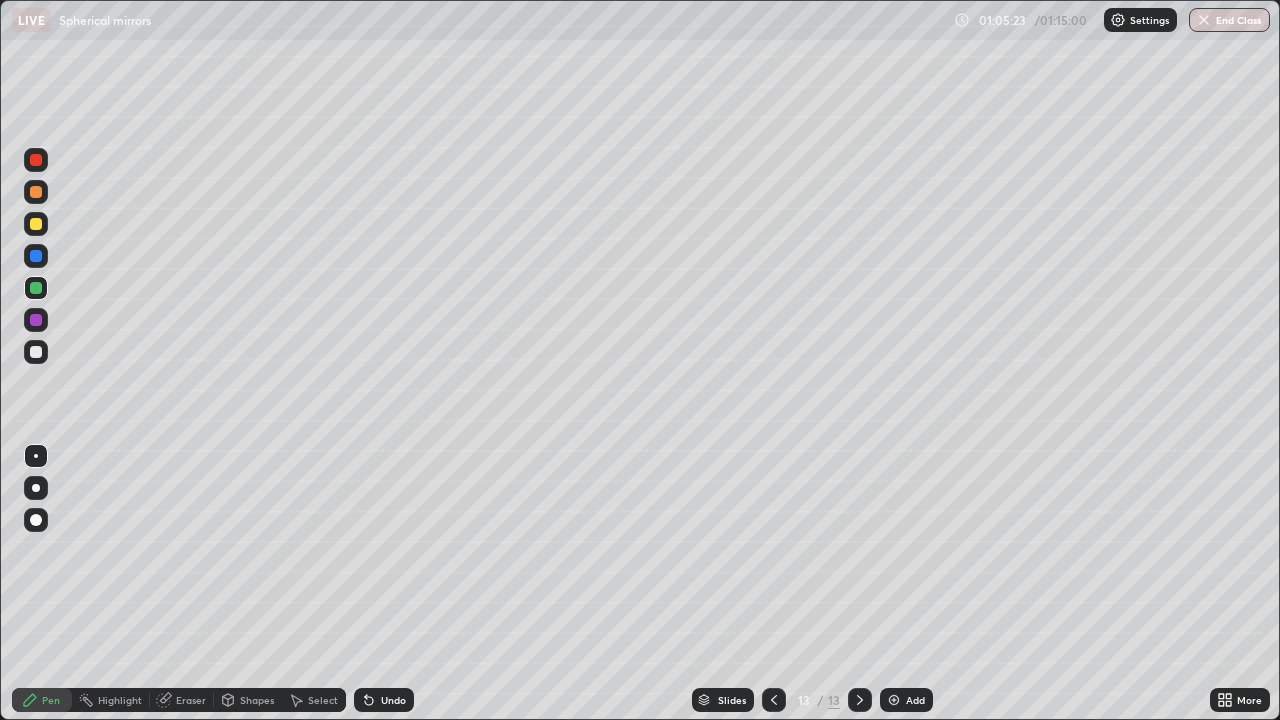 click on "Shapes" at bounding box center [257, 700] 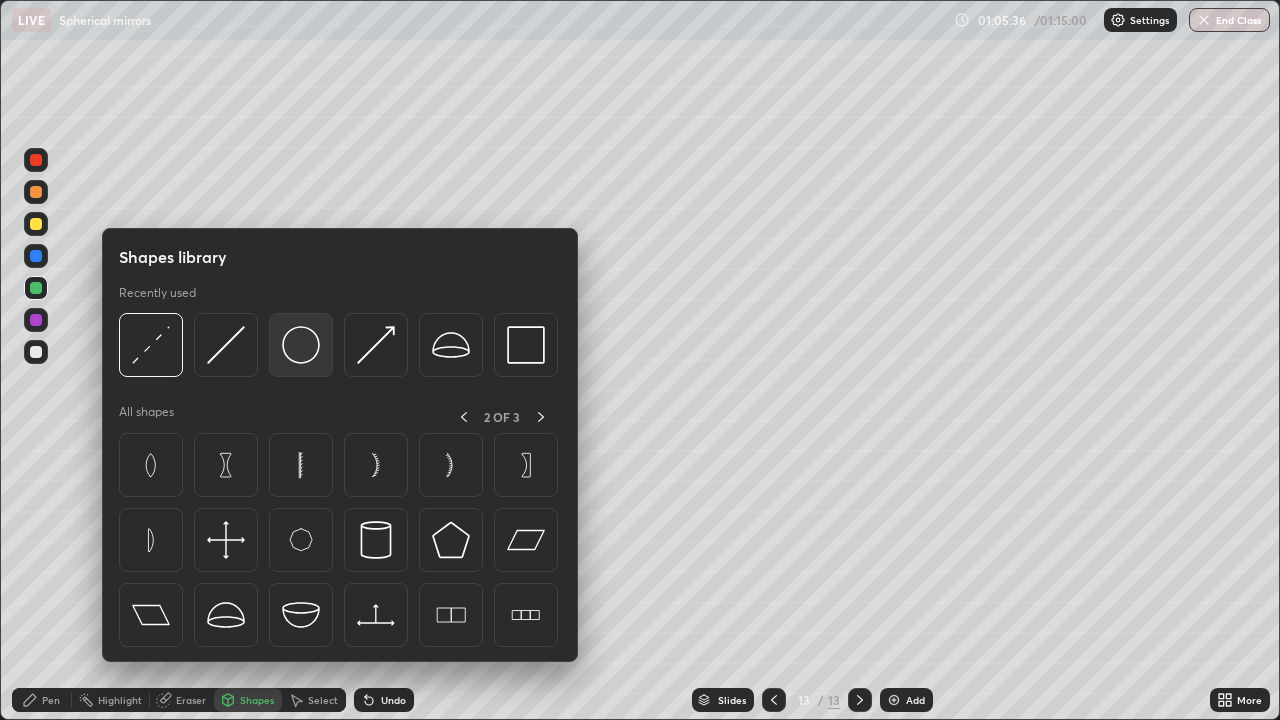 click at bounding box center (301, 345) 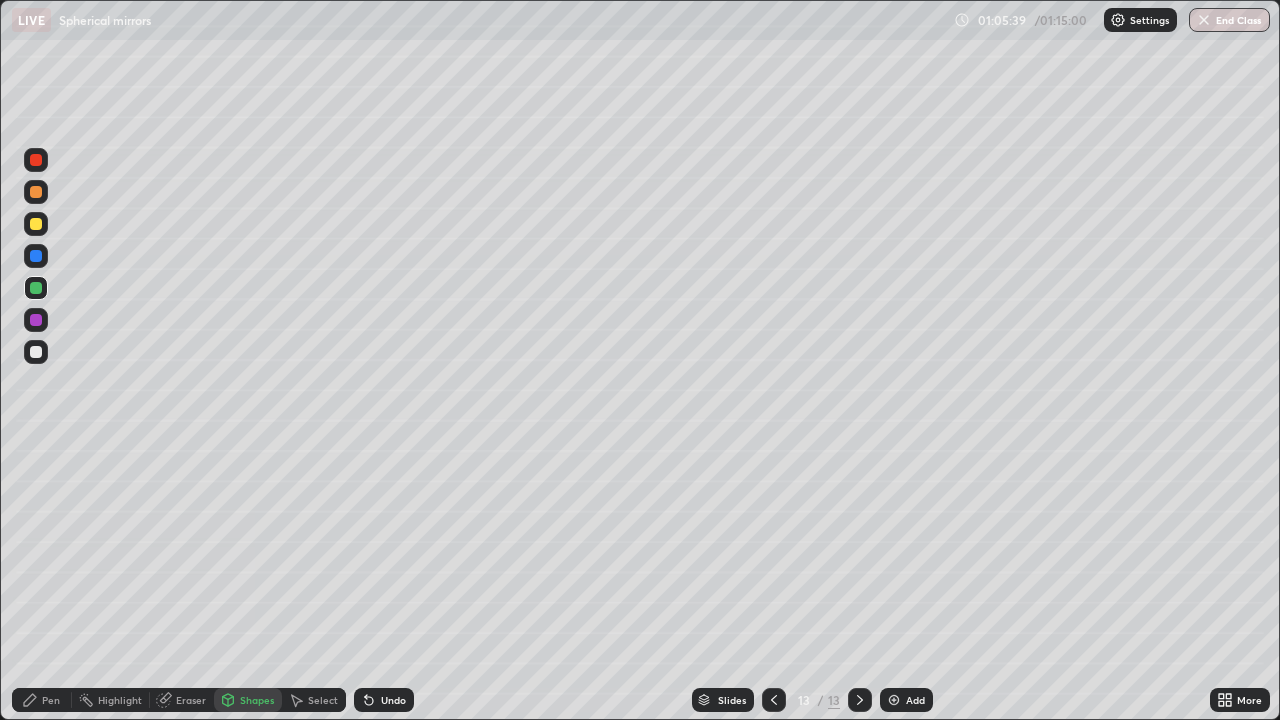 click on "Undo" at bounding box center (393, 700) 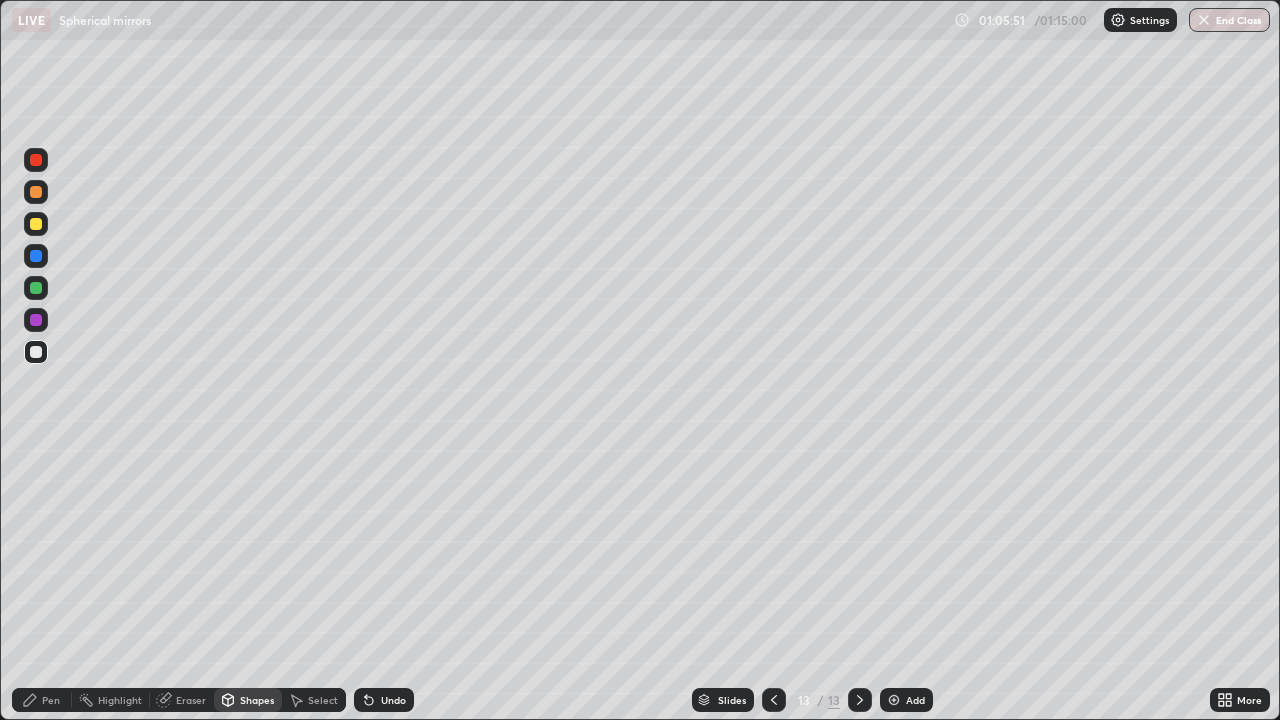 click on "Eraser" at bounding box center [191, 700] 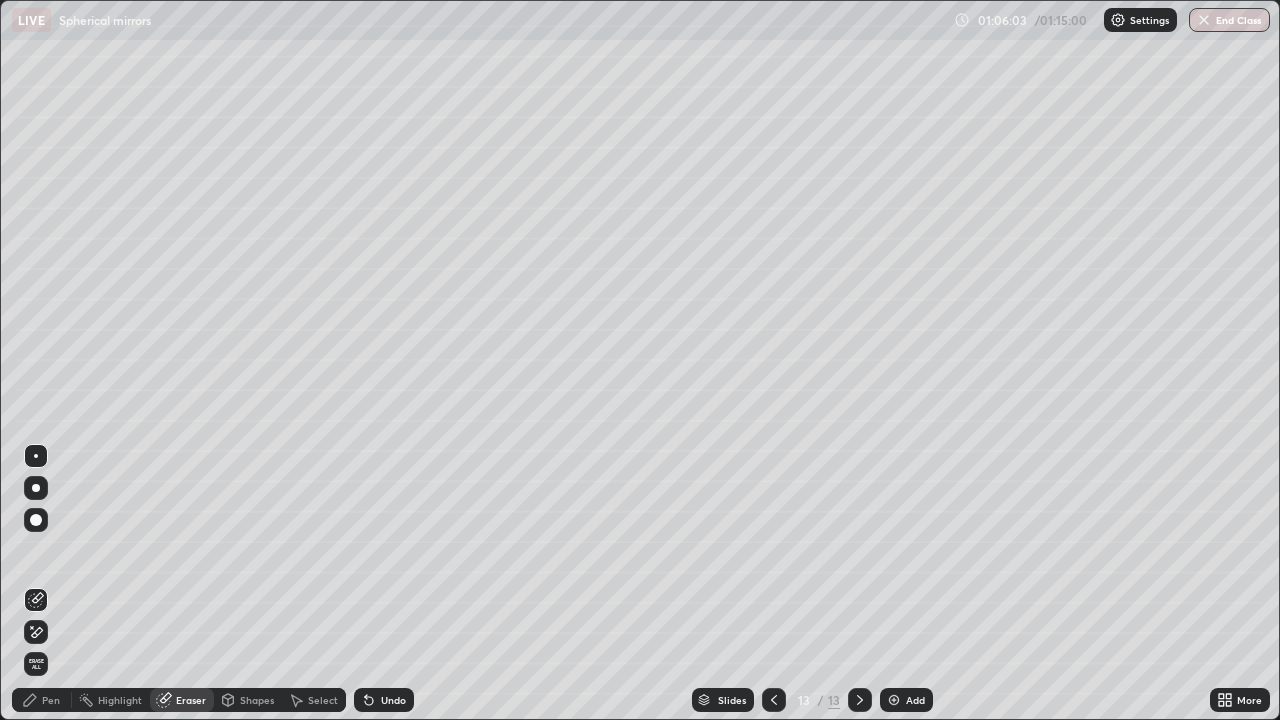 click on "Pen" at bounding box center (51, 700) 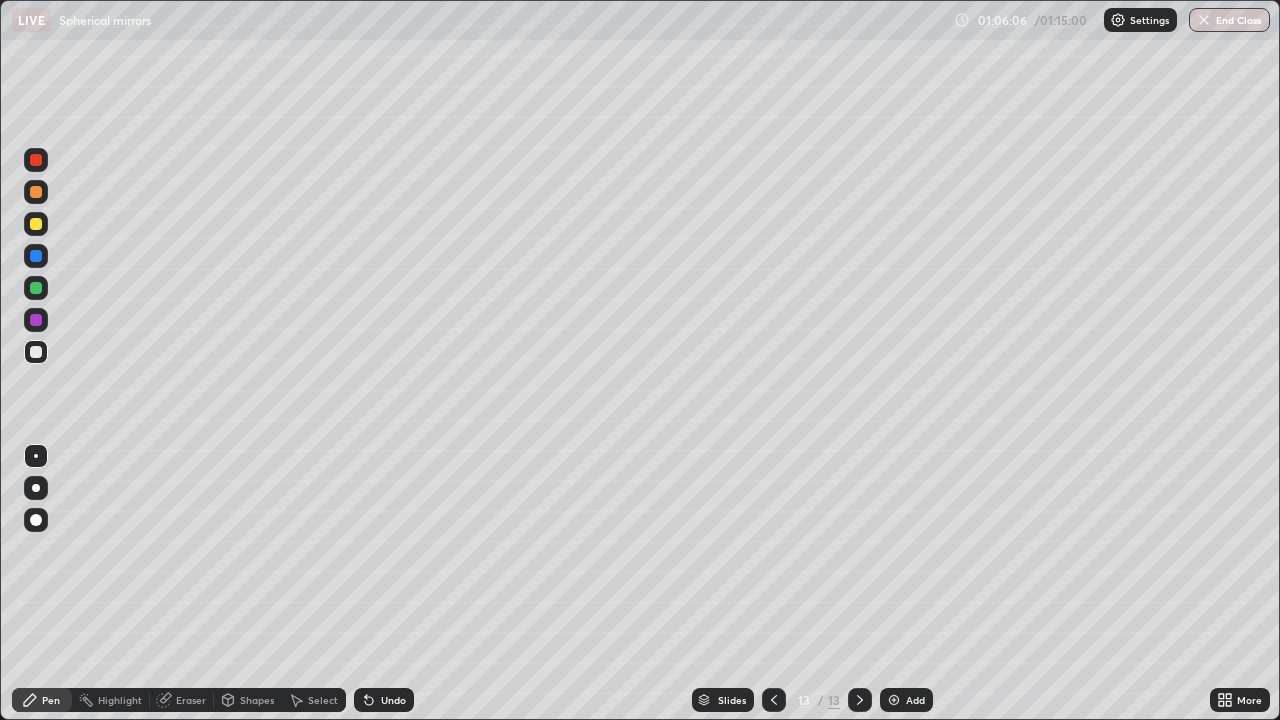click on "Eraser" at bounding box center [191, 700] 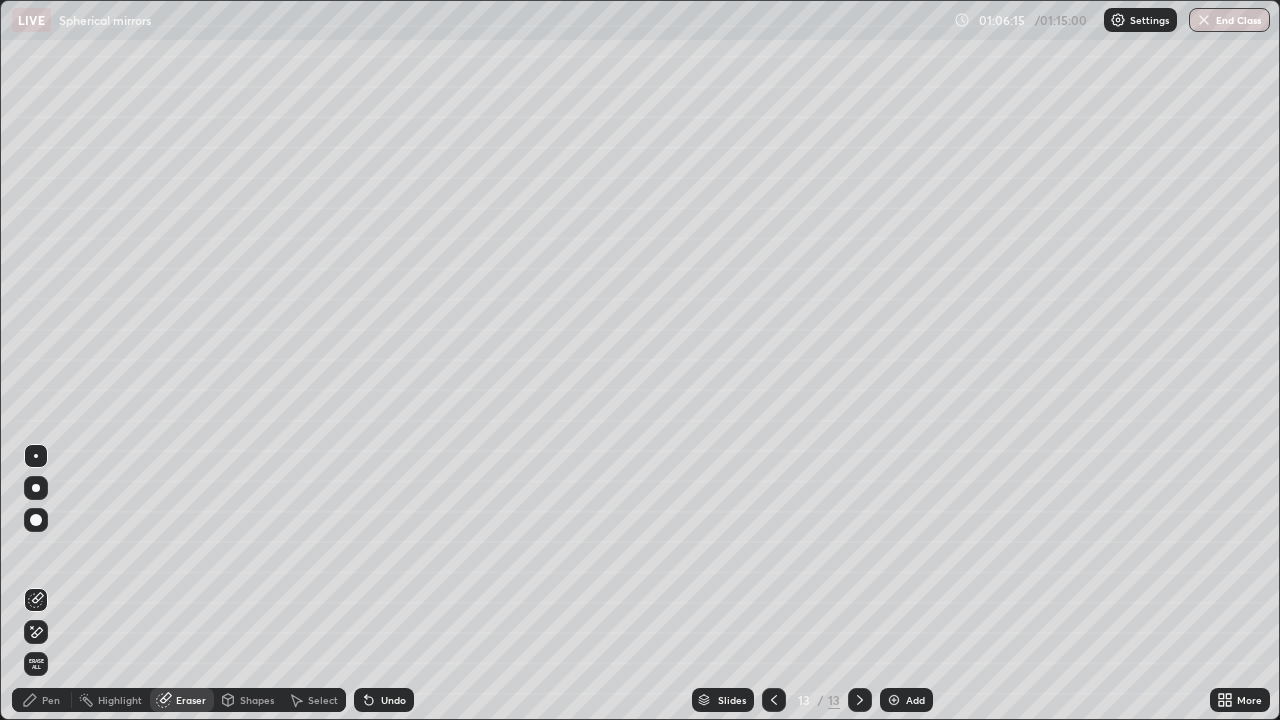click 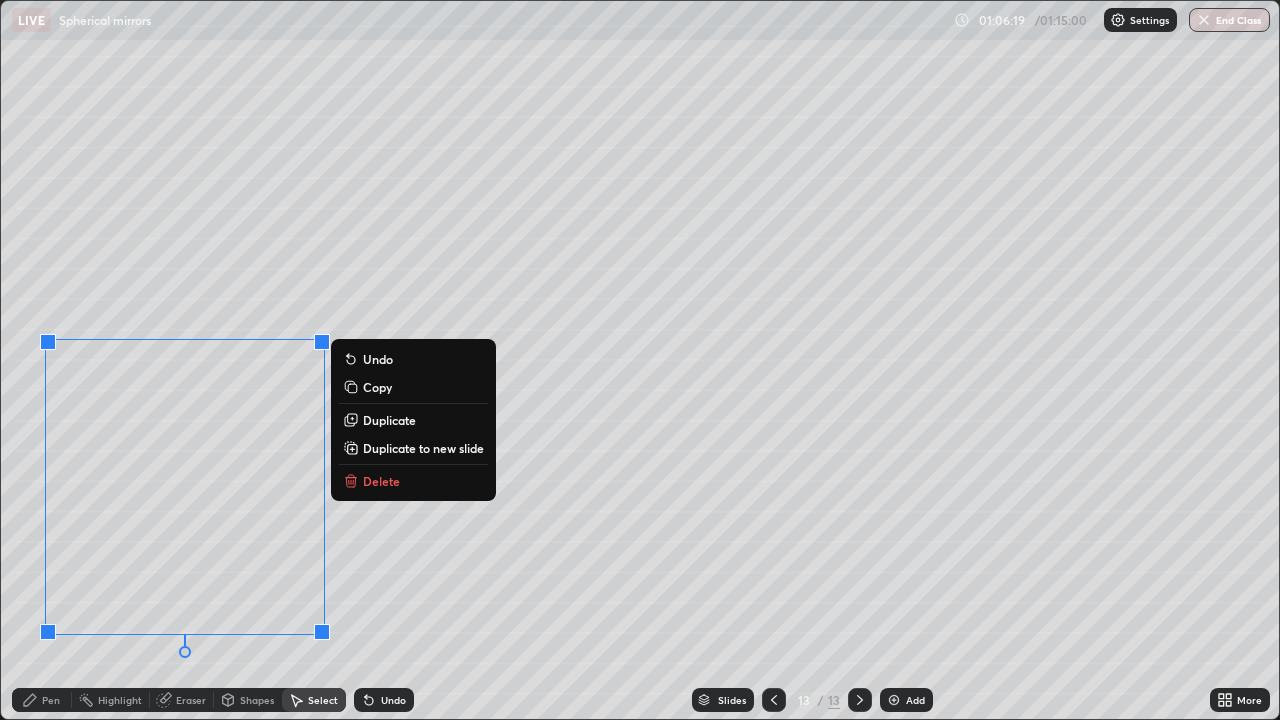 click on "Pen" at bounding box center [51, 700] 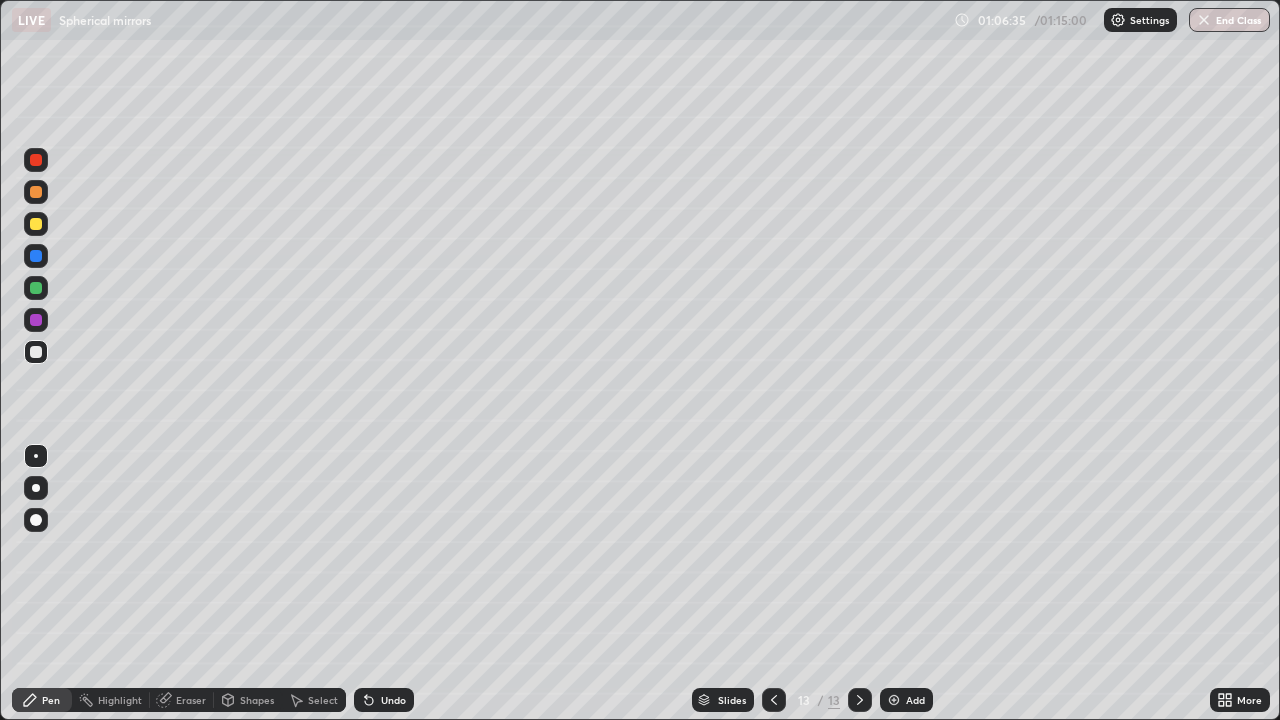click 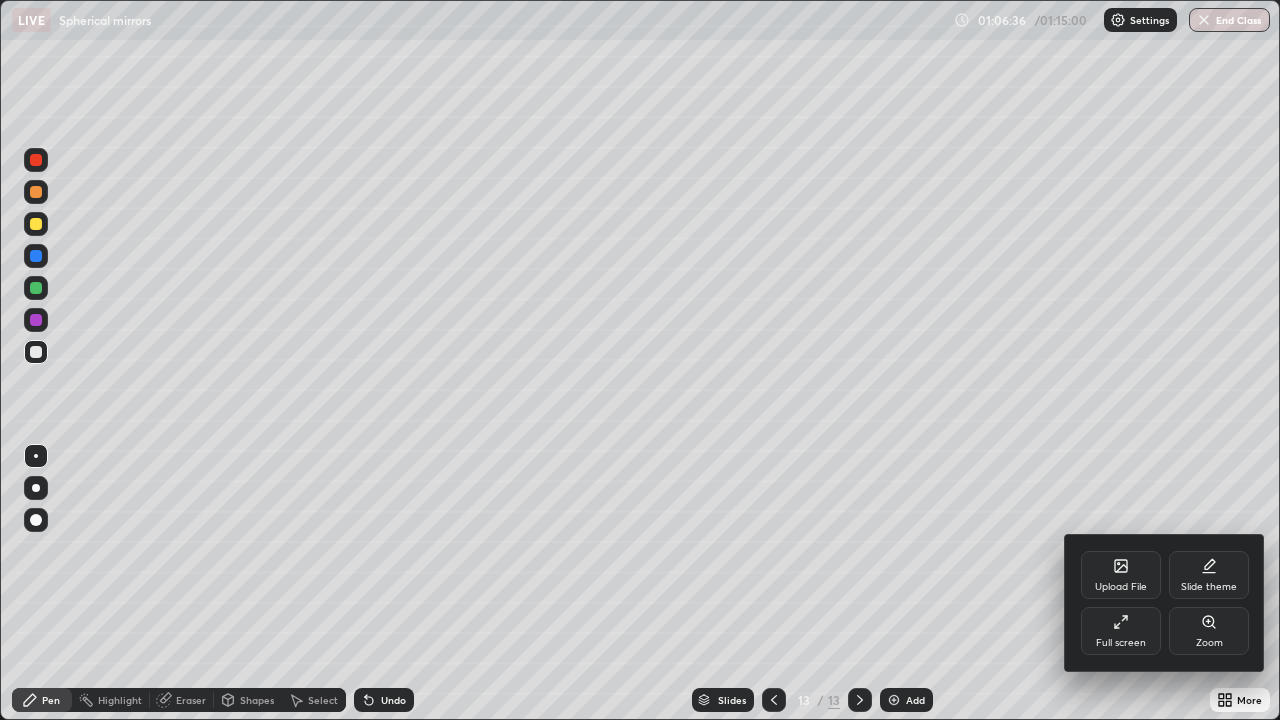 click on "Full screen" at bounding box center (1121, 631) 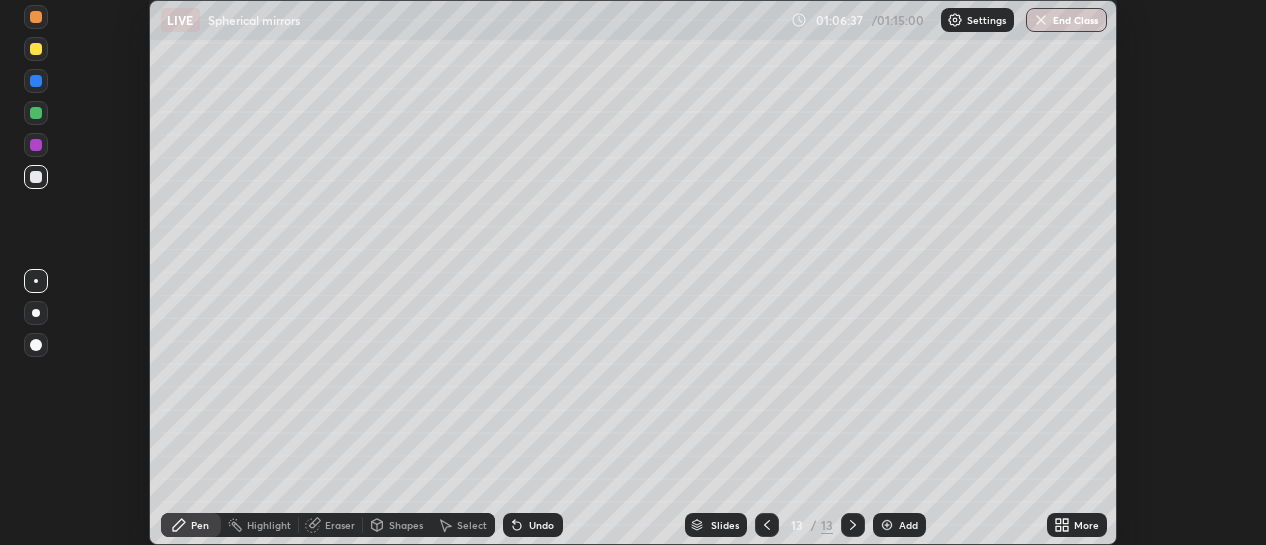 scroll, scrollTop: 545, scrollLeft: 1266, axis: both 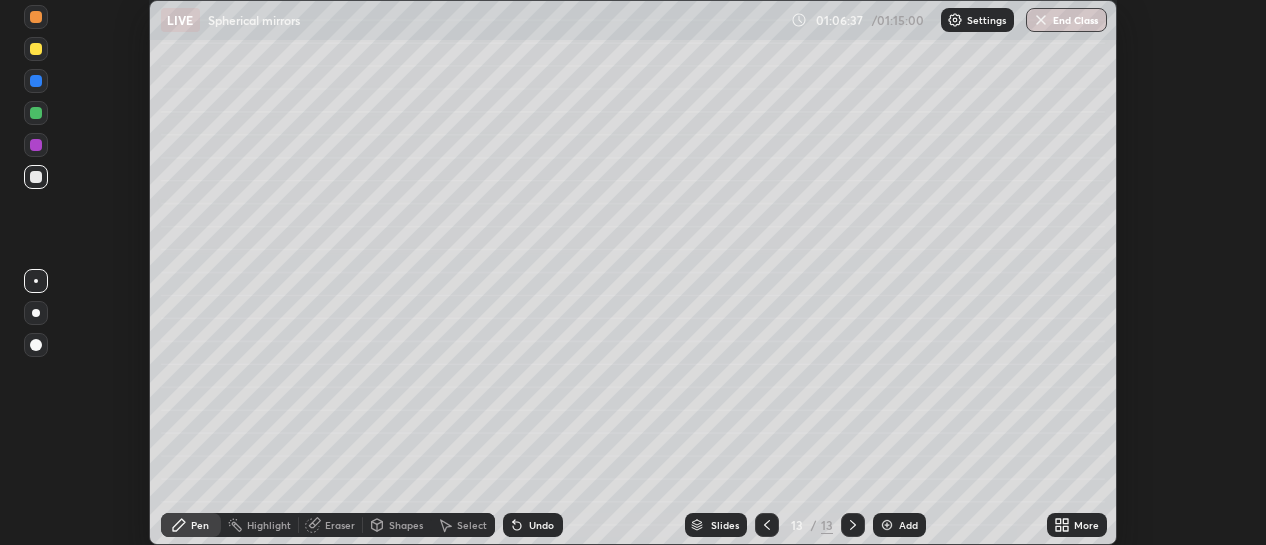 click on "More" at bounding box center (1086, 525) 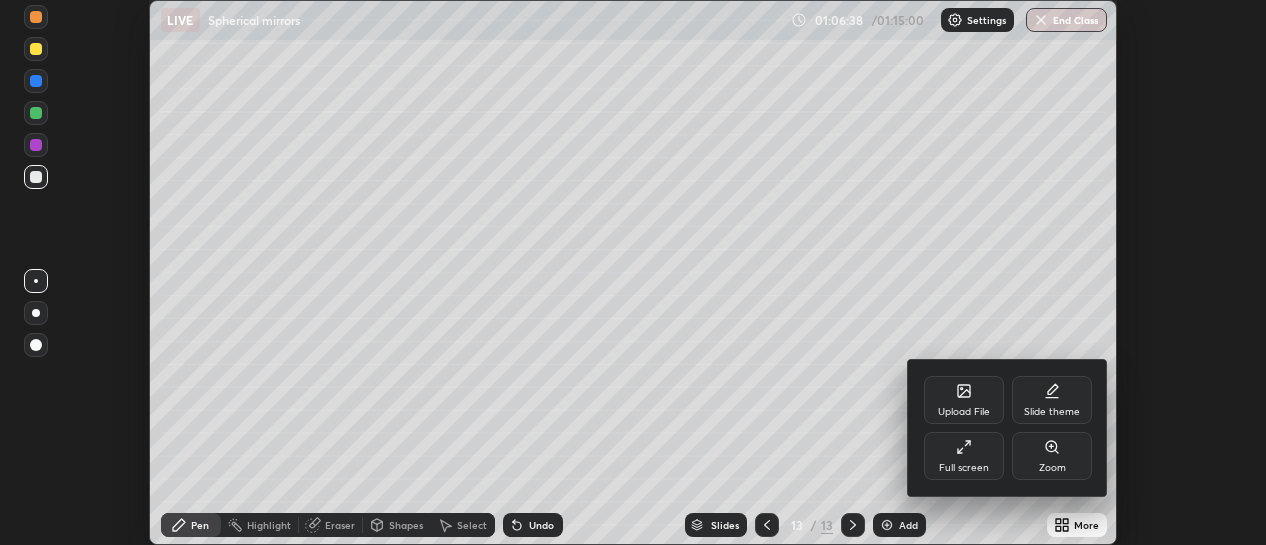 click on "Full screen" at bounding box center [964, 468] 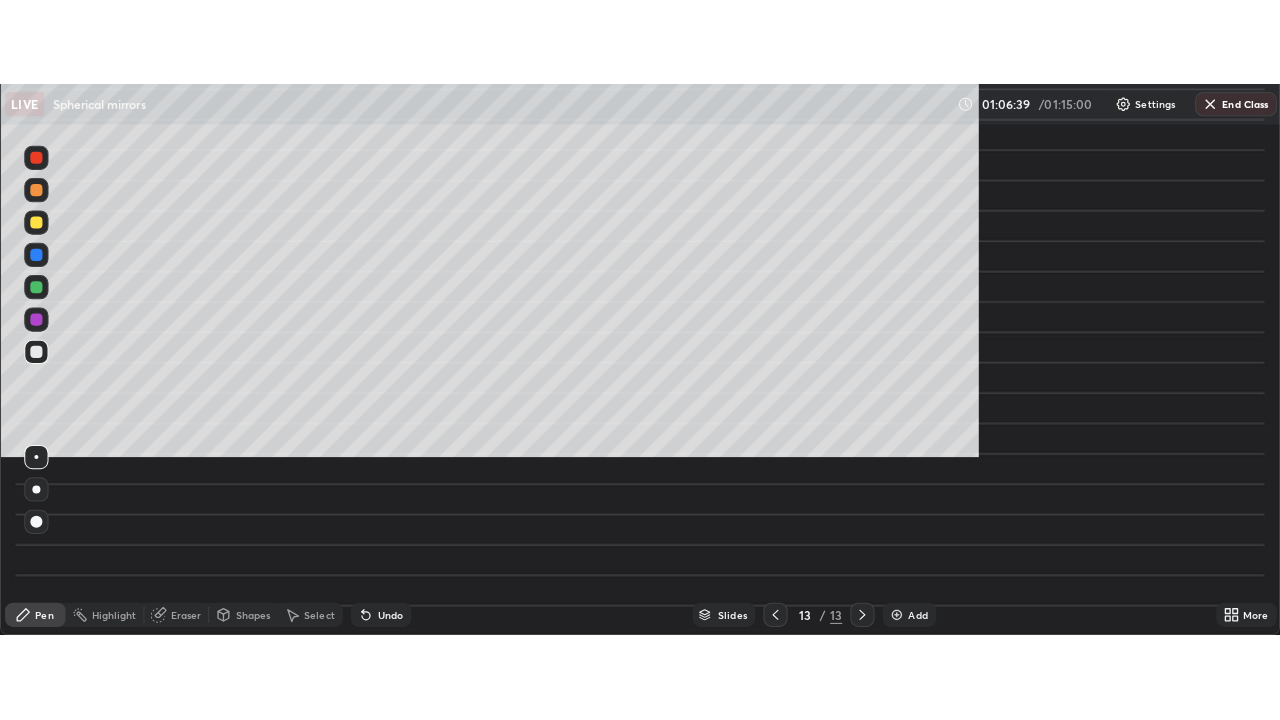 scroll, scrollTop: 99280, scrollLeft: 98720, axis: both 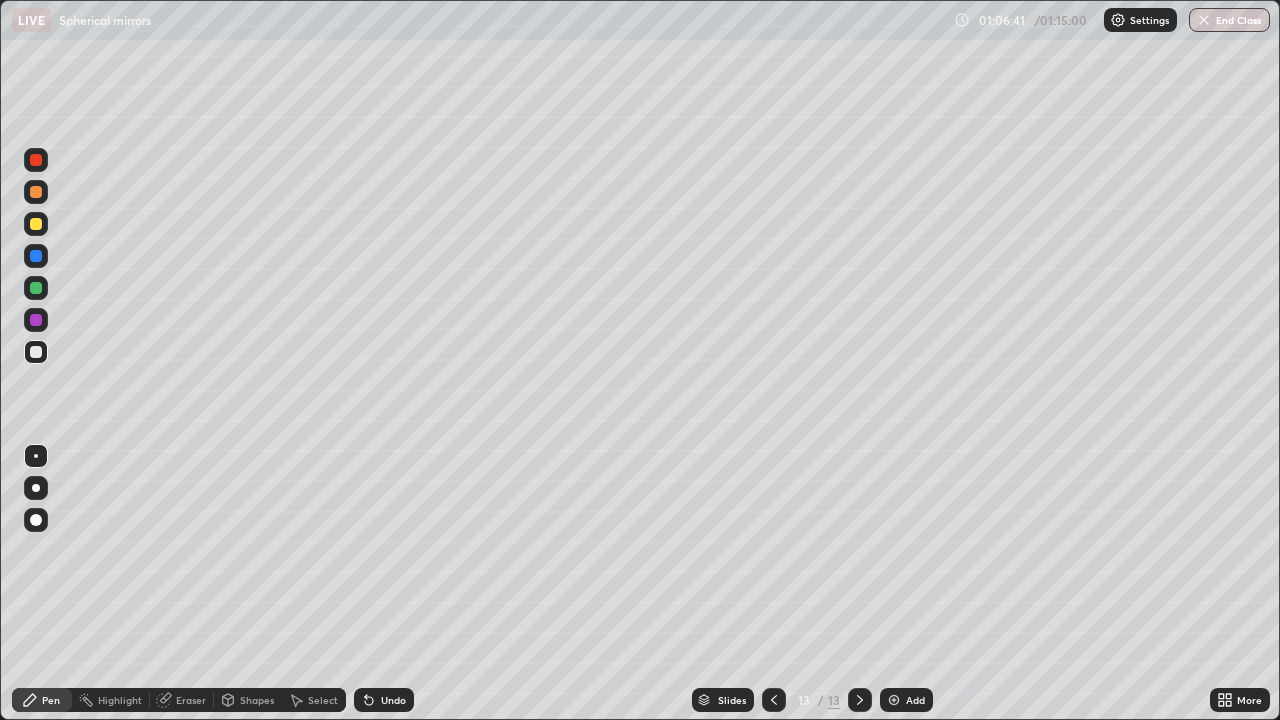 click on "Shapes" at bounding box center (257, 700) 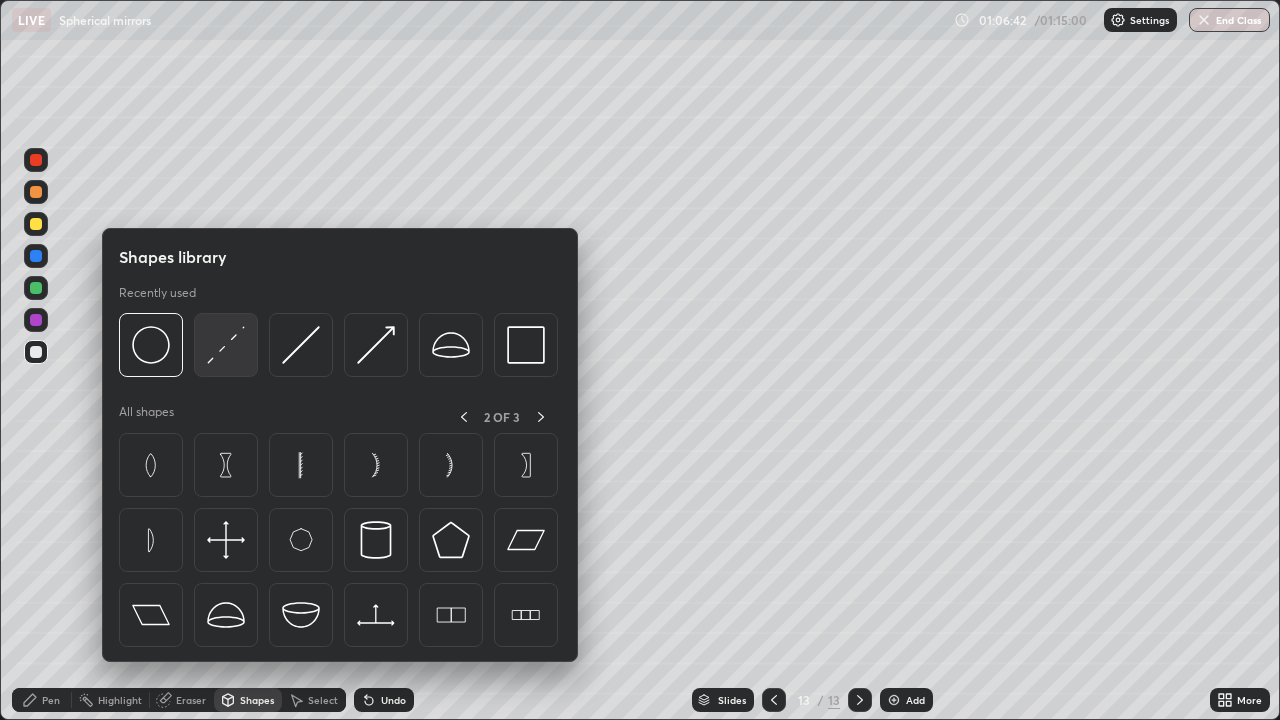 click at bounding box center (226, 345) 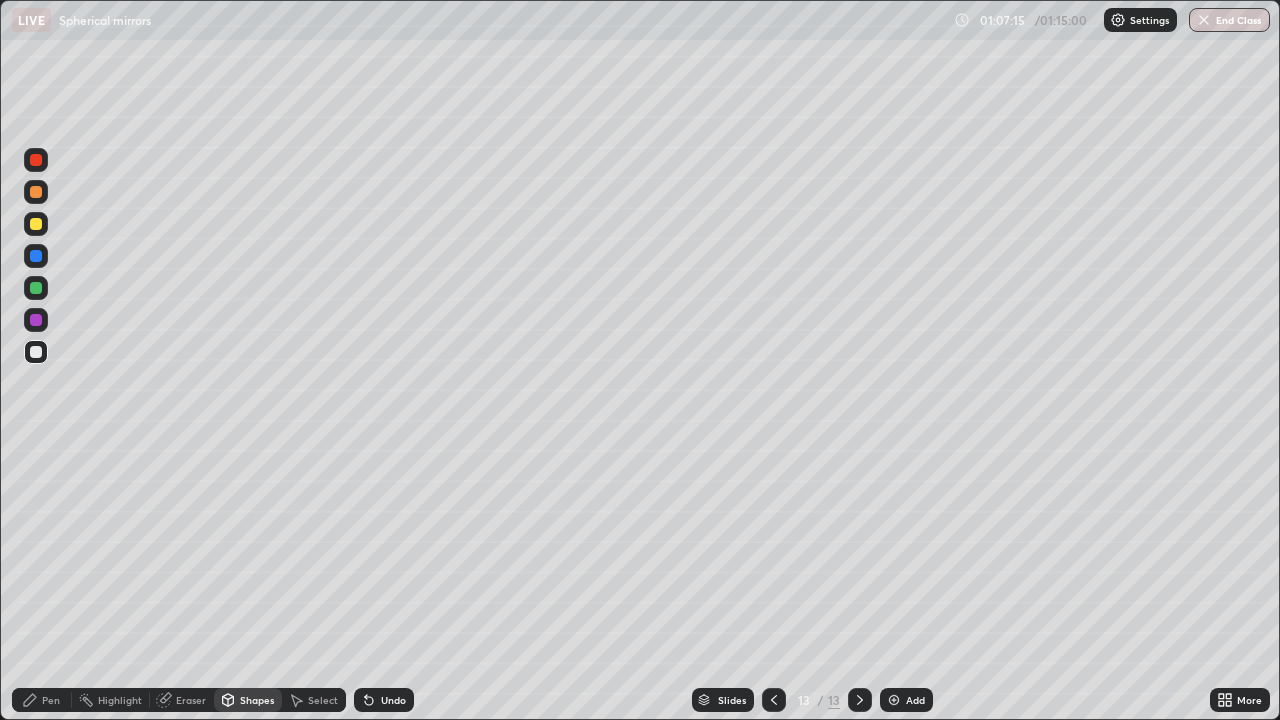 click on "Pen" at bounding box center (51, 700) 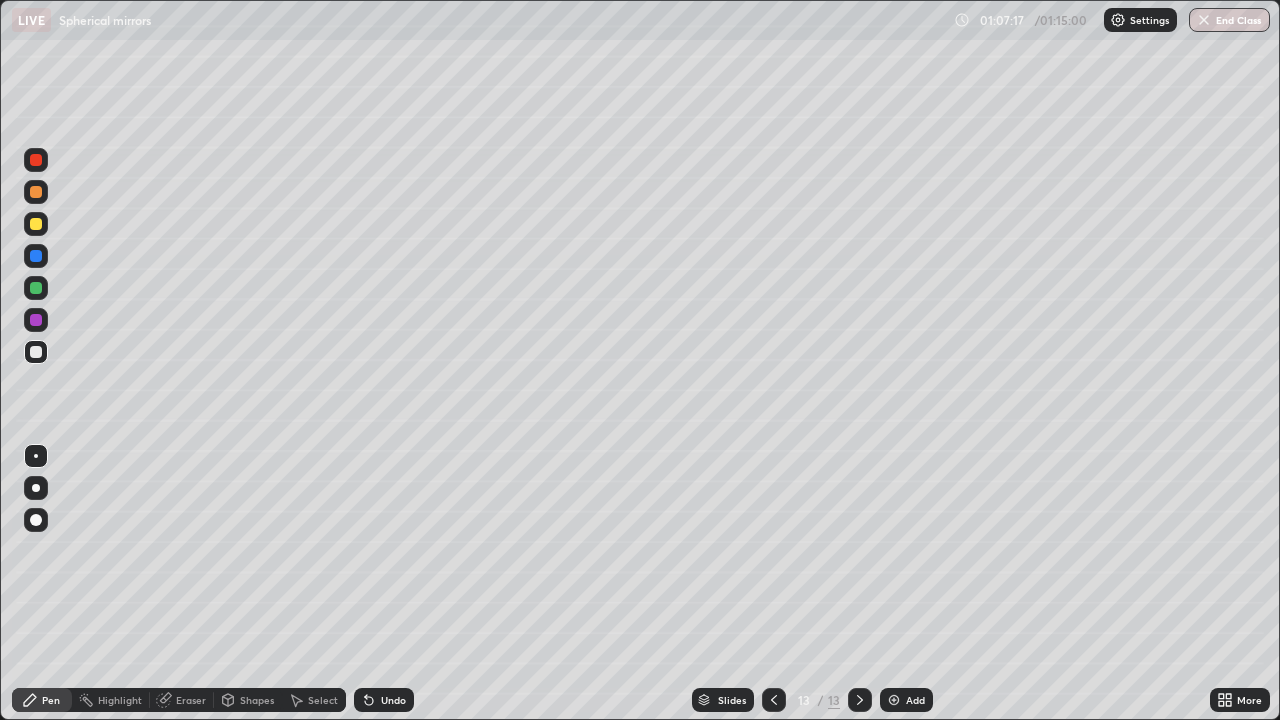 click at bounding box center [36, 288] 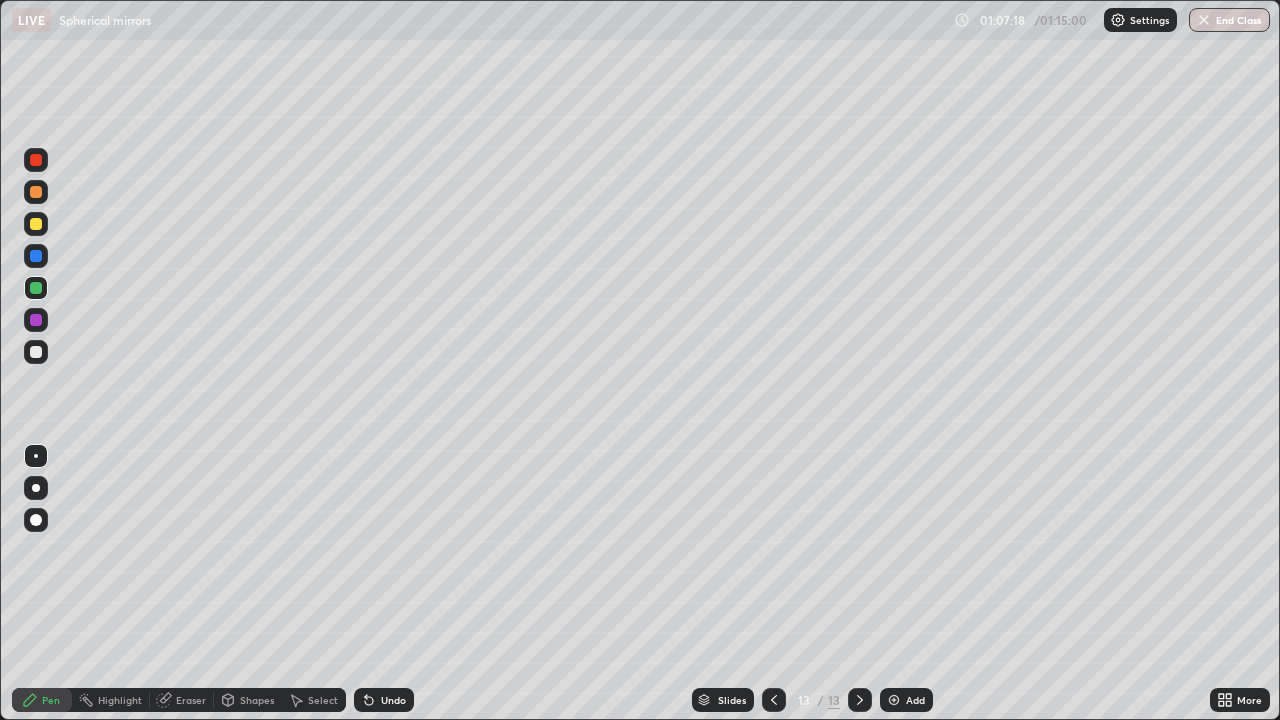 click at bounding box center (36, 488) 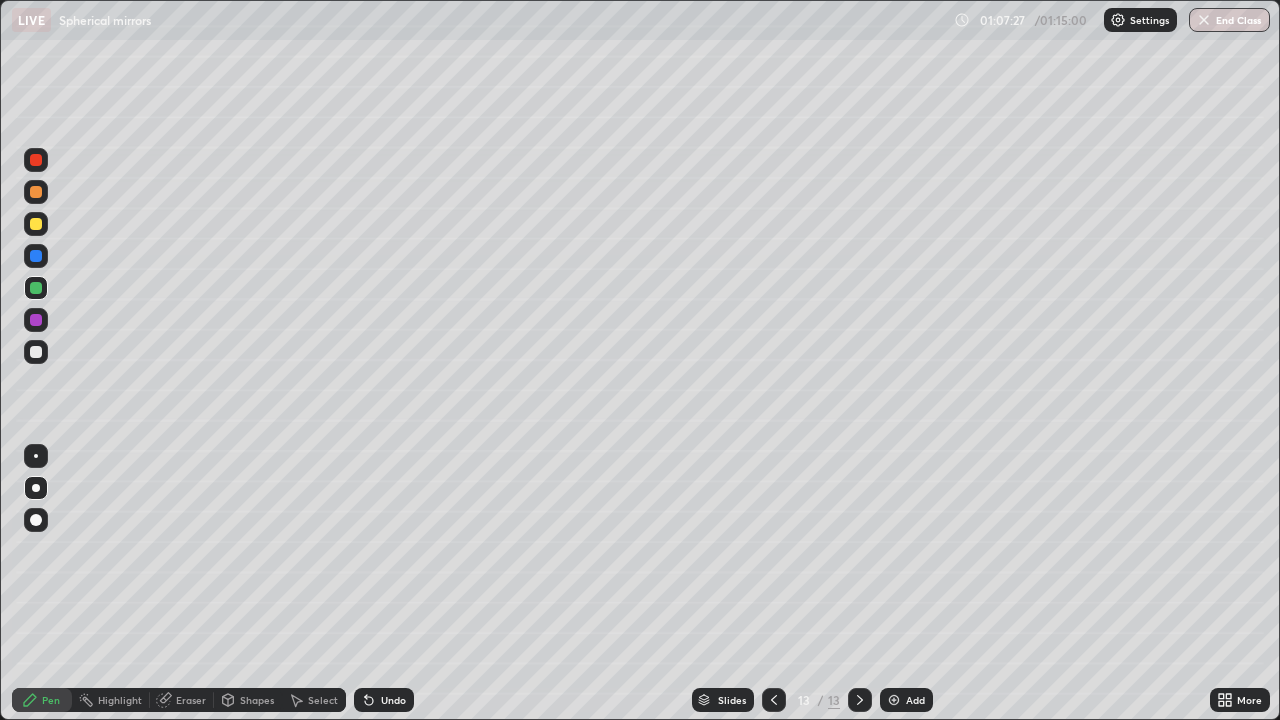 click at bounding box center [36, 224] 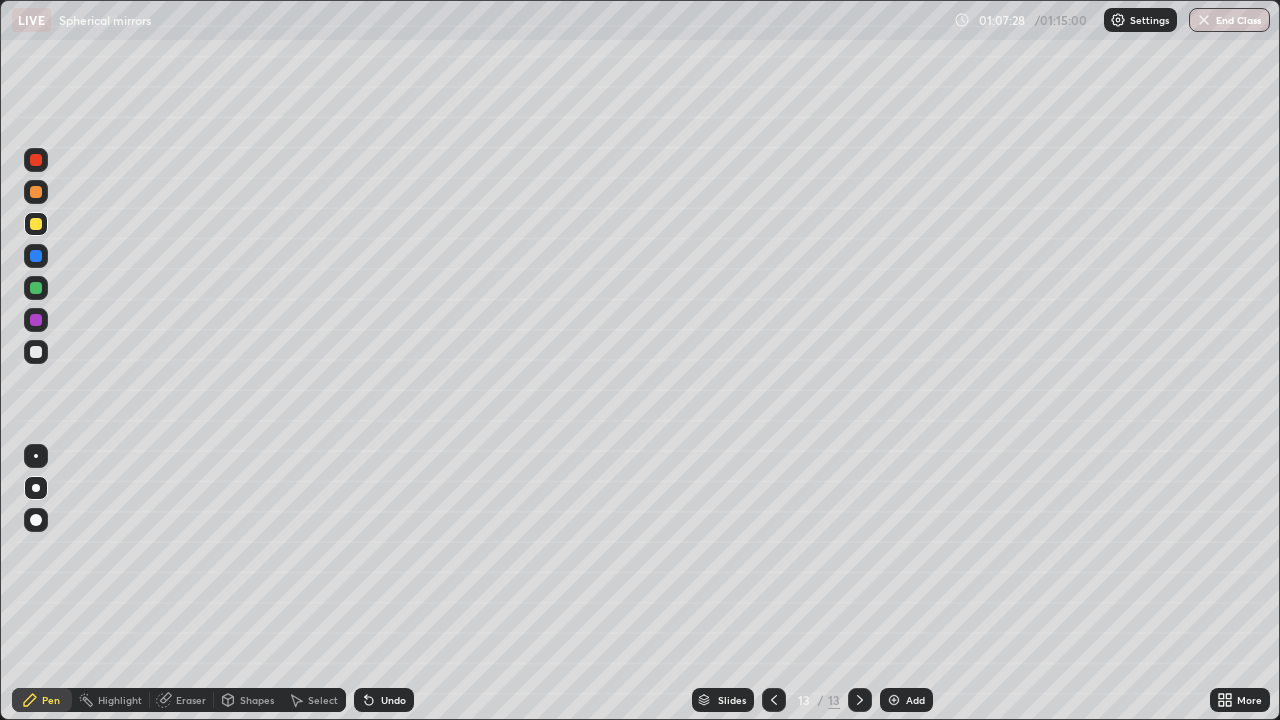click at bounding box center (36, 456) 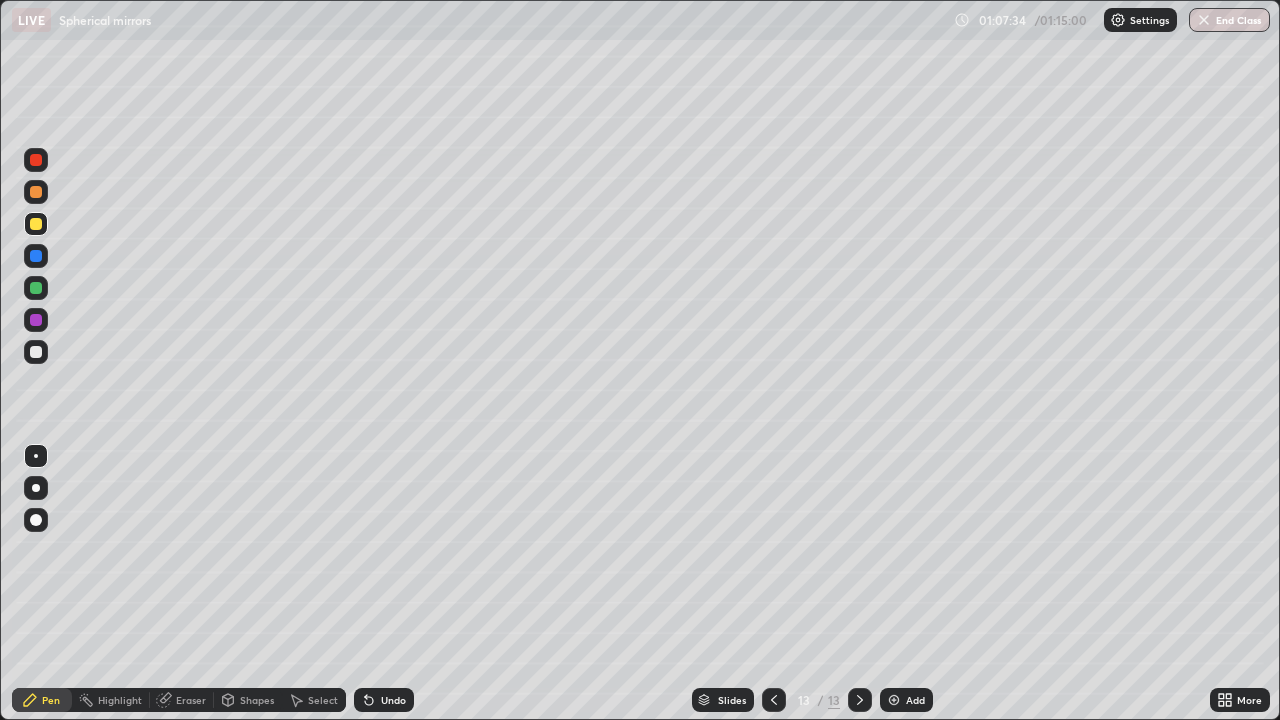 click on "Select" at bounding box center [323, 700] 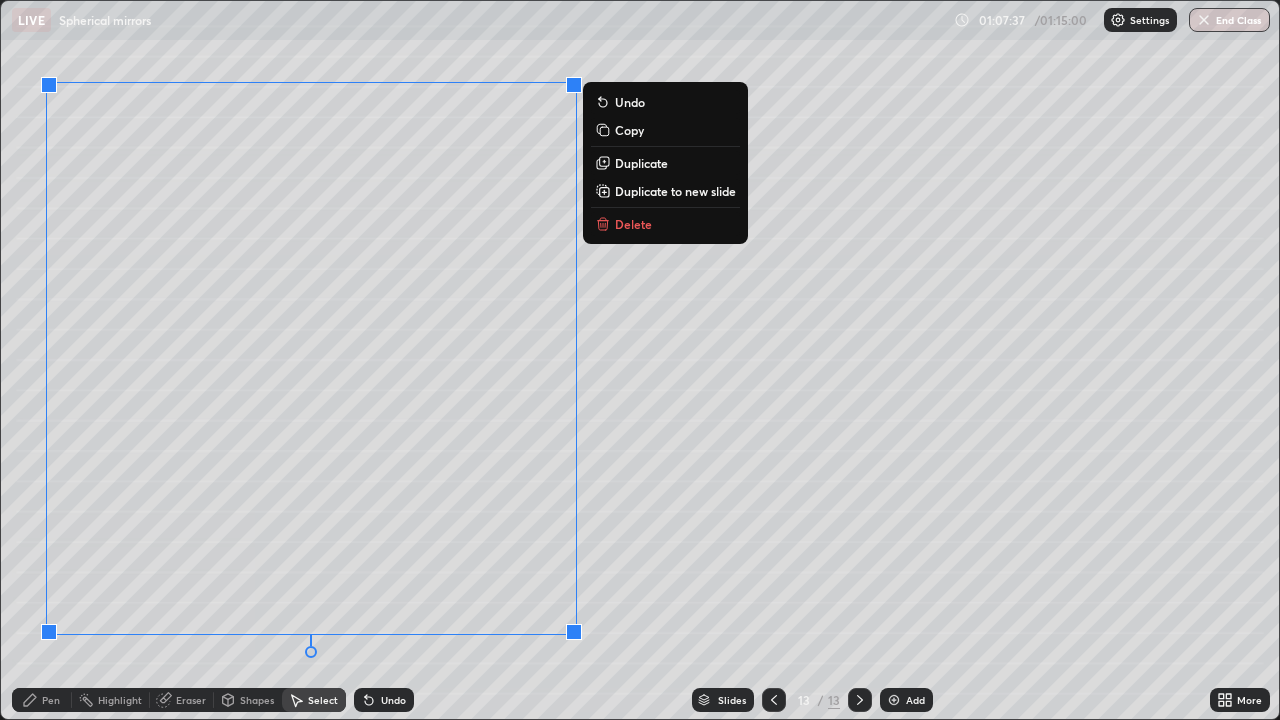 click on "0 ° Undo Copy Duplicate Duplicate to new slide Delete" at bounding box center [640, 360] 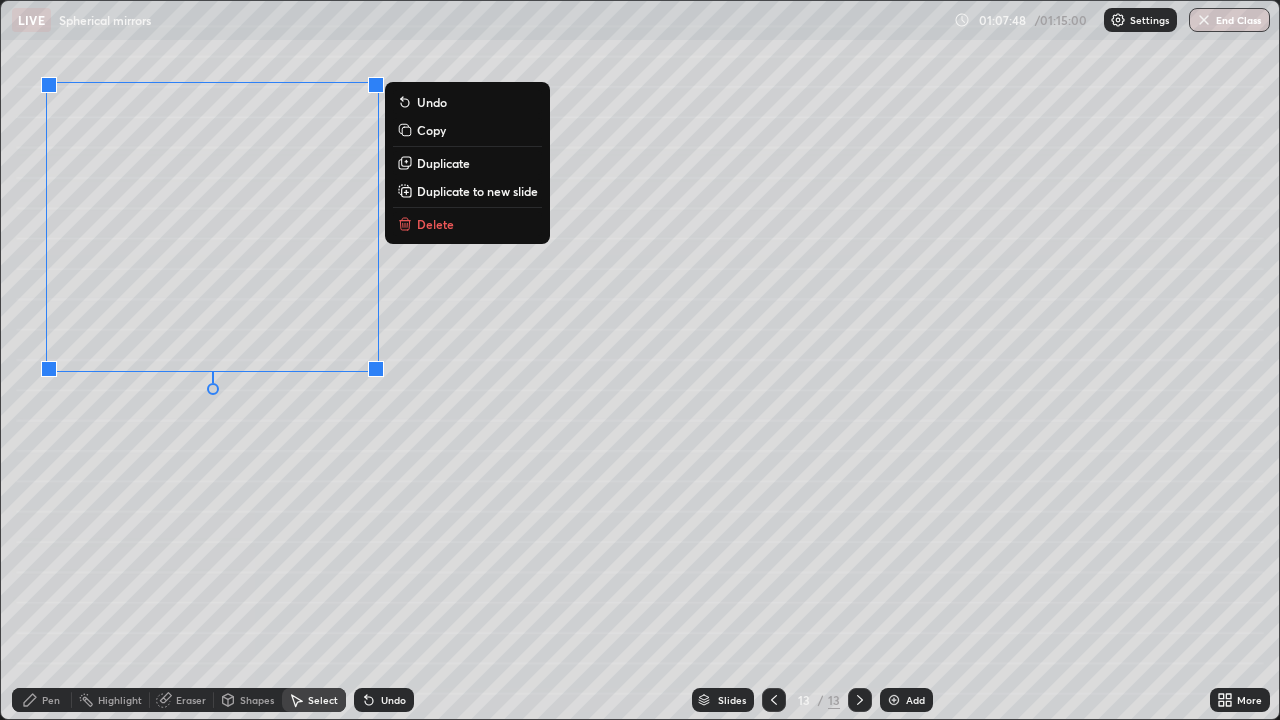 click on "Duplicate" at bounding box center [443, 163] 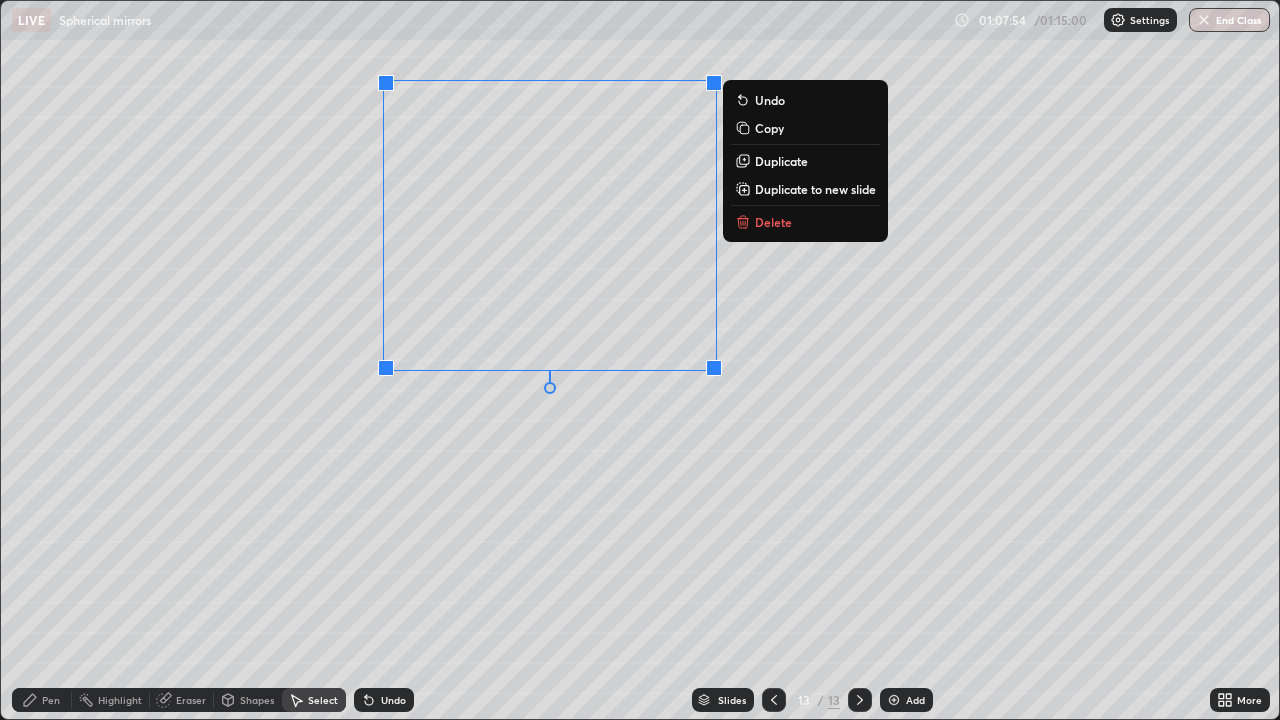 click on "Duplicate" at bounding box center [781, 161] 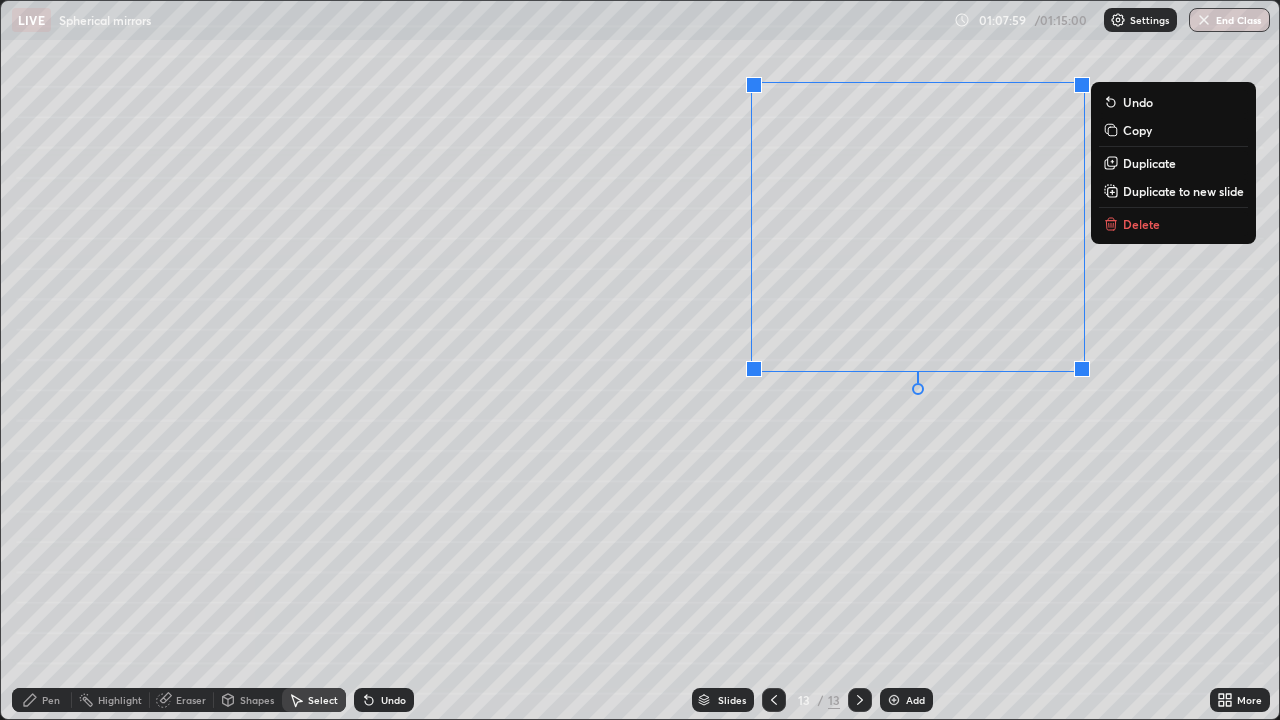 click on "Duplicate" at bounding box center [1173, 163] 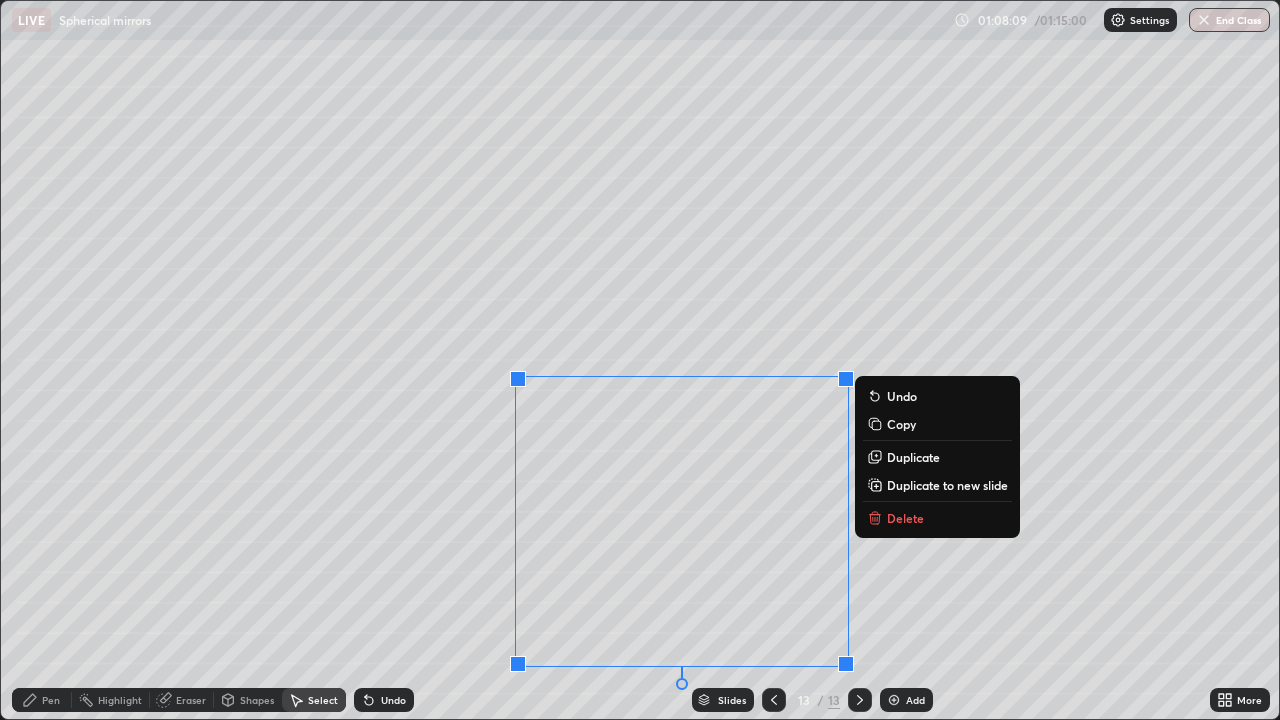 click on "0 ° Undo Copy Duplicate Duplicate to new slide Delete" at bounding box center (640, 360) 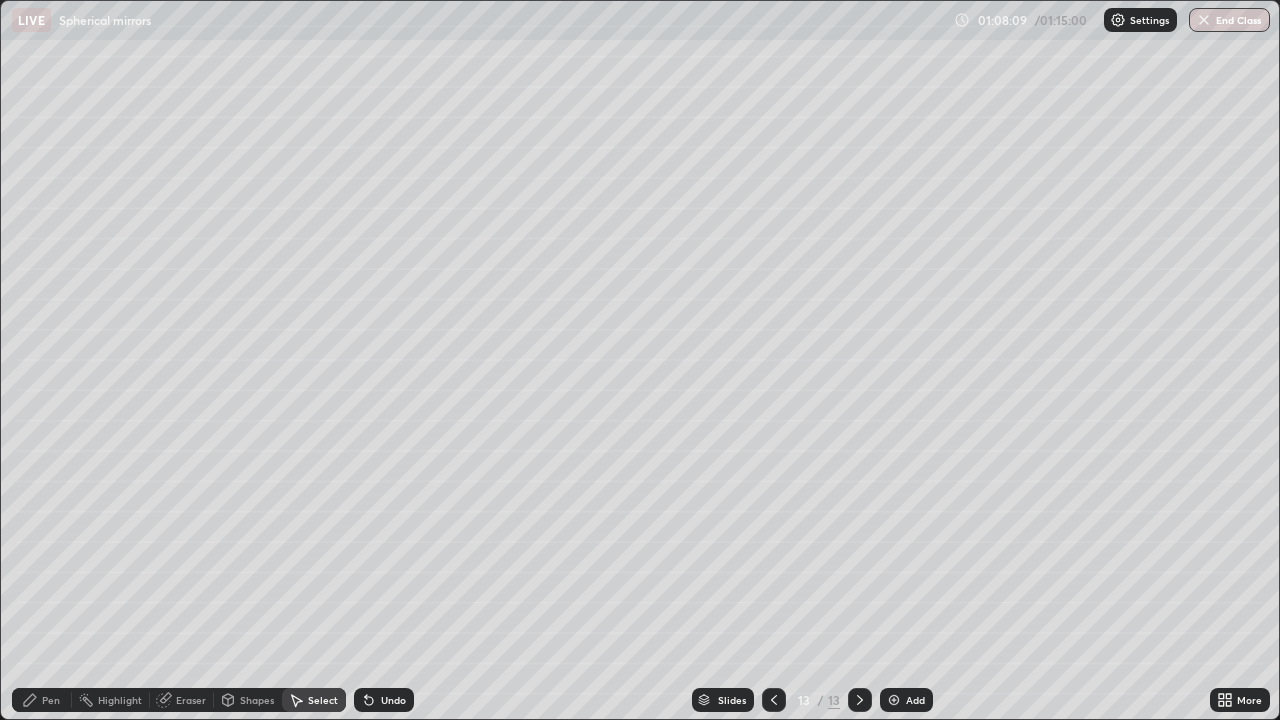 click 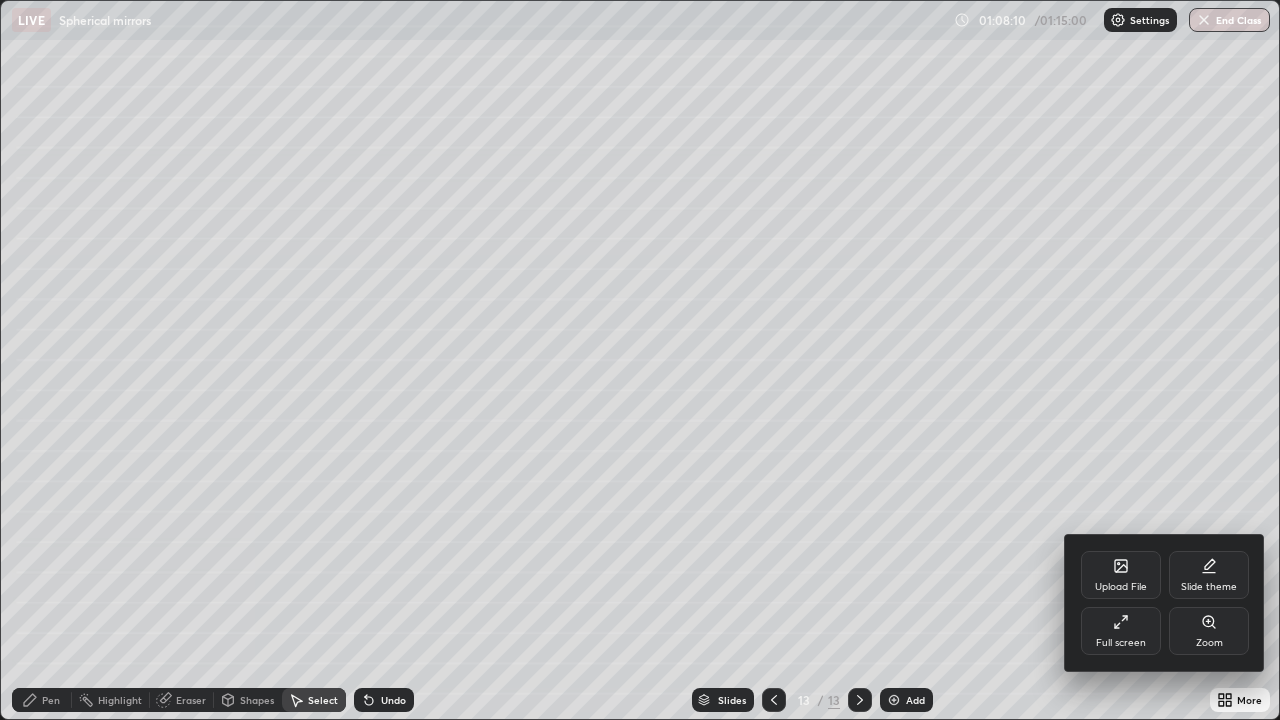 click on "Full screen" at bounding box center [1121, 631] 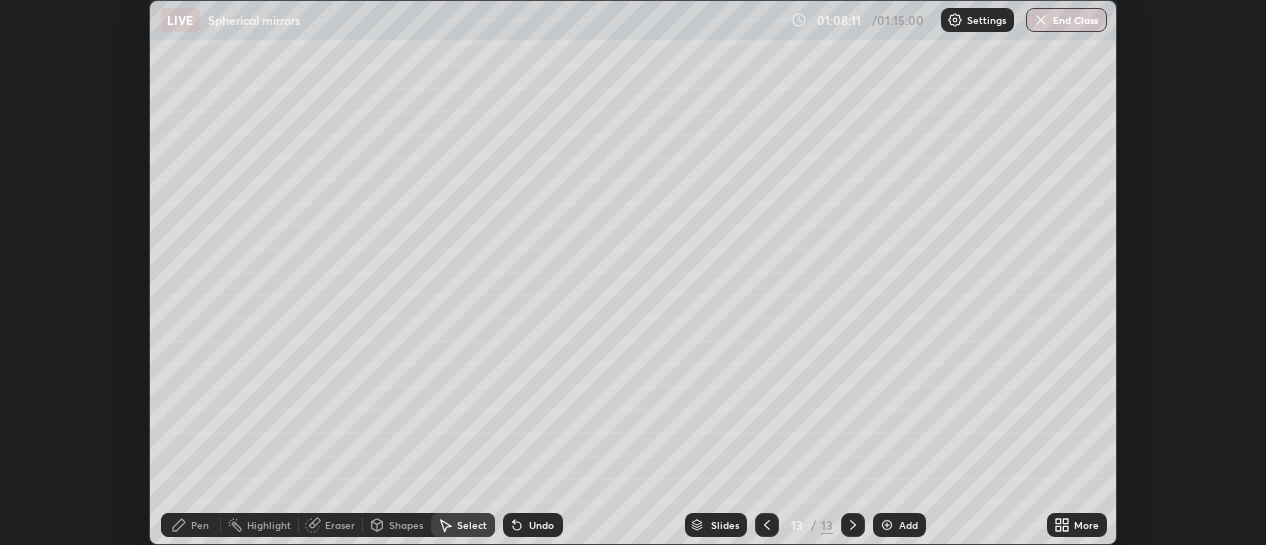 scroll, scrollTop: 545, scrollLeft: 1266, axis: both 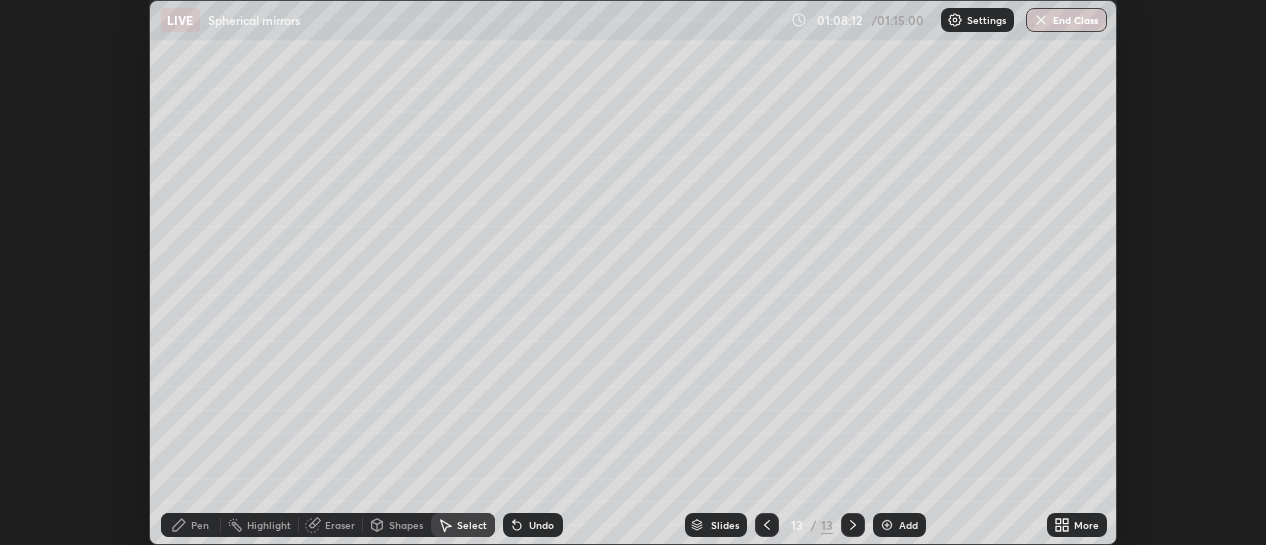 click on "More" at bounding box center [1086, 525] 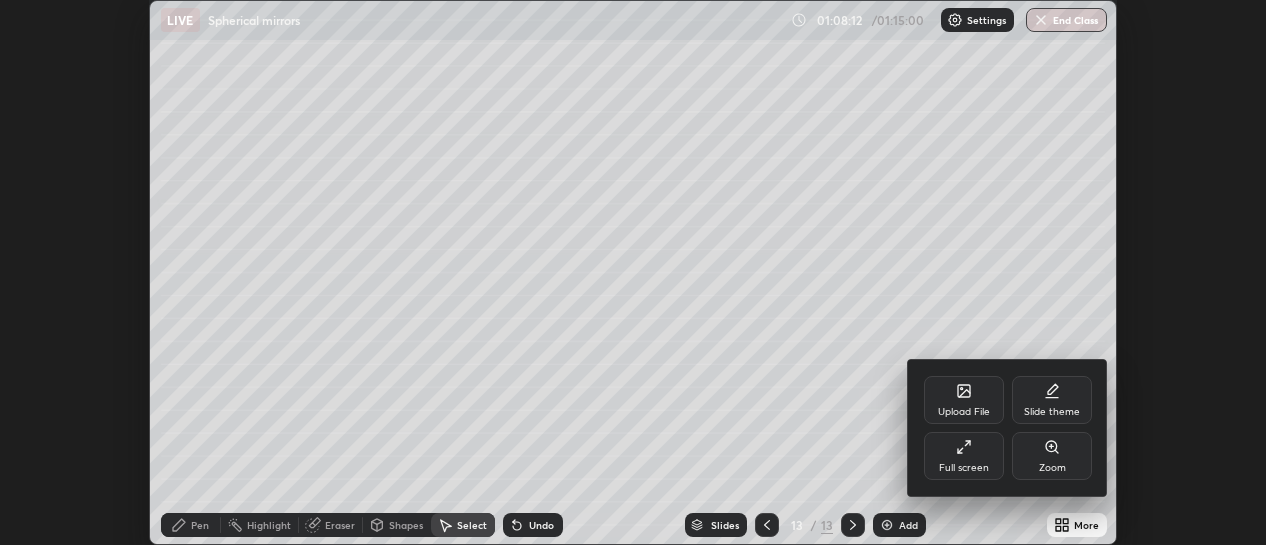 click on "Full screen" at bounding box center [964, 456] 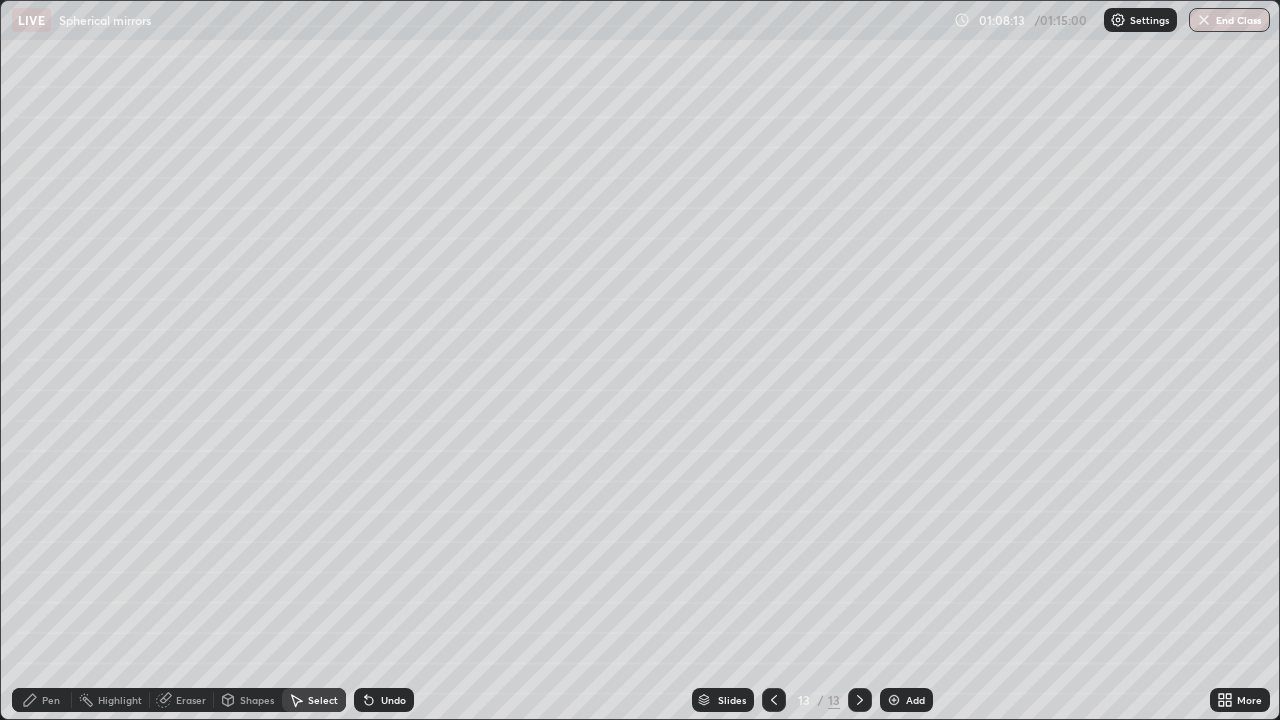 scroll, scrollTop: 99280, scrollLeft: 98720, axis: both 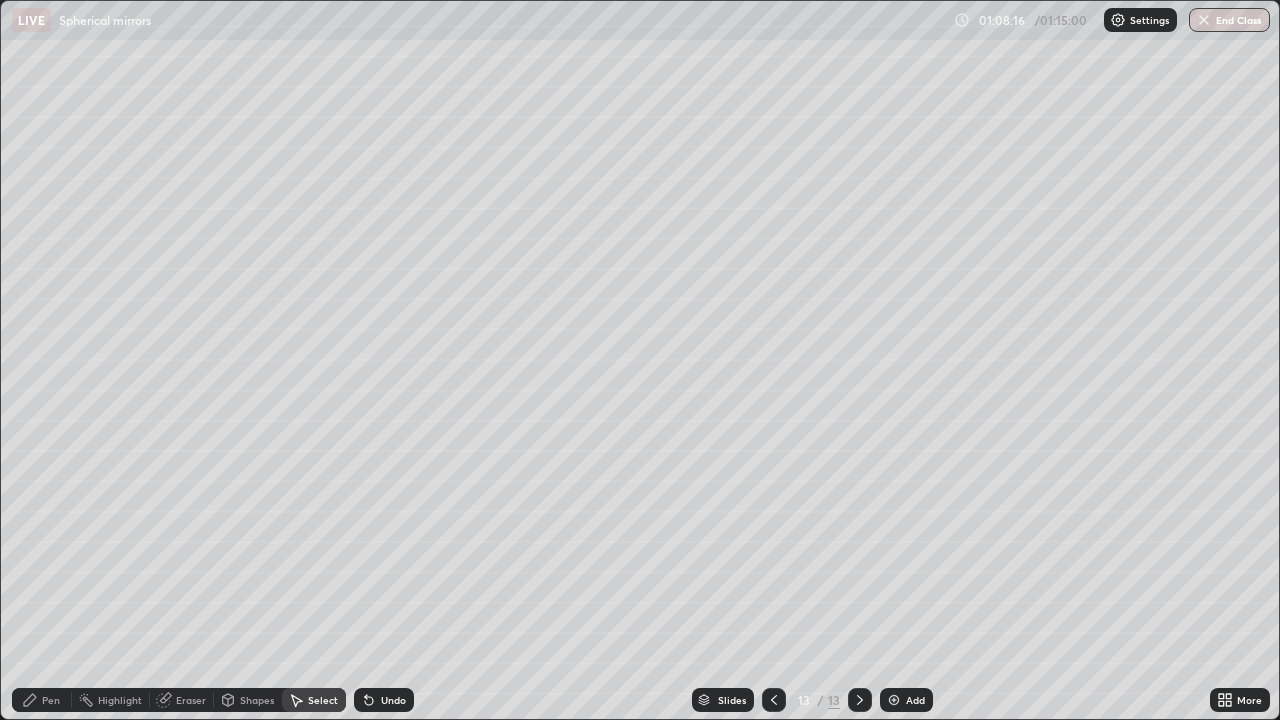 click on "Pen" at bounding box center [51, 700] 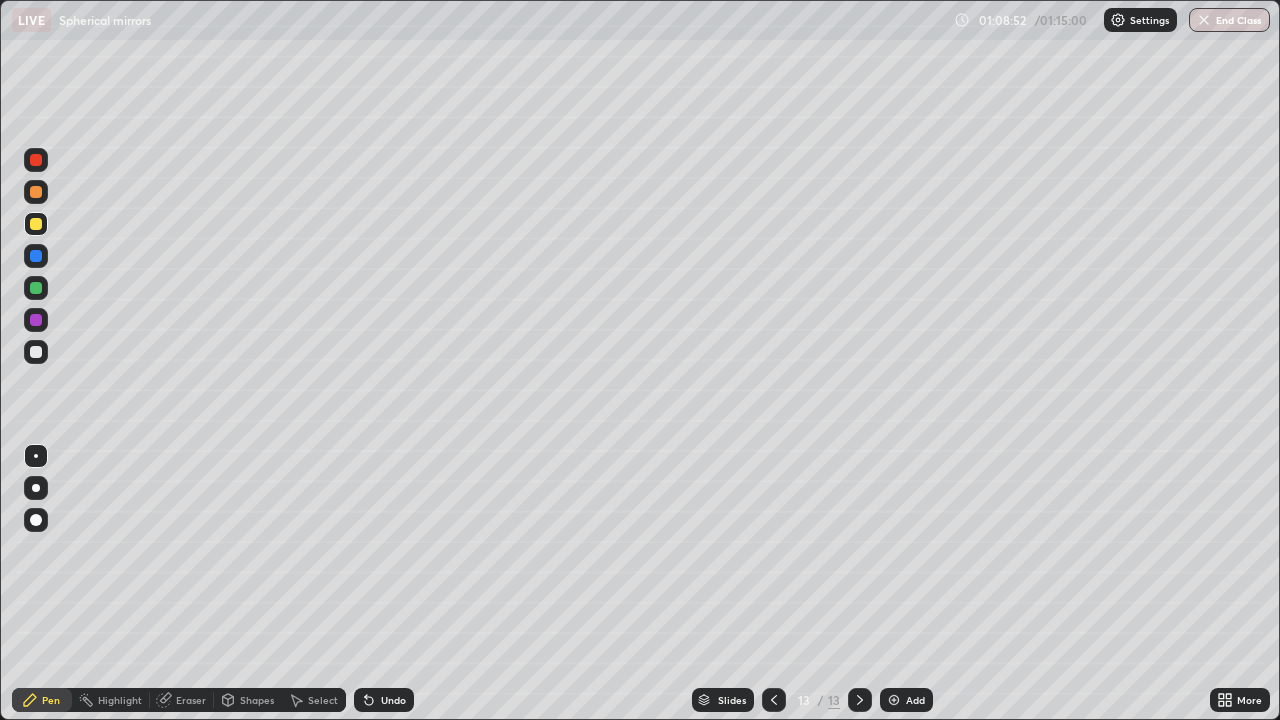 click on "Shapes" at bounding box center (257, 700) 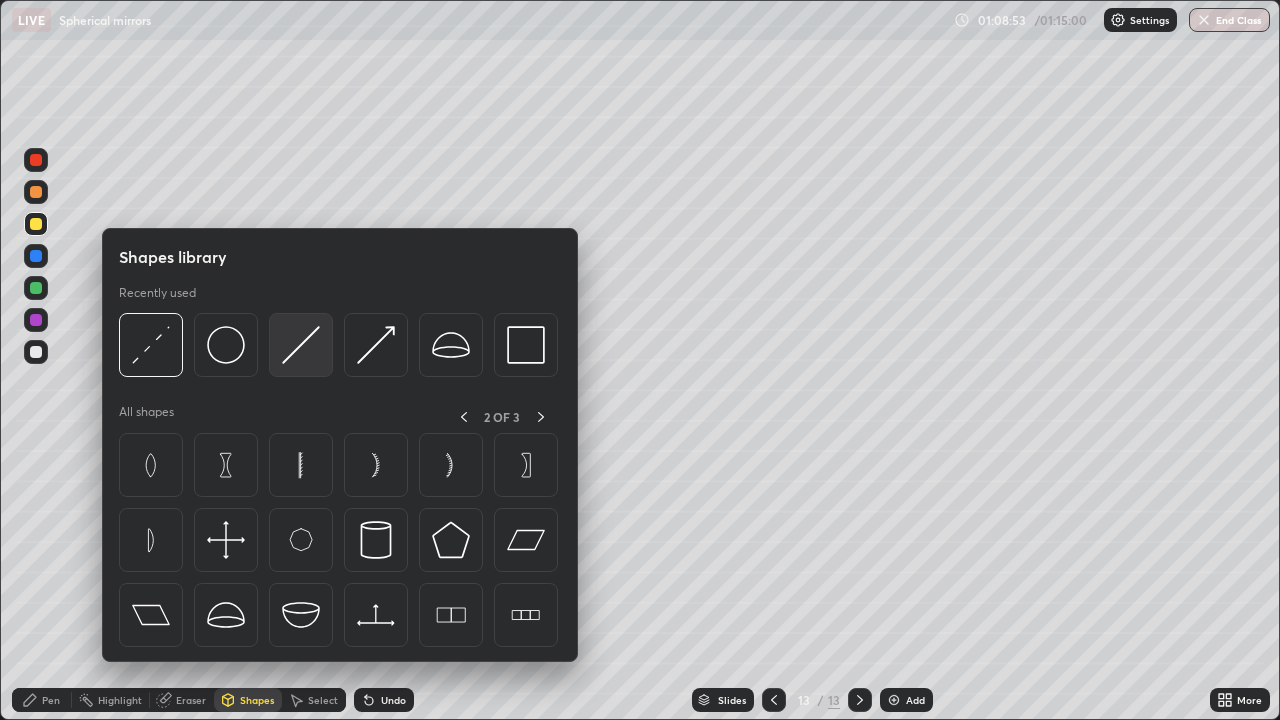 click at bounding box center (301, 345) 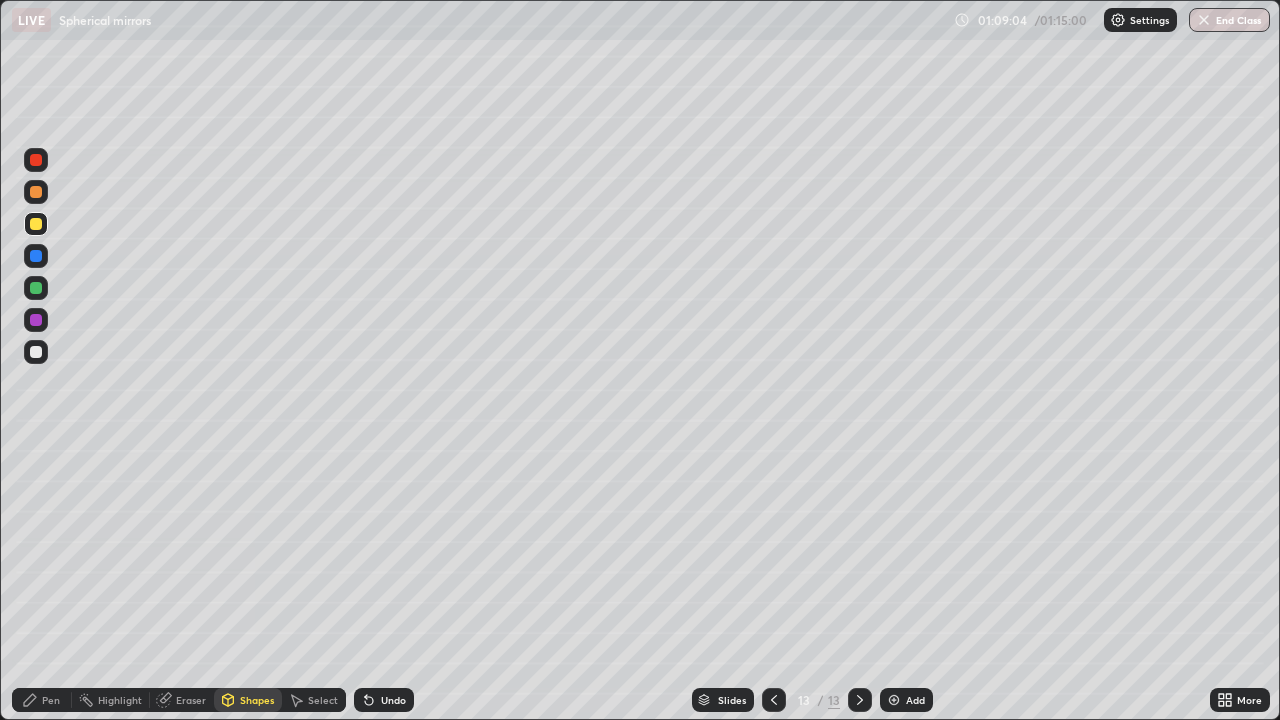 click on "Pen" at bounding box center (42, 700) 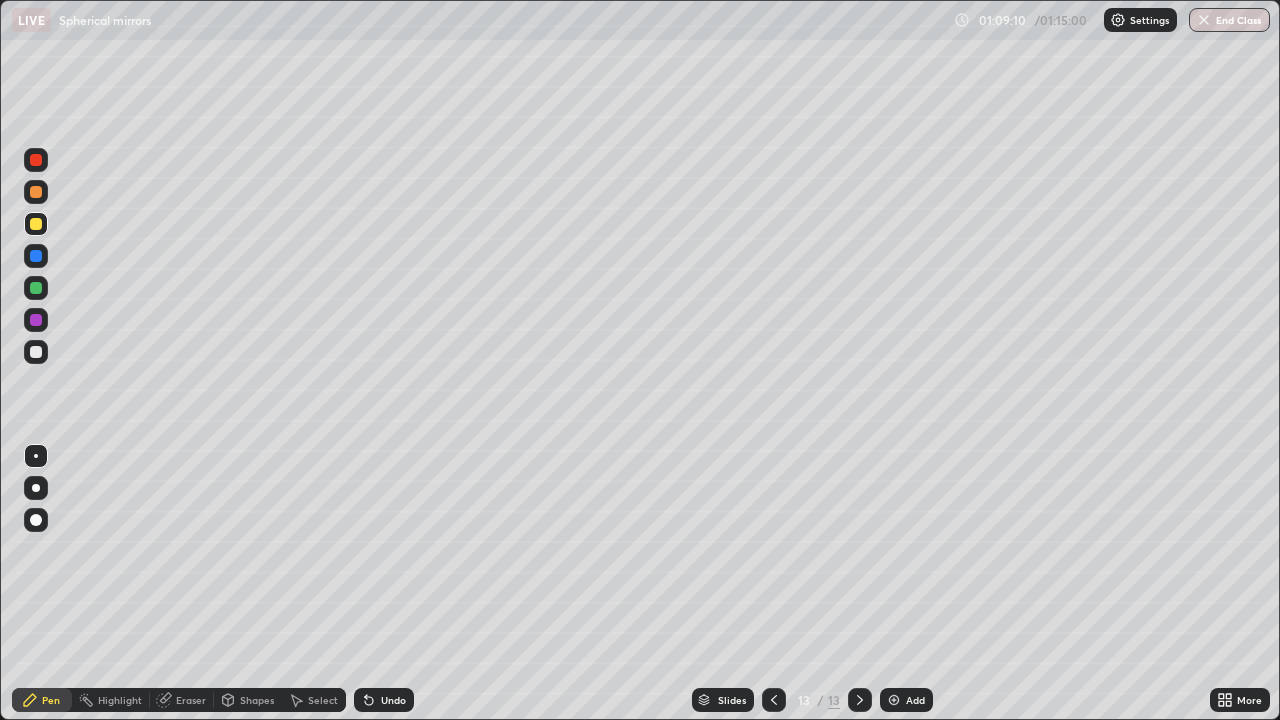 click 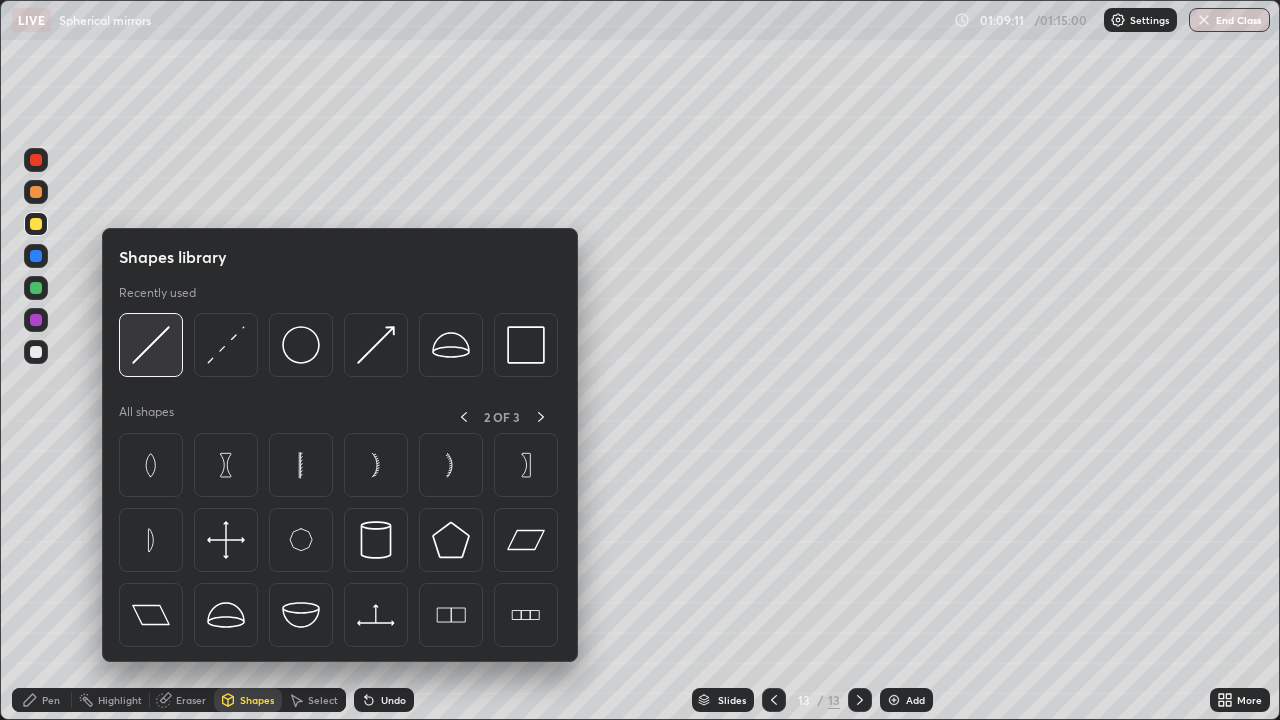 click at bounding box center (151, 345) 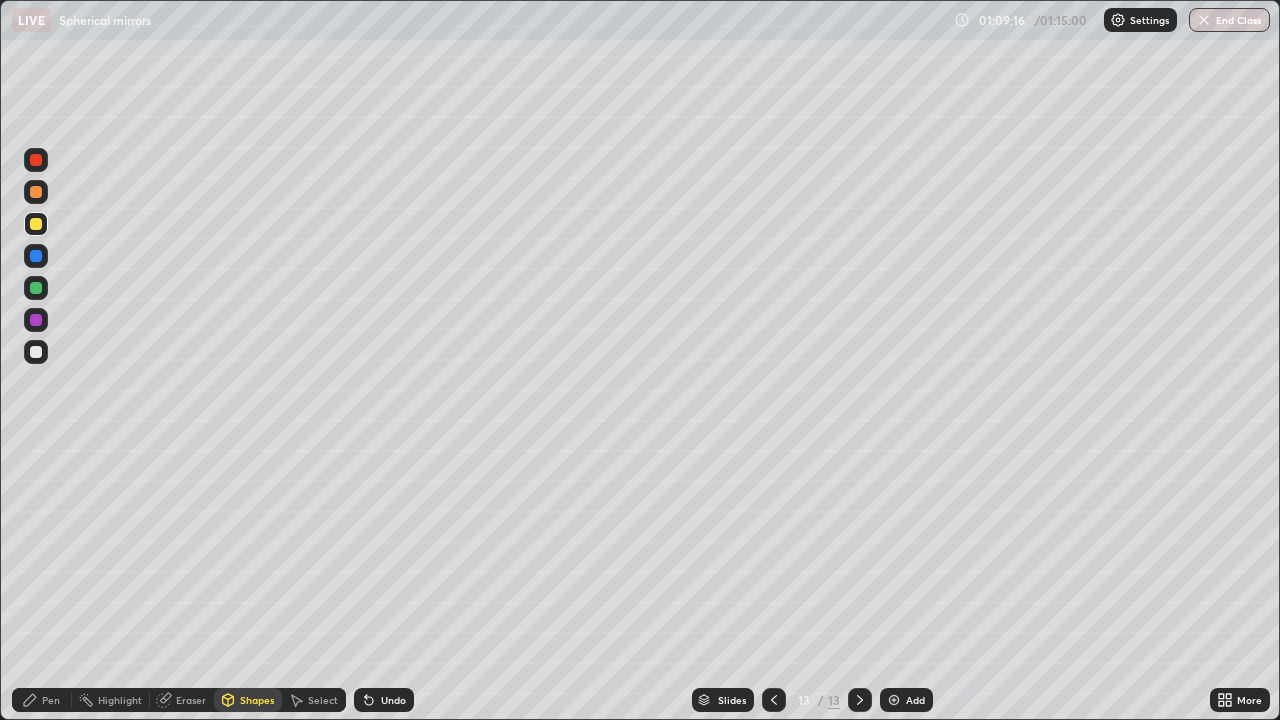 click on "Pen" at bounding box center [51, 700] 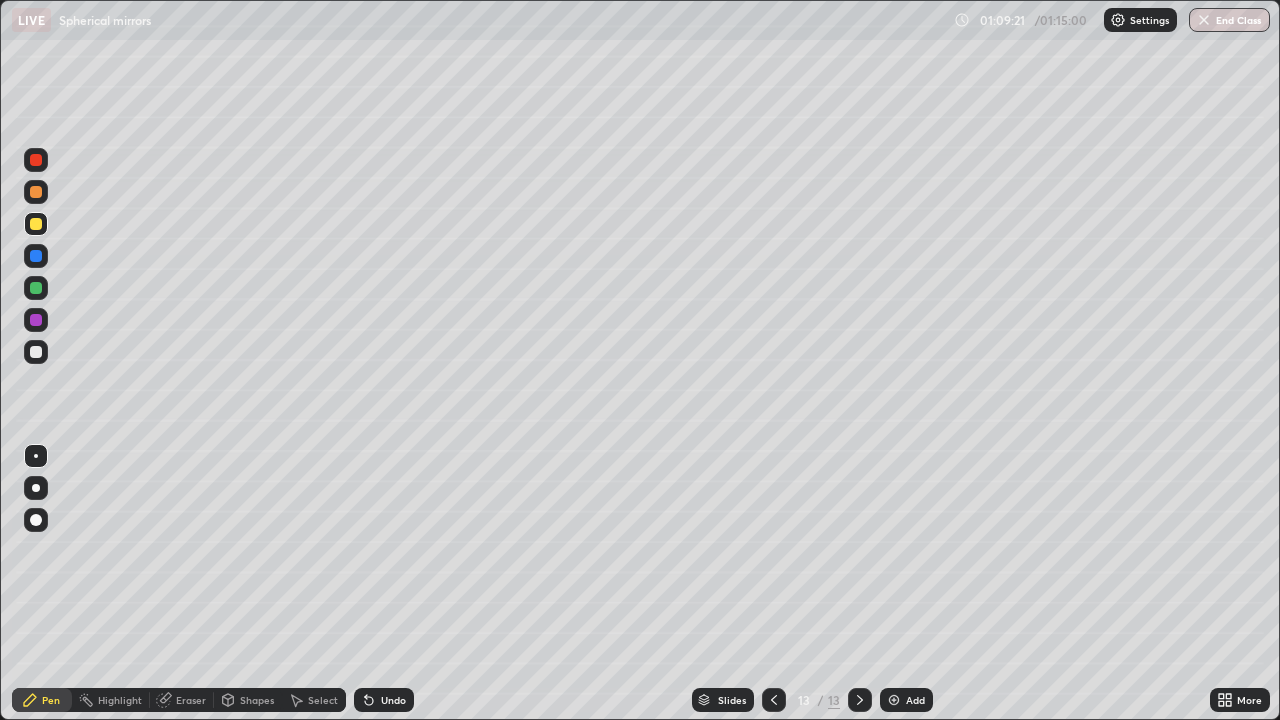 click on "Shapes" at bounding box center [257, 700] 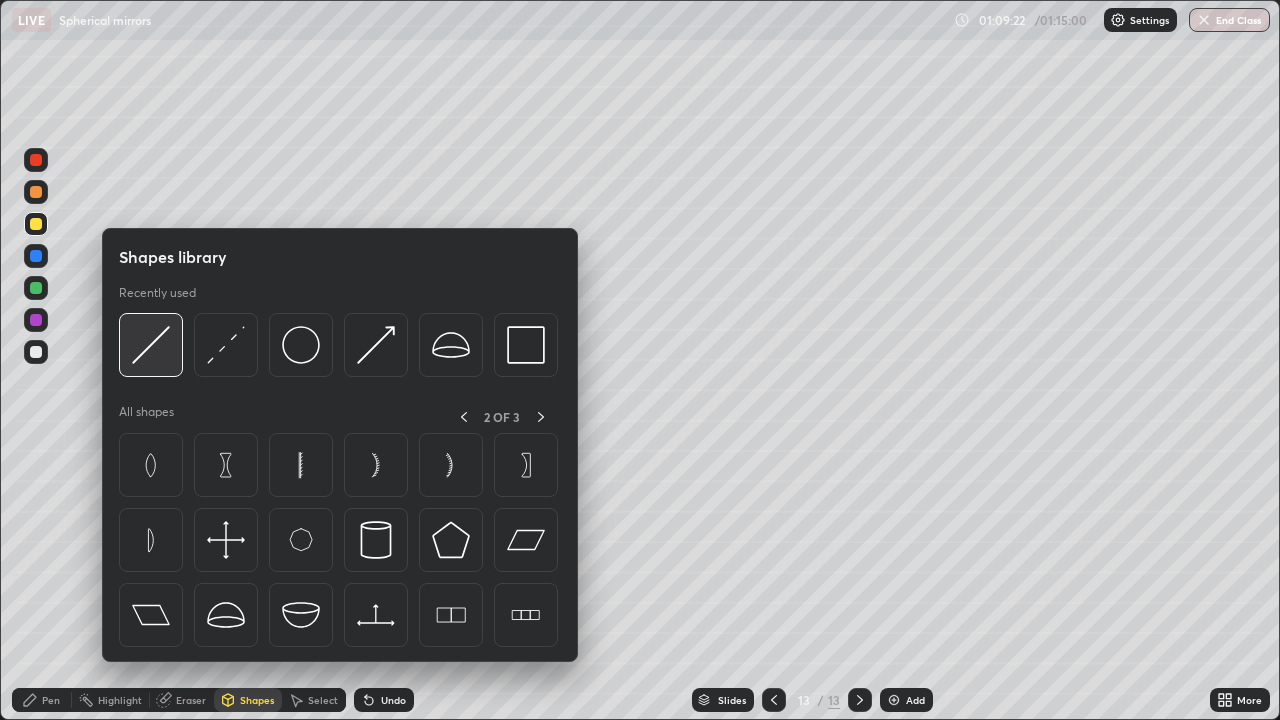 click at bounding box center [151, 345] 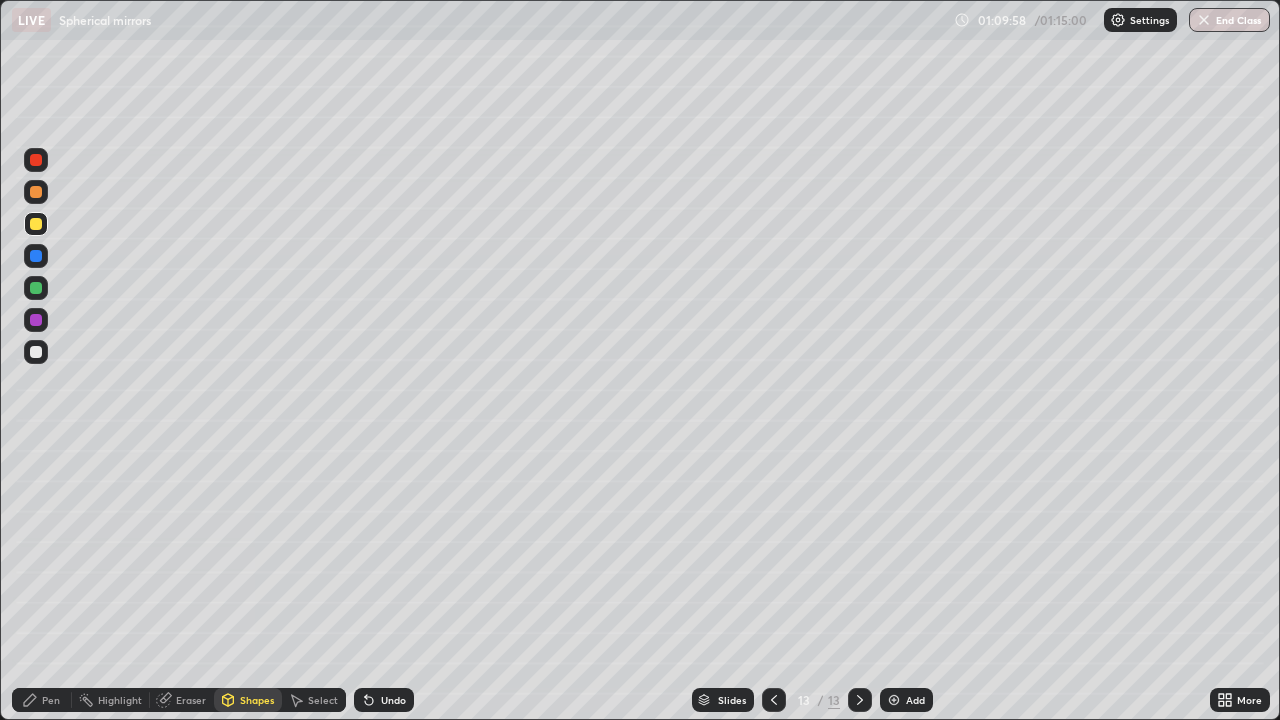 click on "Shapes" at bounding box center [257, 700] 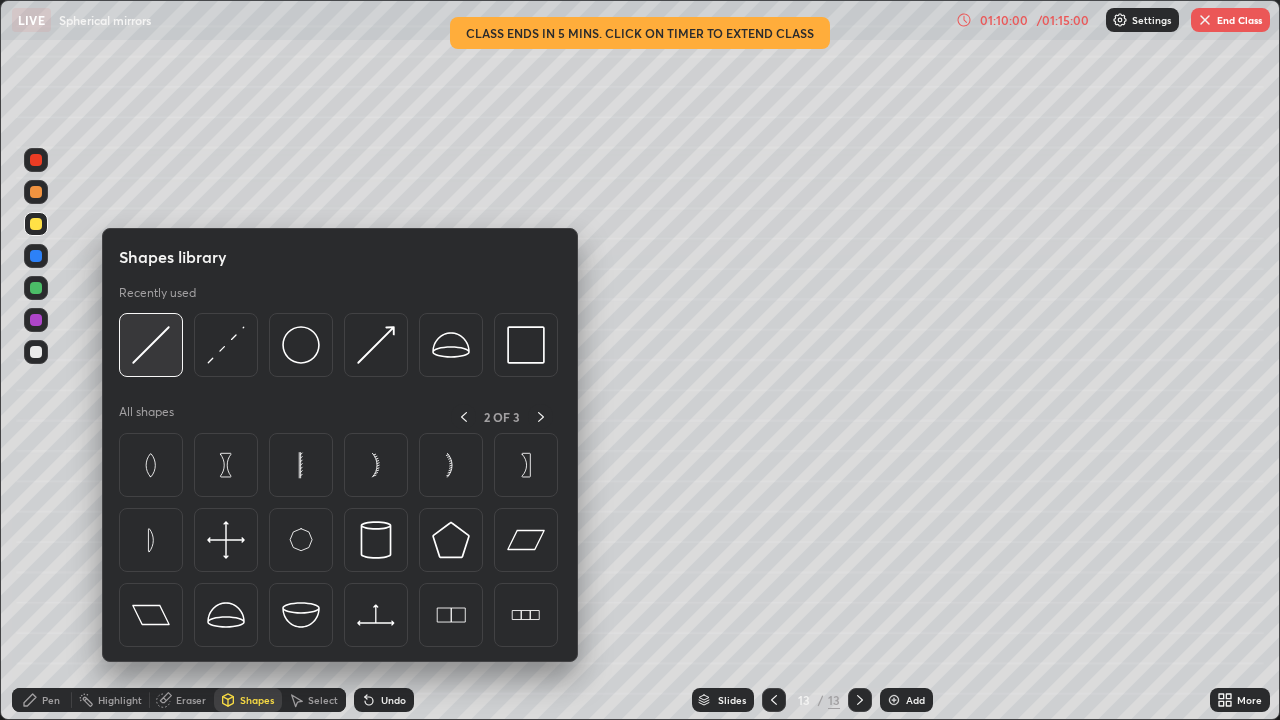 click at bounding box center [151, 345] 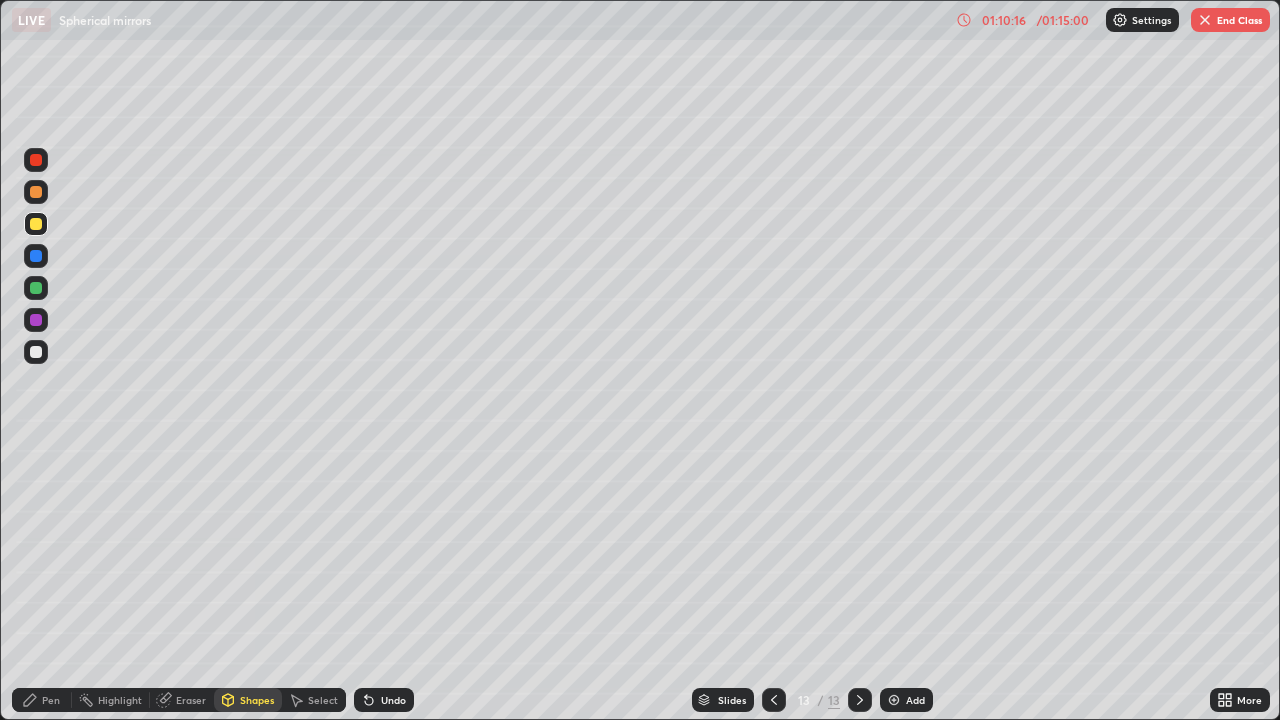 click on "Pen" at bounding box center [51, 700] 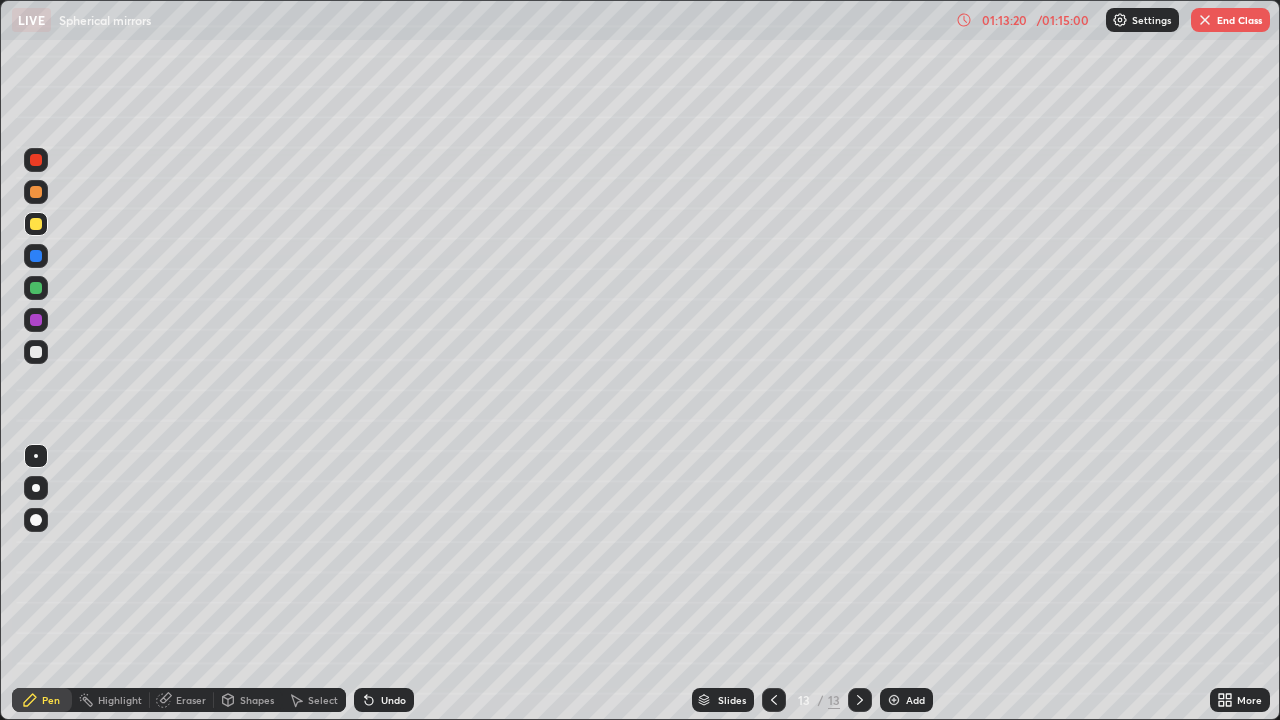 click on "End Class" at bounding box center [1230, 20] 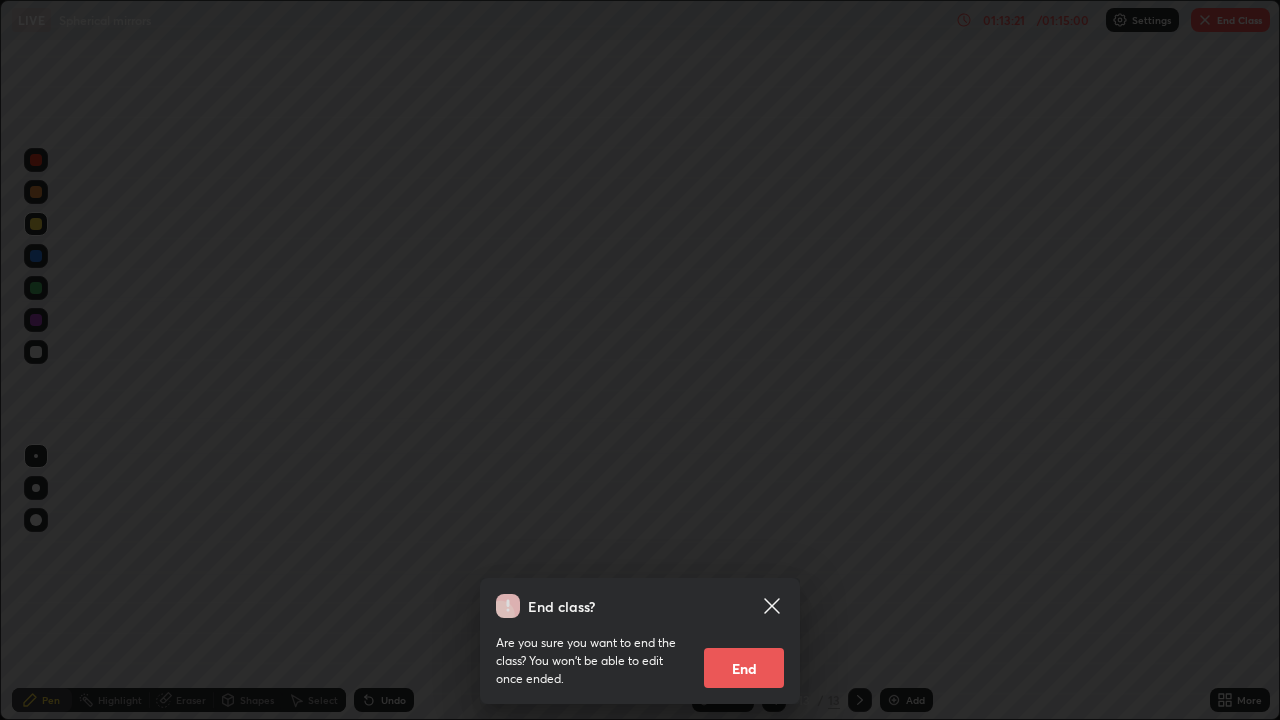 click on "End" at bounding box center (744, 668) 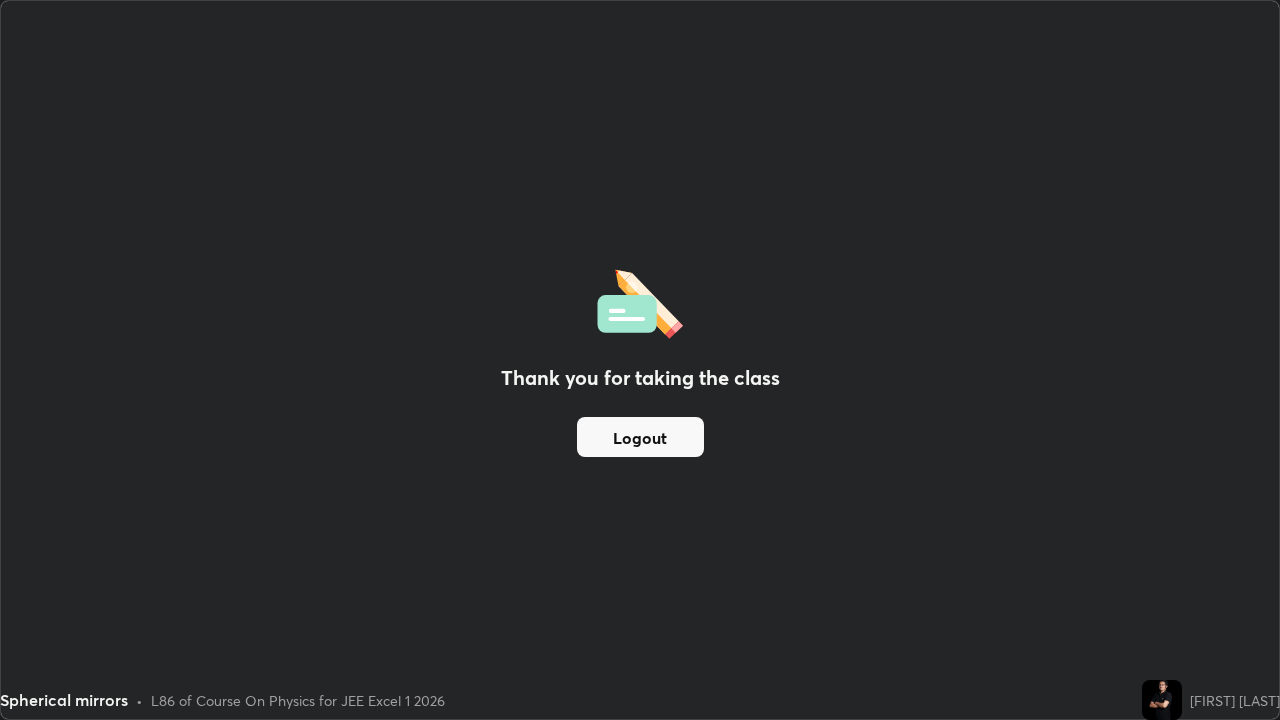click on "Logout" at bounding box center [640, 437] 